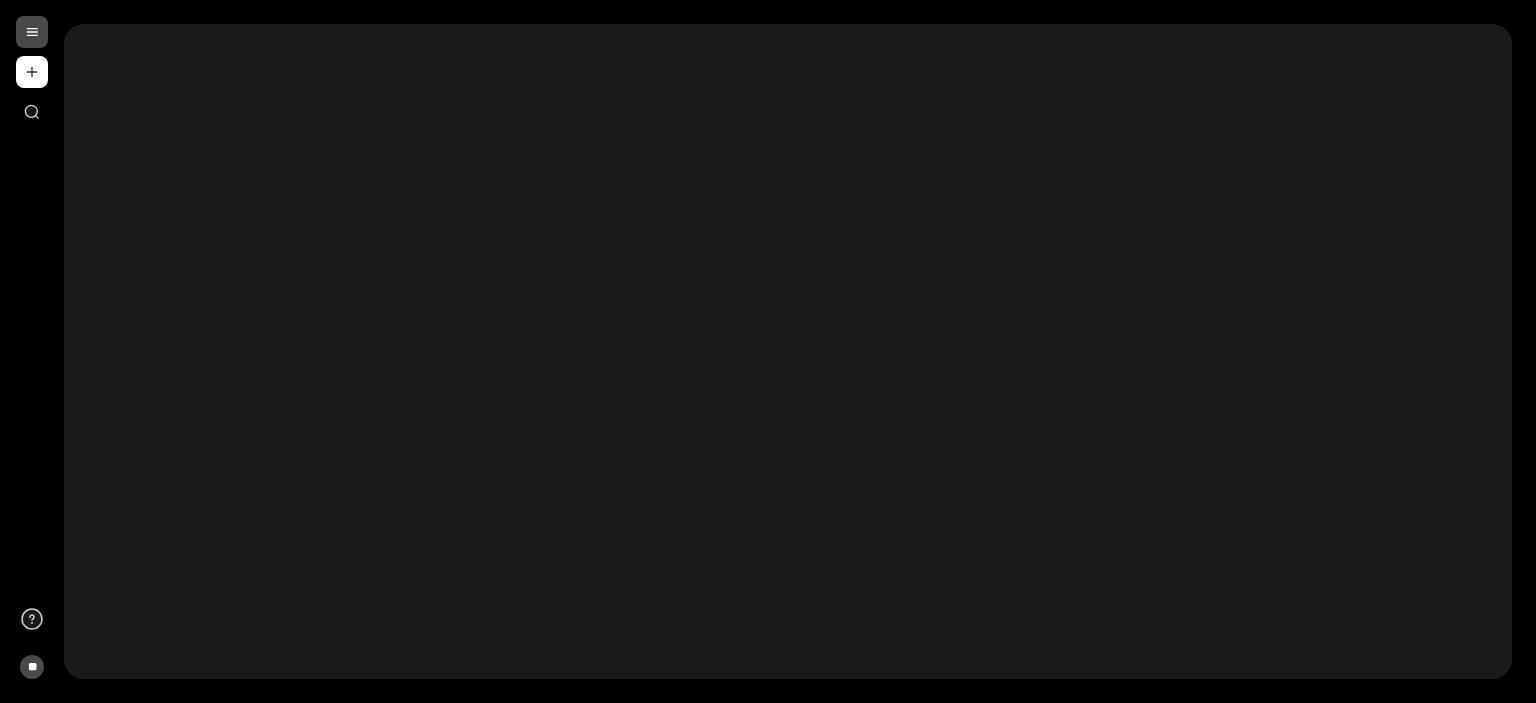 scroll, scrollTop: 0, scrollLeft: 0, axis: both 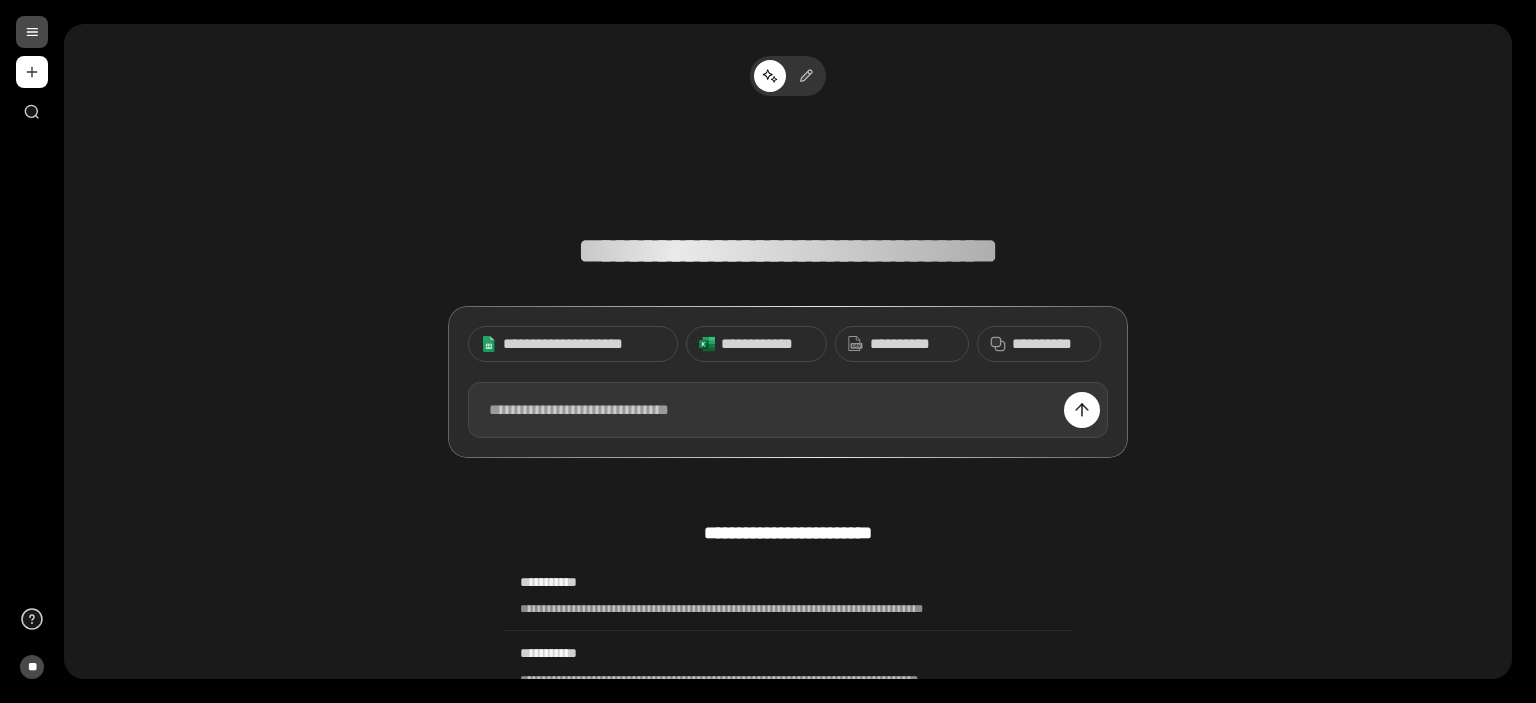 click at bounding box center (788, 410) 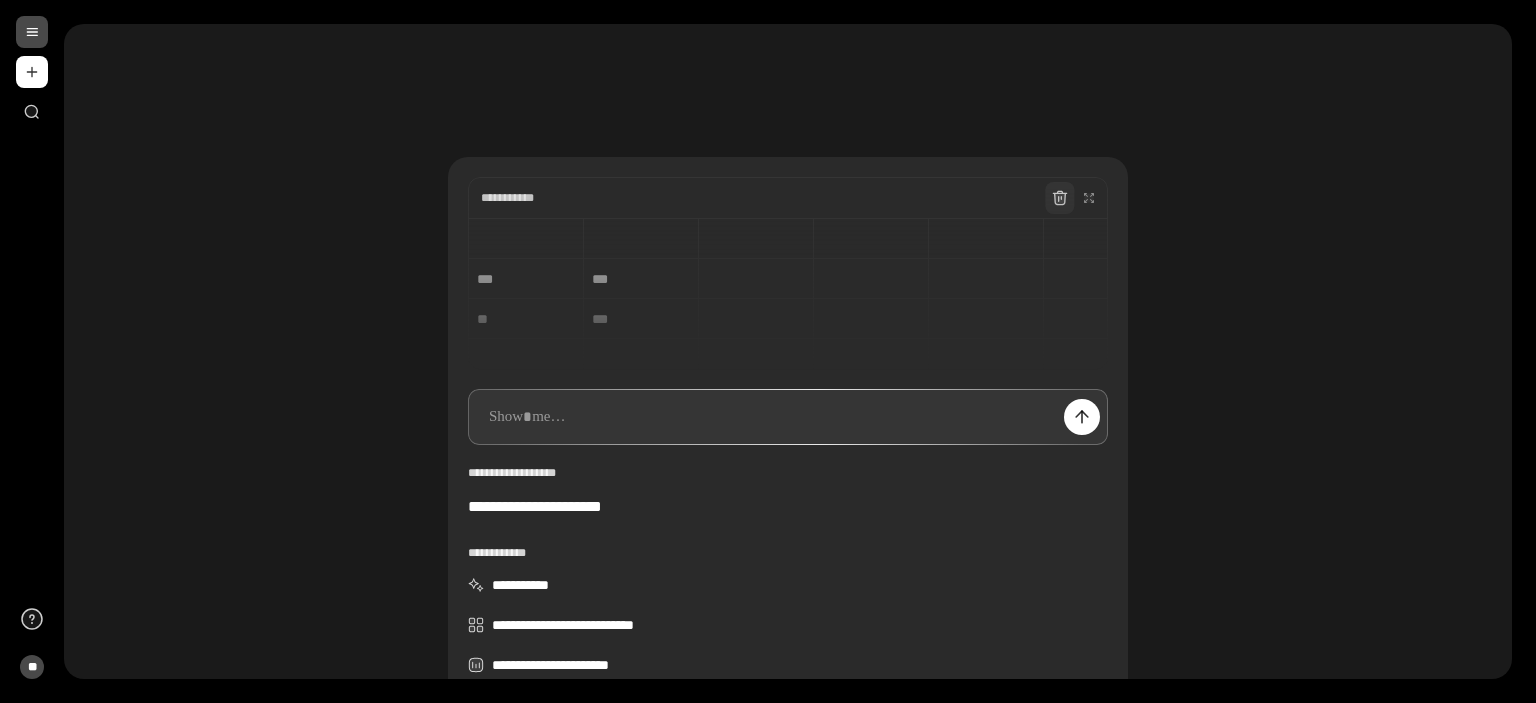 click 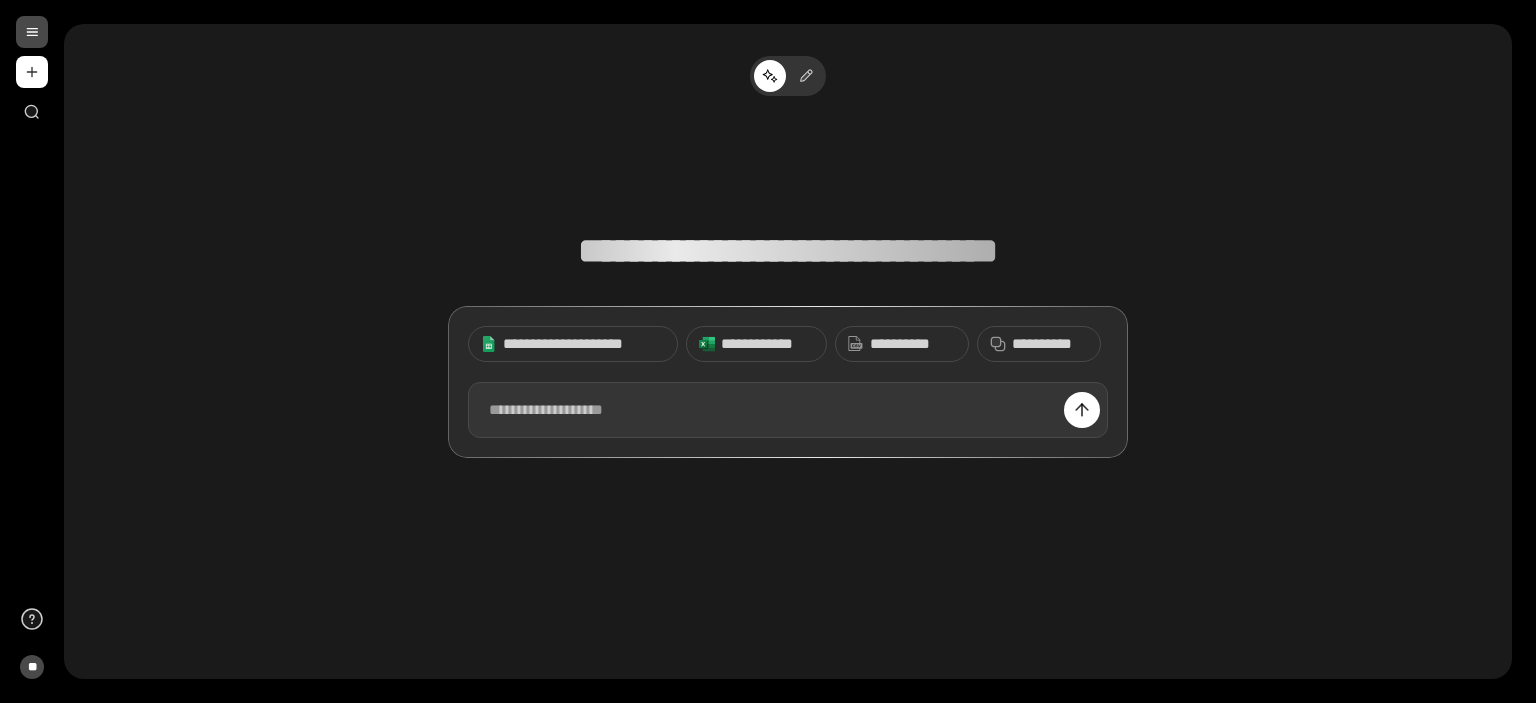 click at bounding box center [788, 410] 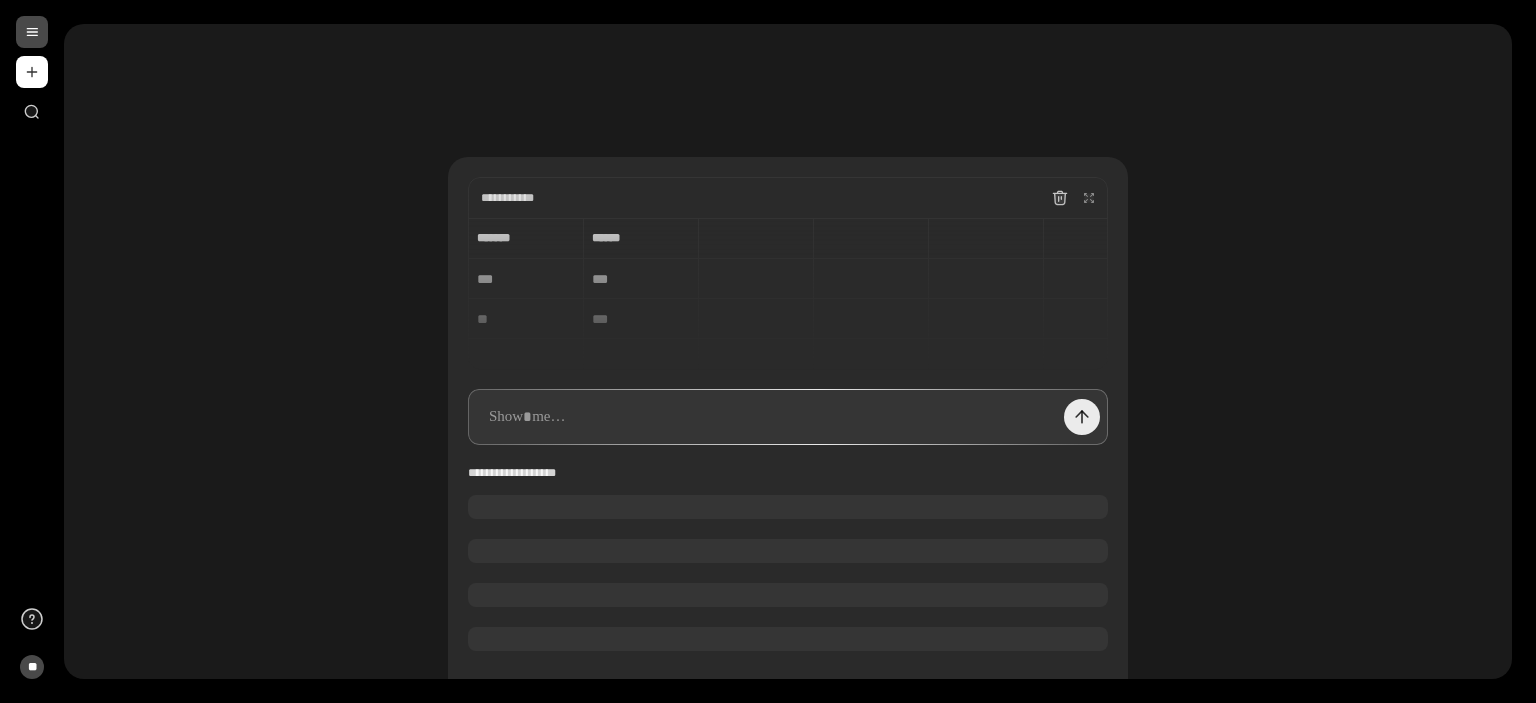 click at bounding box center [1082, 417] 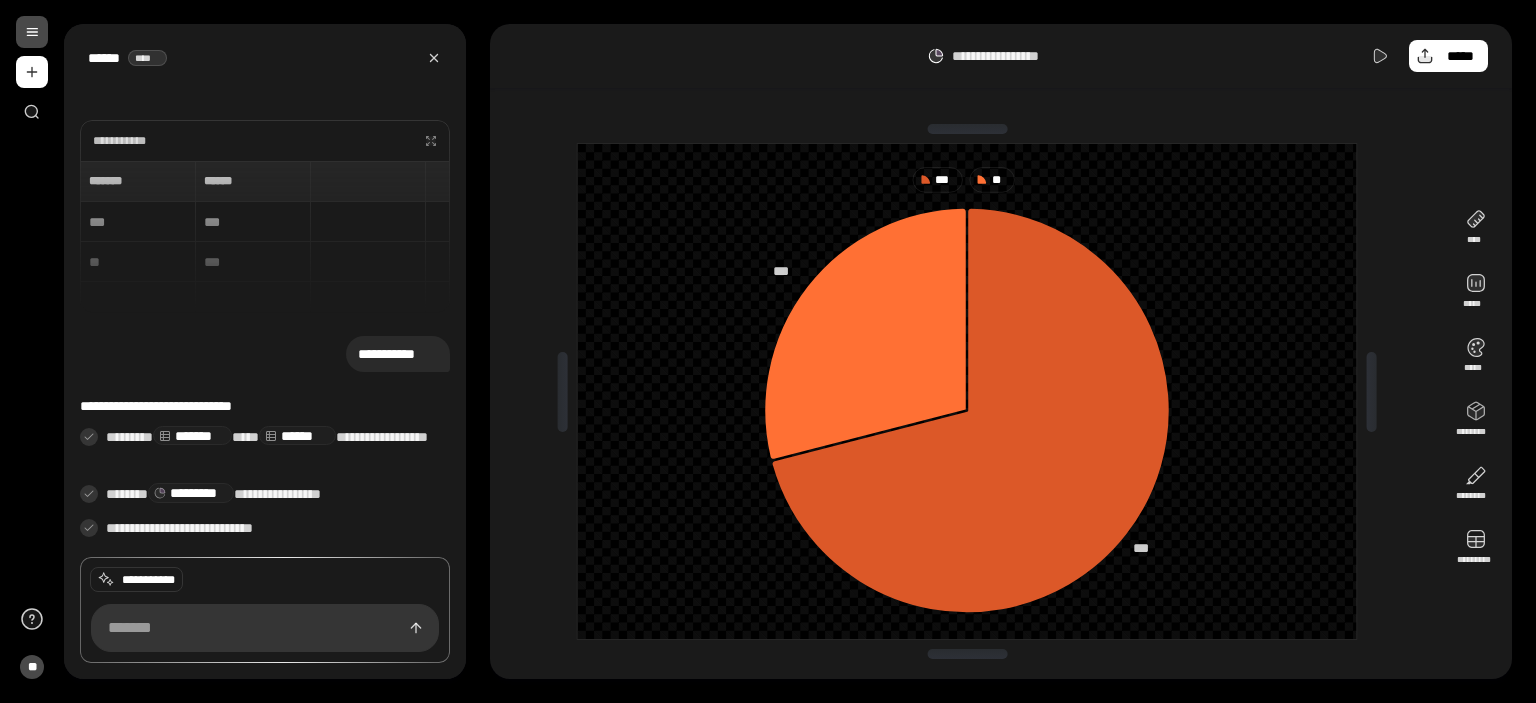 click 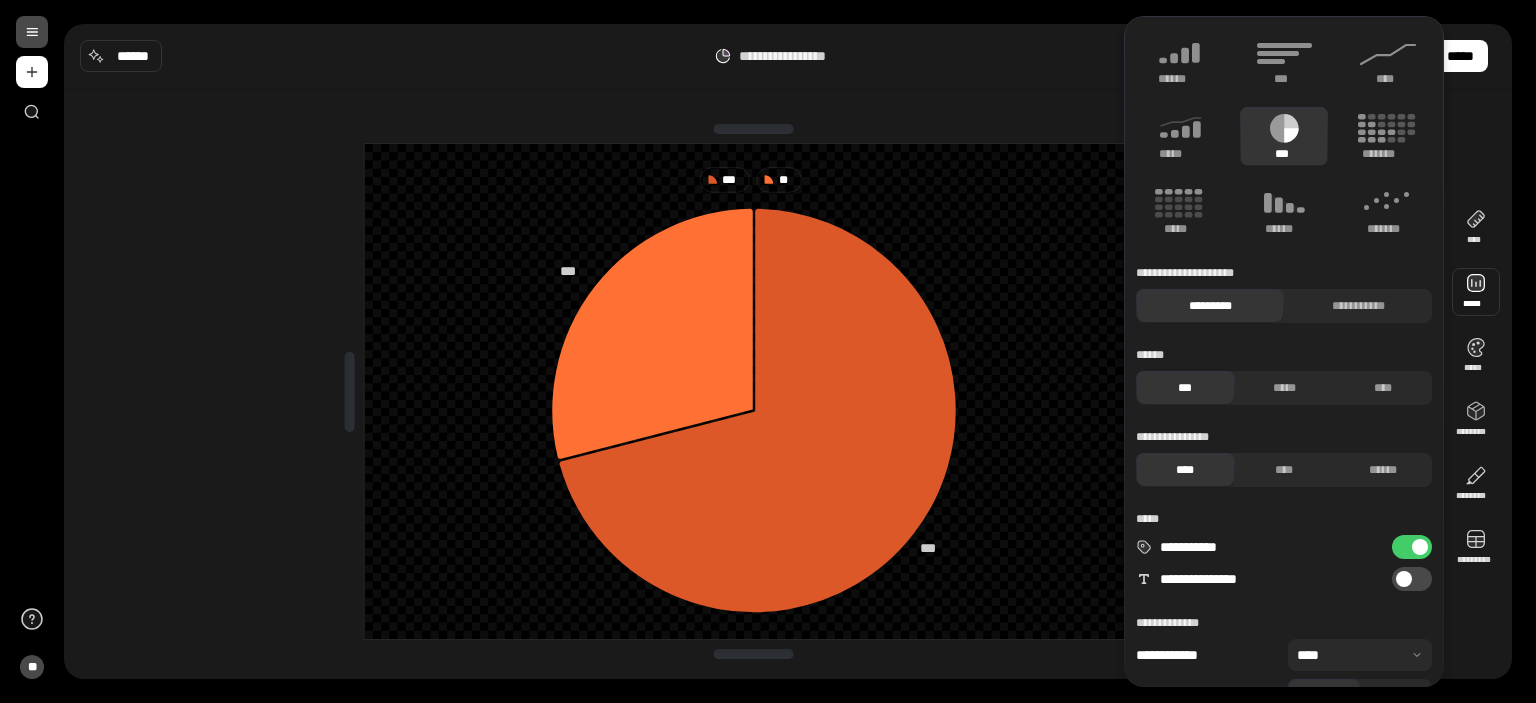 click at bounding box center (1476, 292) 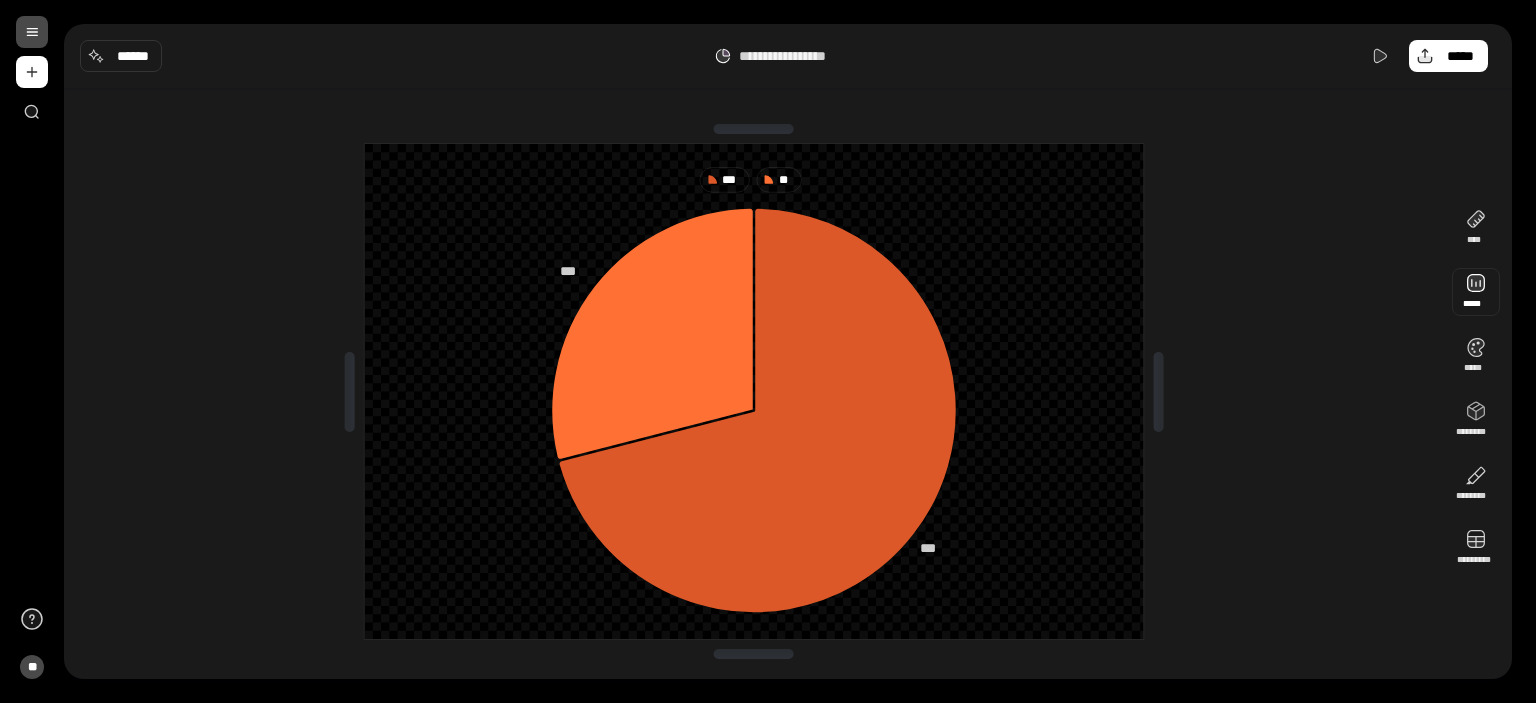 click at bounding box center (1476, 292) 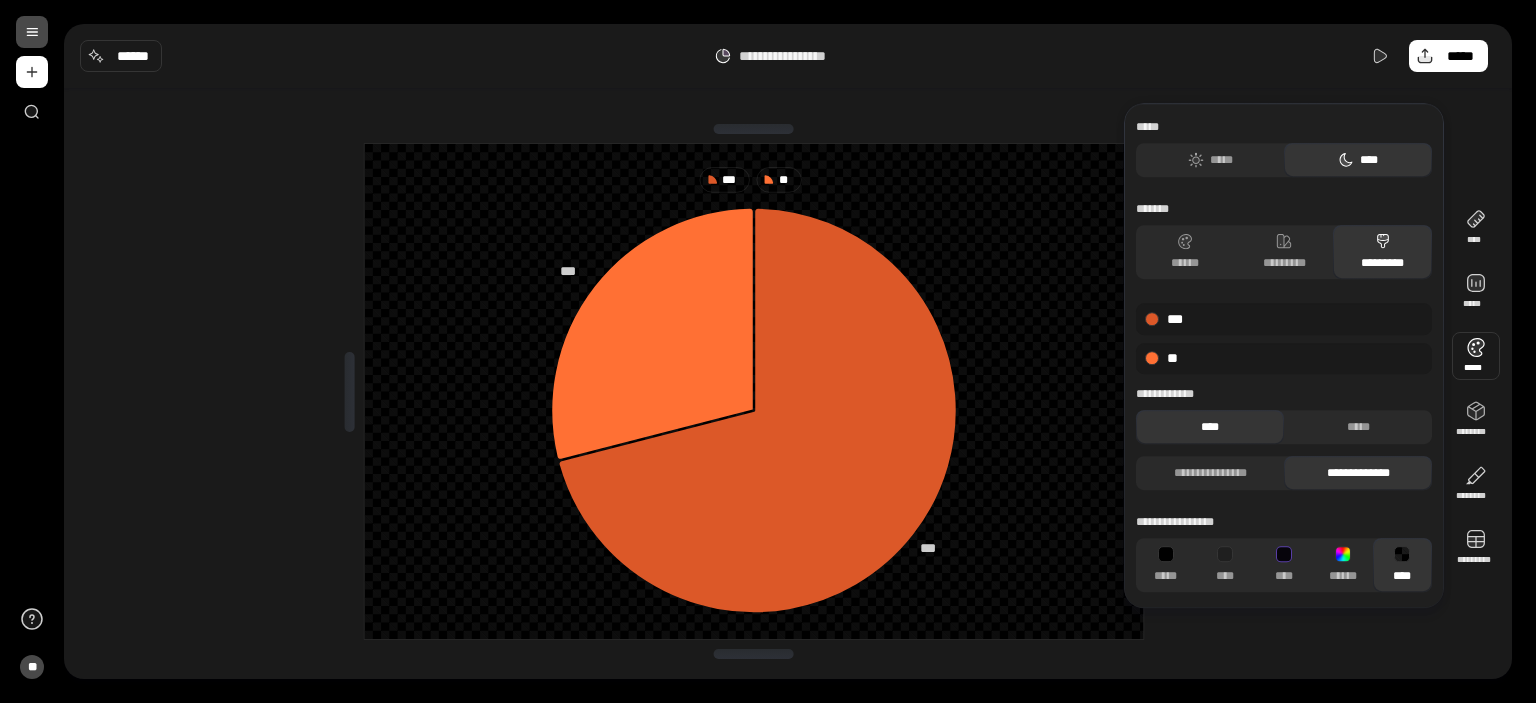 click at bounding box center [1476, 356] 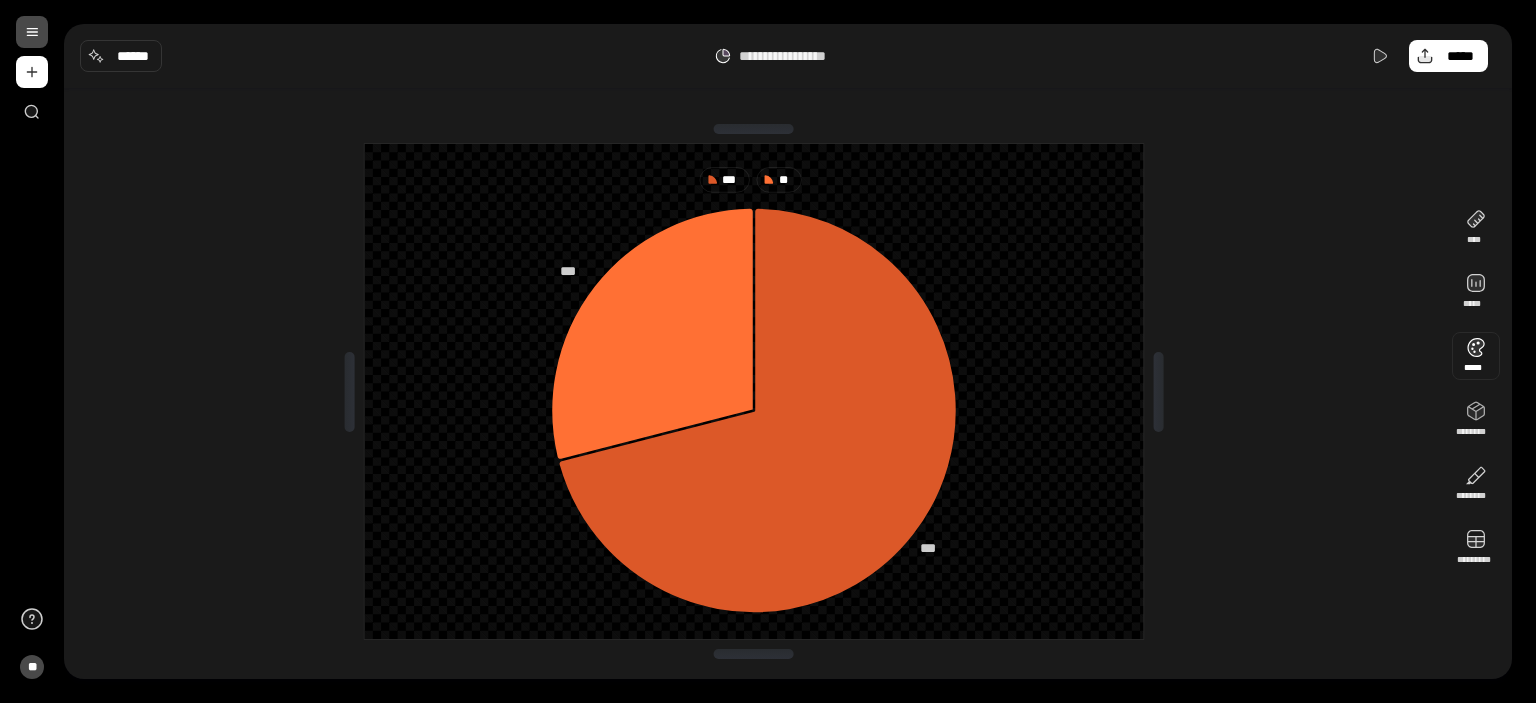 click at bounding box center (1476, 356) 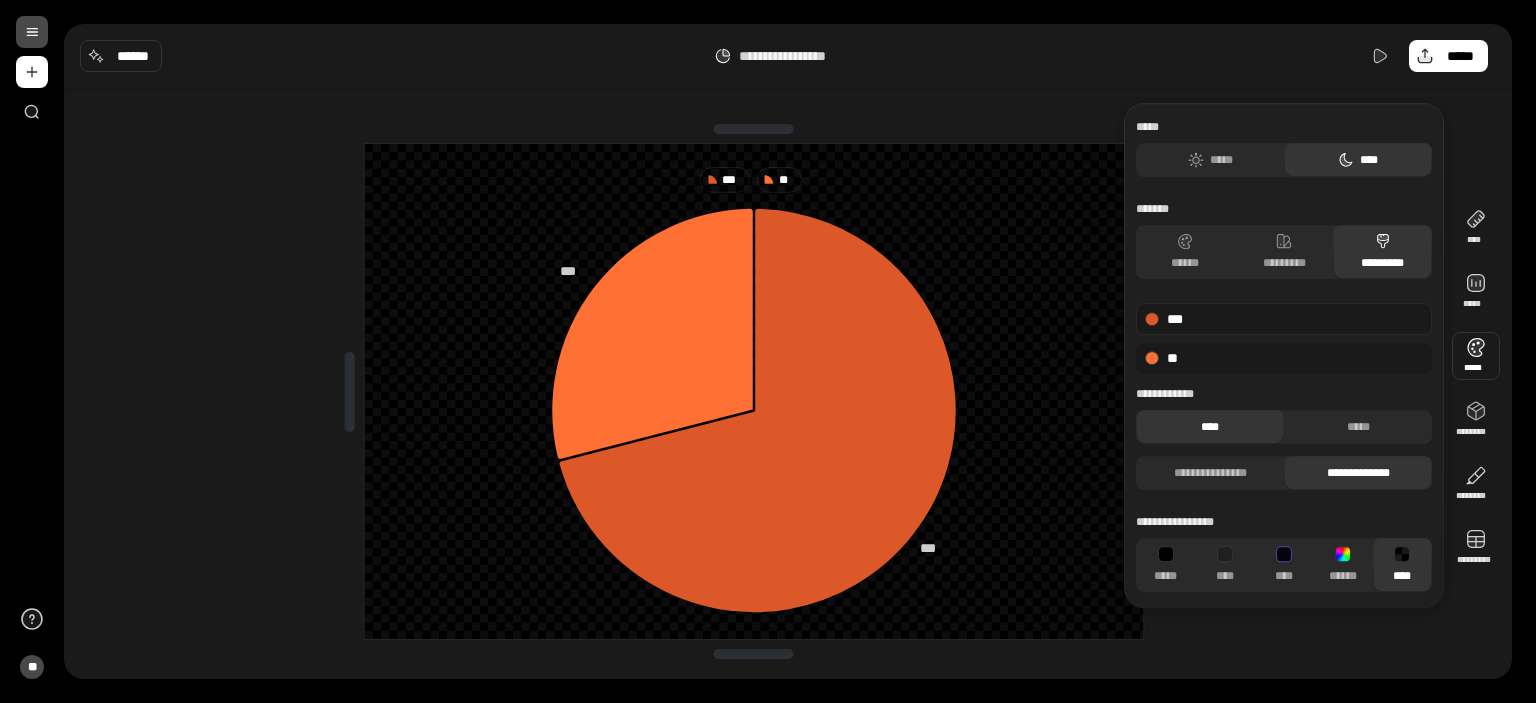 click at bounding box center (1152, 319) 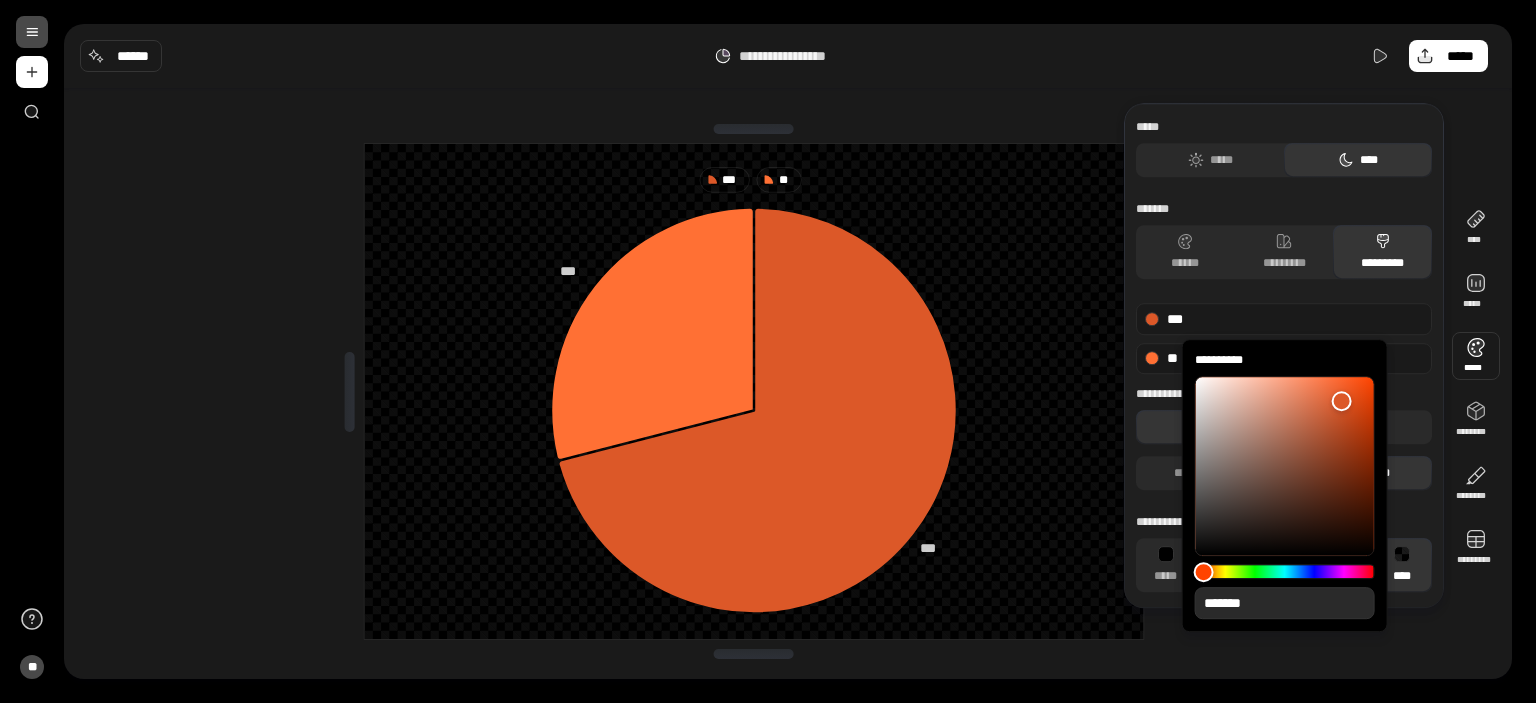 click on "**" at bounding box center (1284, 359) 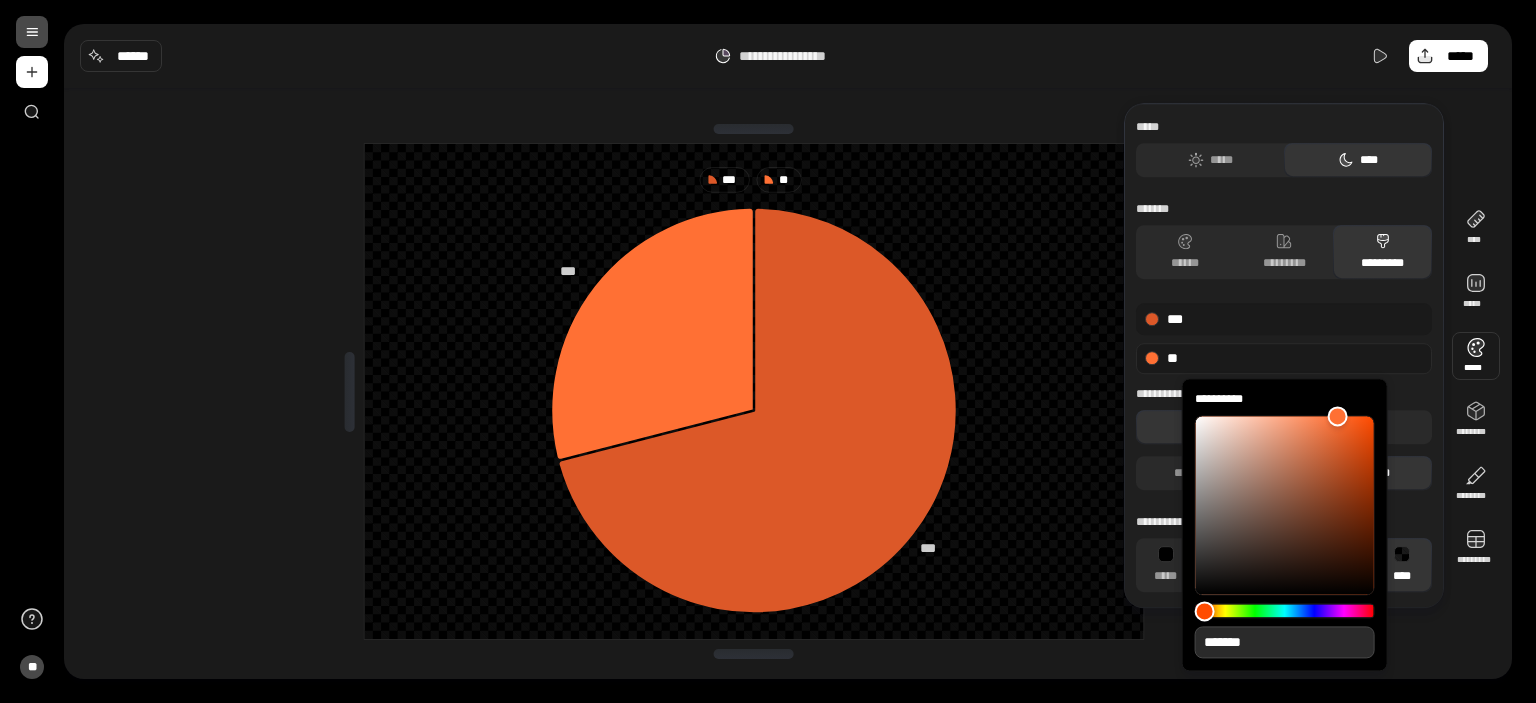 click on "*******" at bounding box center (1285, 642) 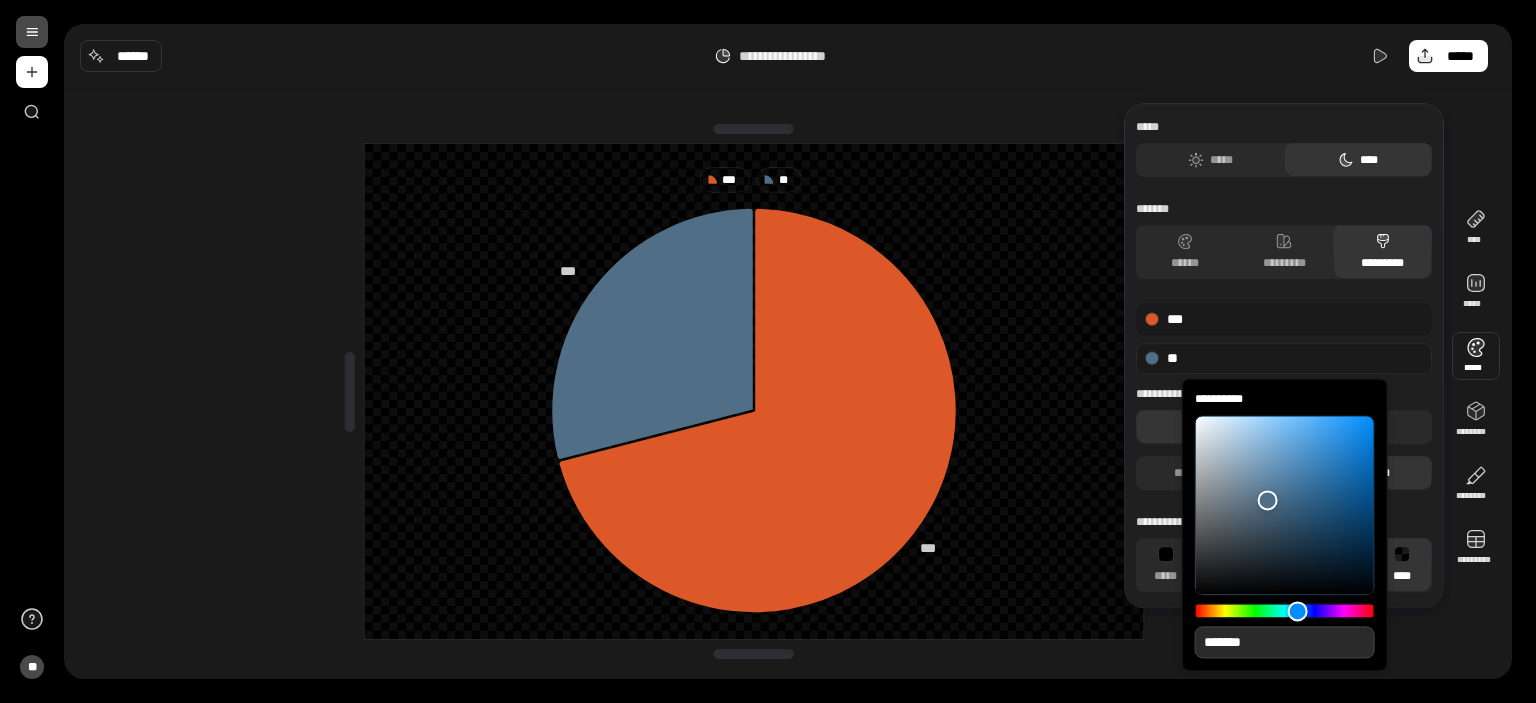 click on "*** ** *** ***" at bounding box center (754, 391) 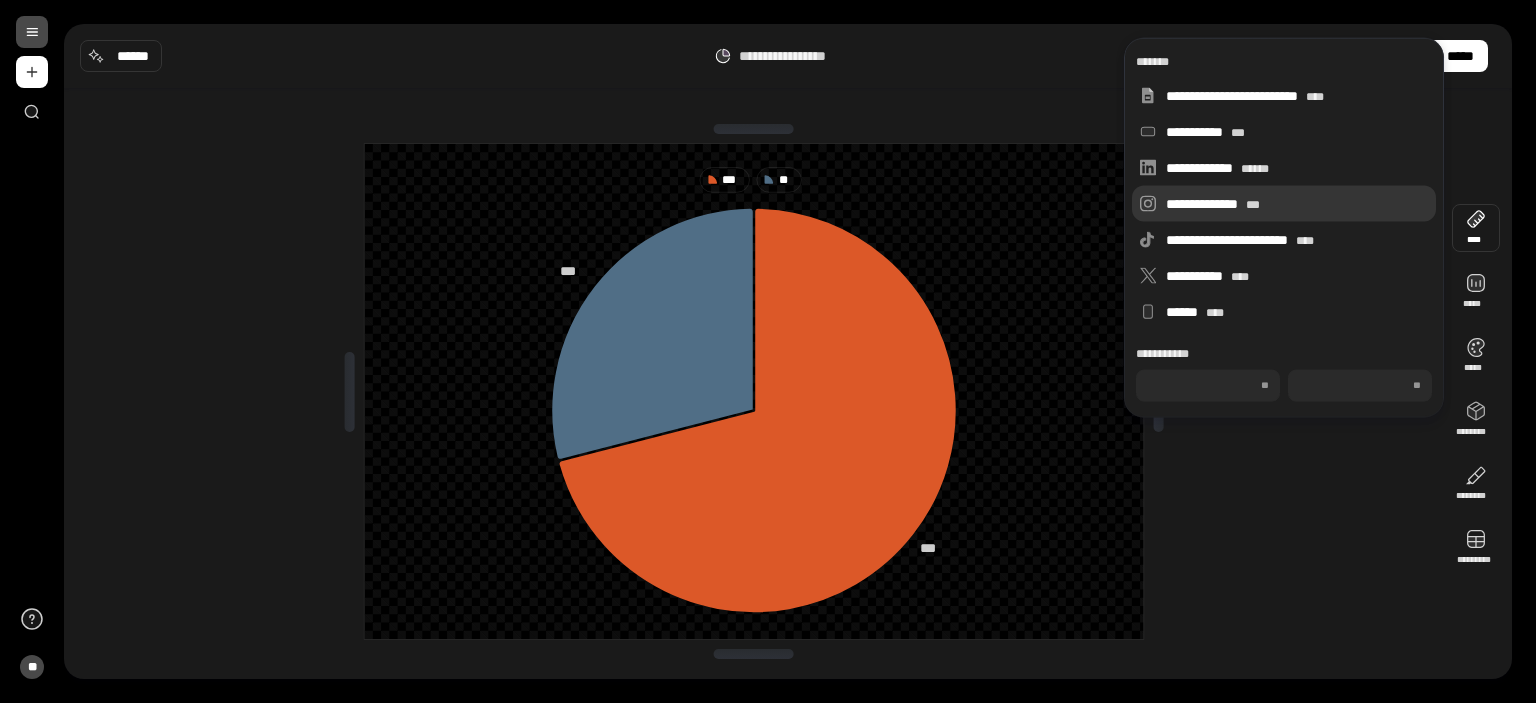 click on "**********" at bounding box center [1297, 204] 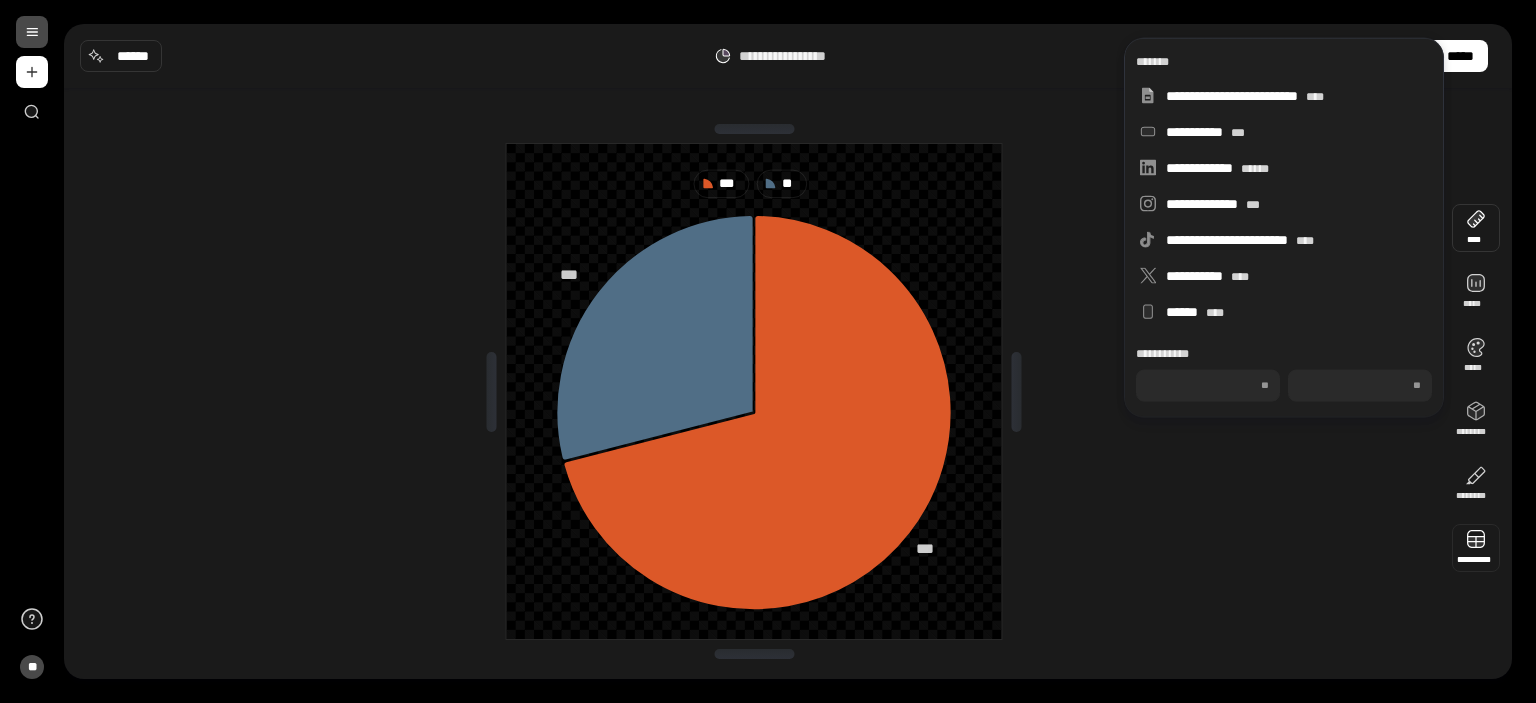 click at bounding box center [1476, 548] 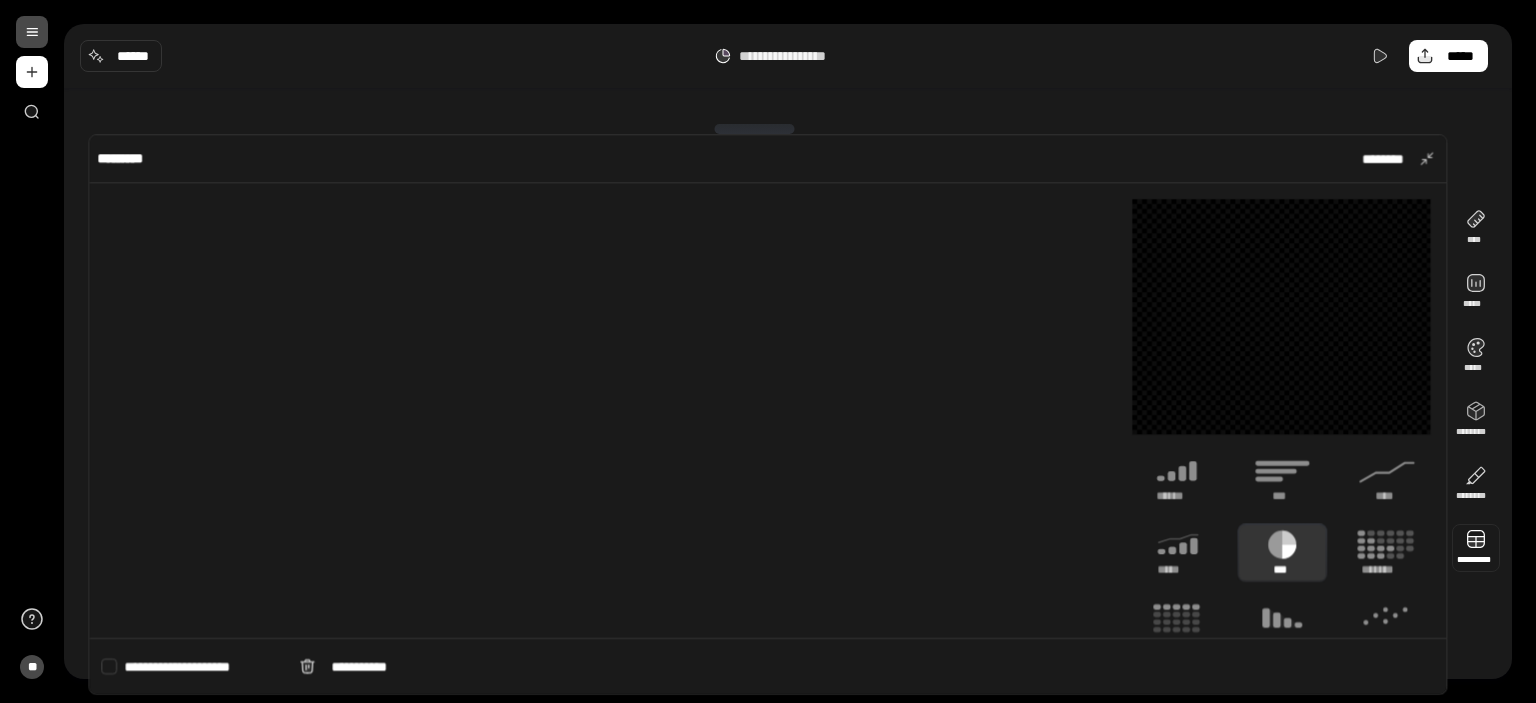 click on "**********" at bounding box center (767, 414) 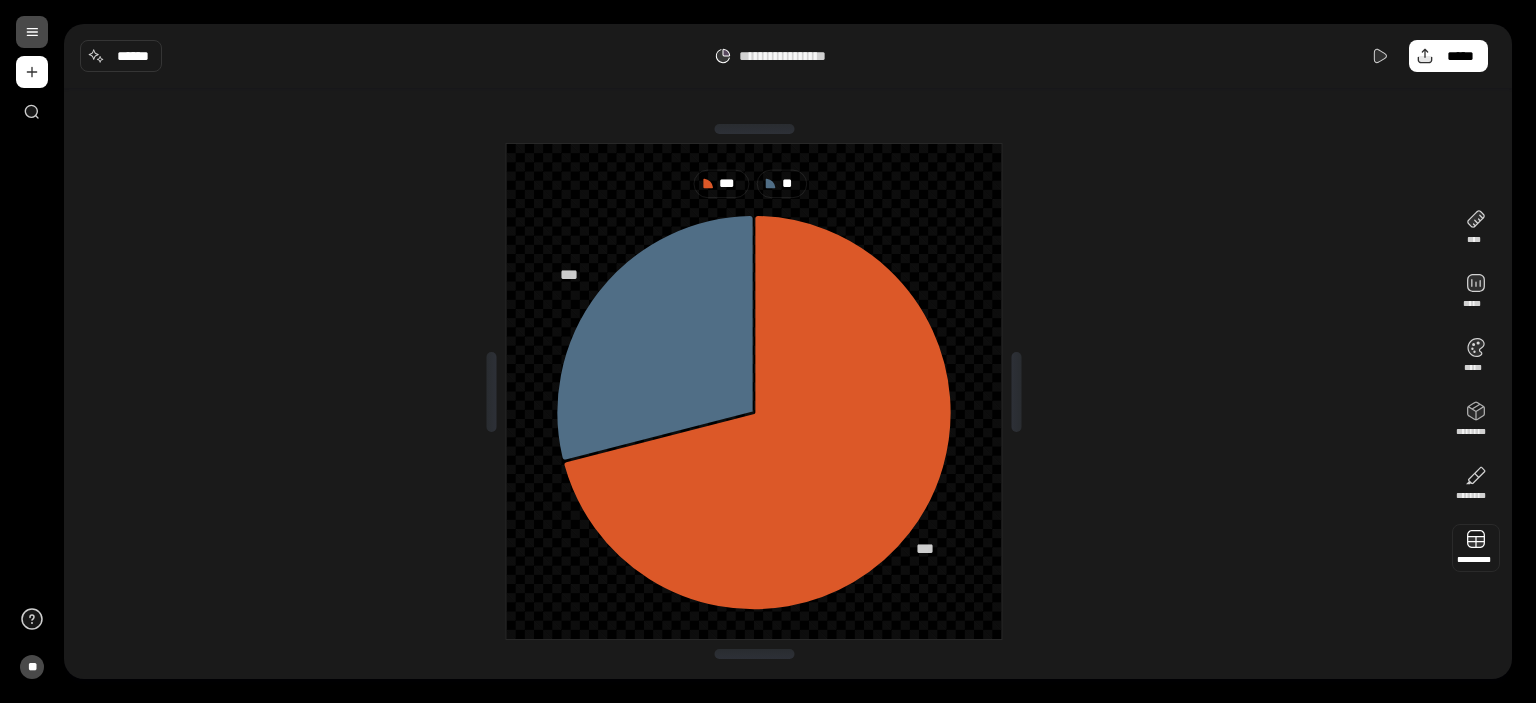 click at bounding box center [1476, 548] 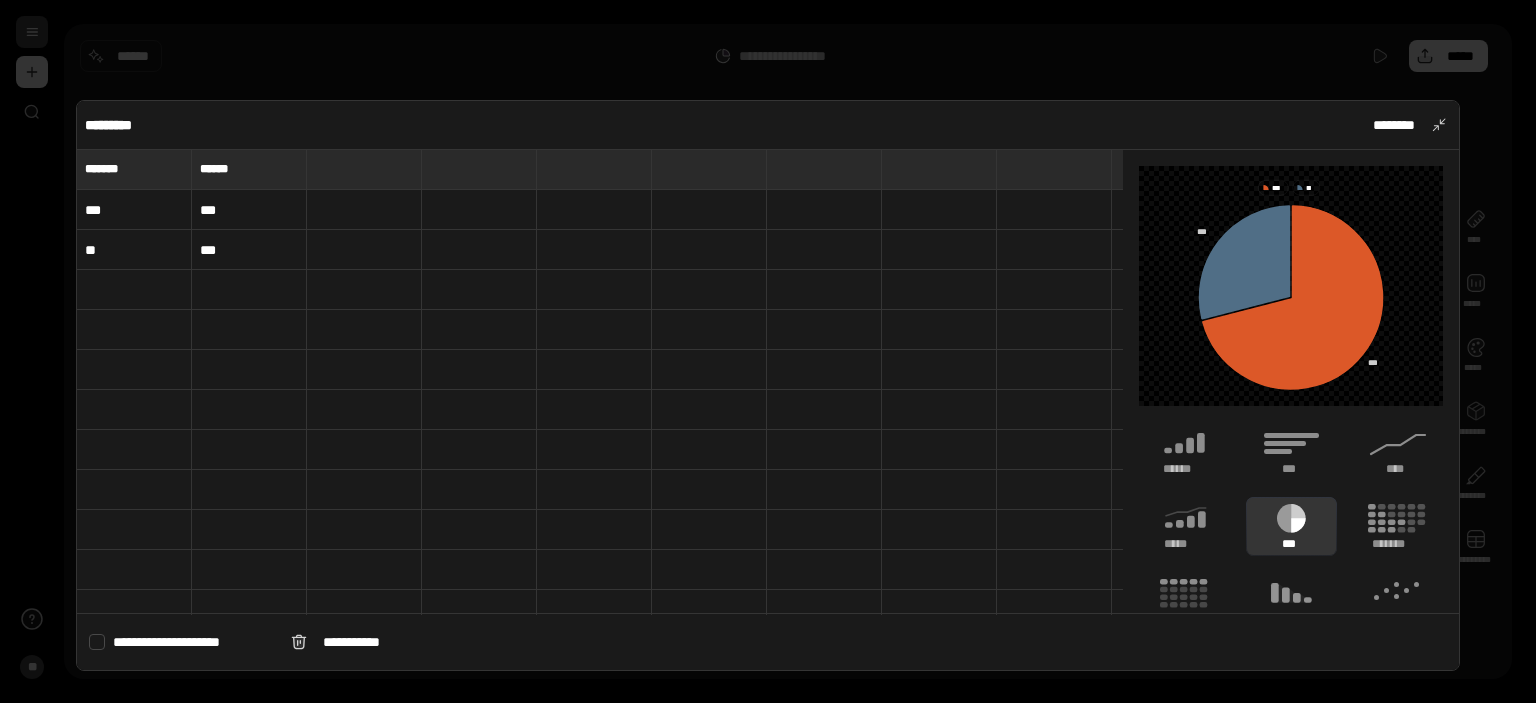 click on "***" at bounding box center [134, 210] 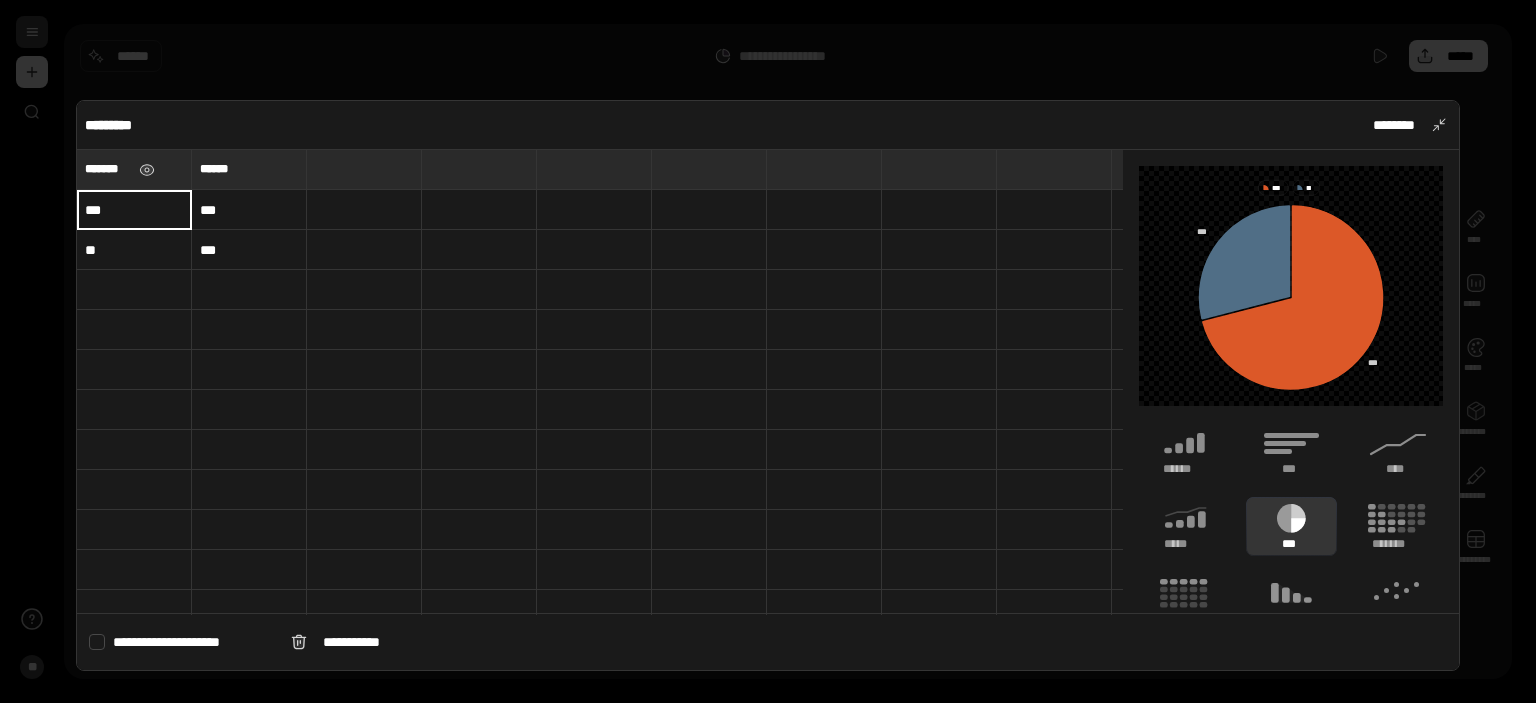 click on "*******" at bounding box center (108, 169) 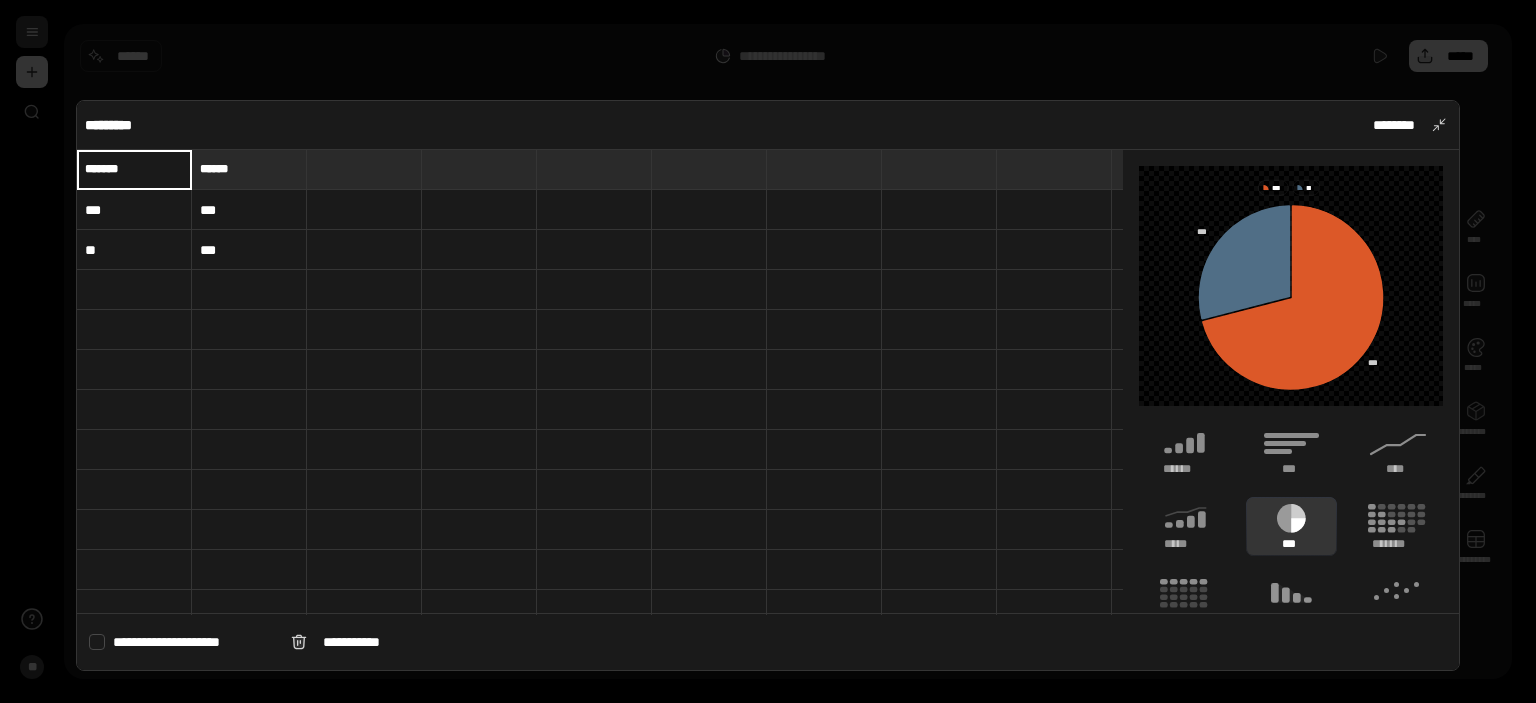 click on "*******" at bounding box center (134, 169) 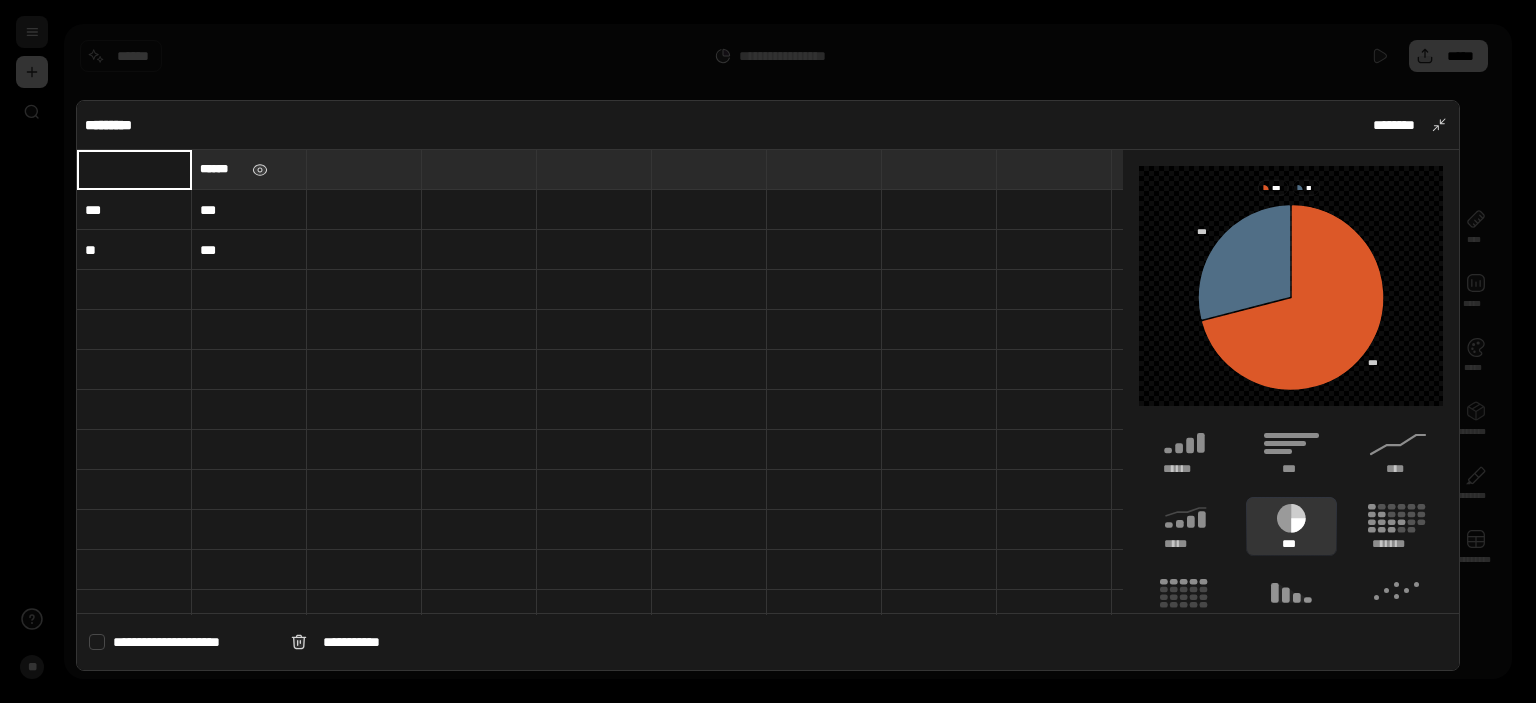 type 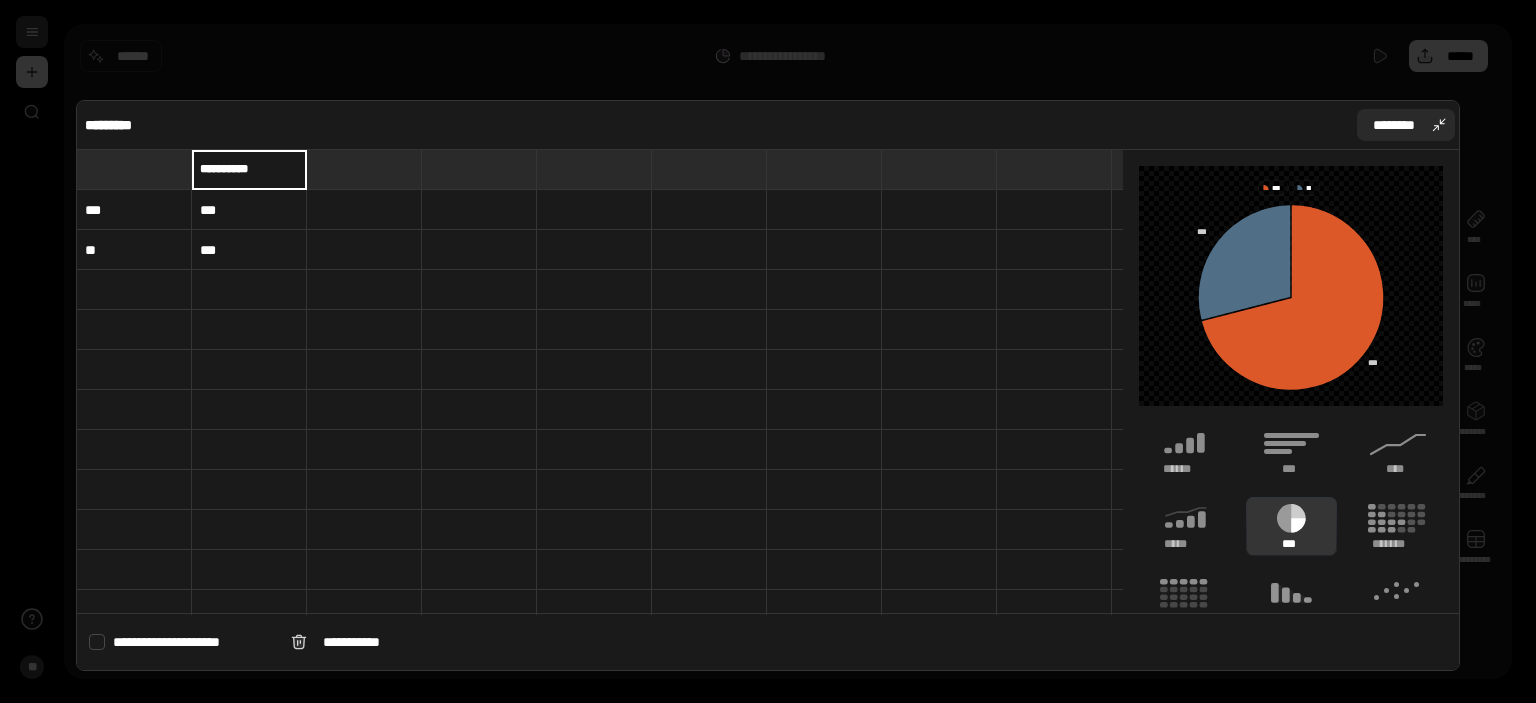 type on "**********" 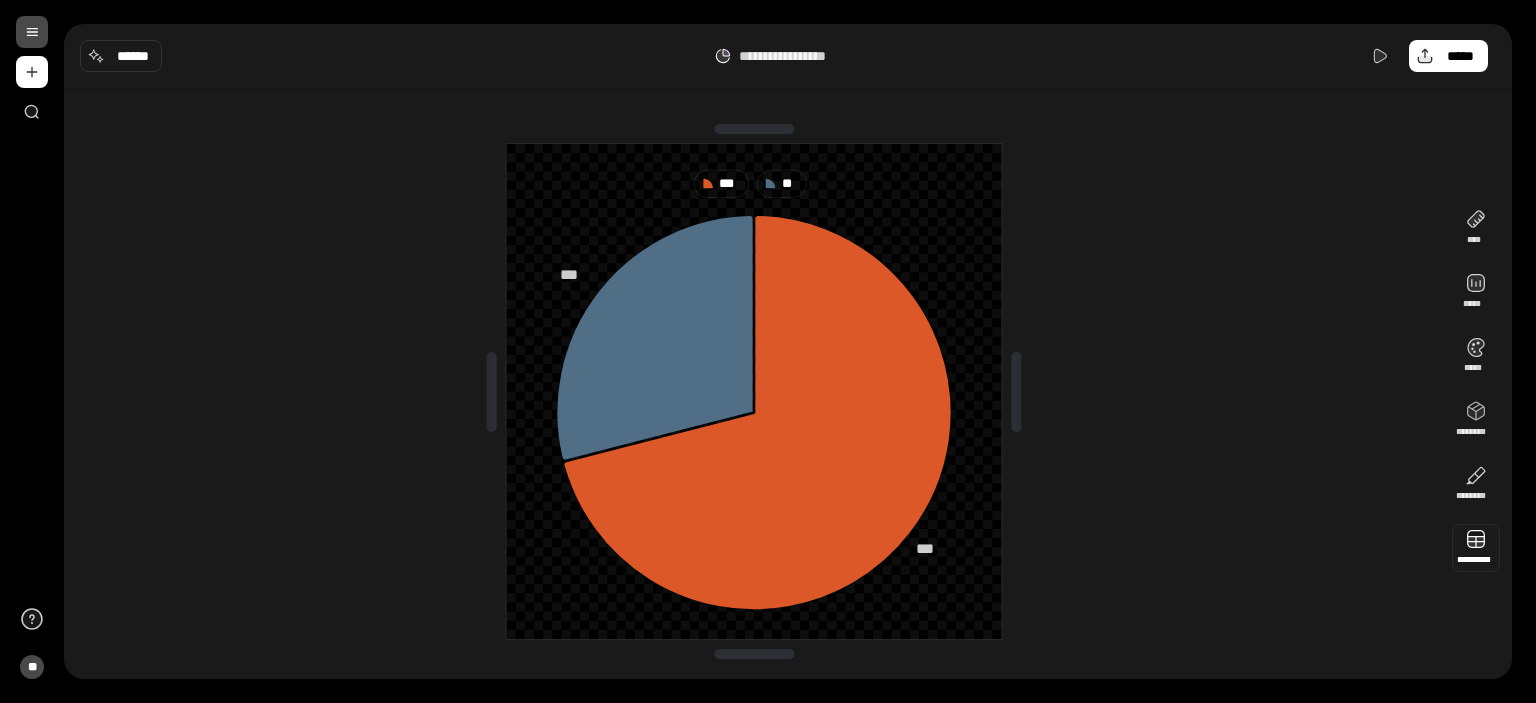 click at bounding box center (1476, 548) 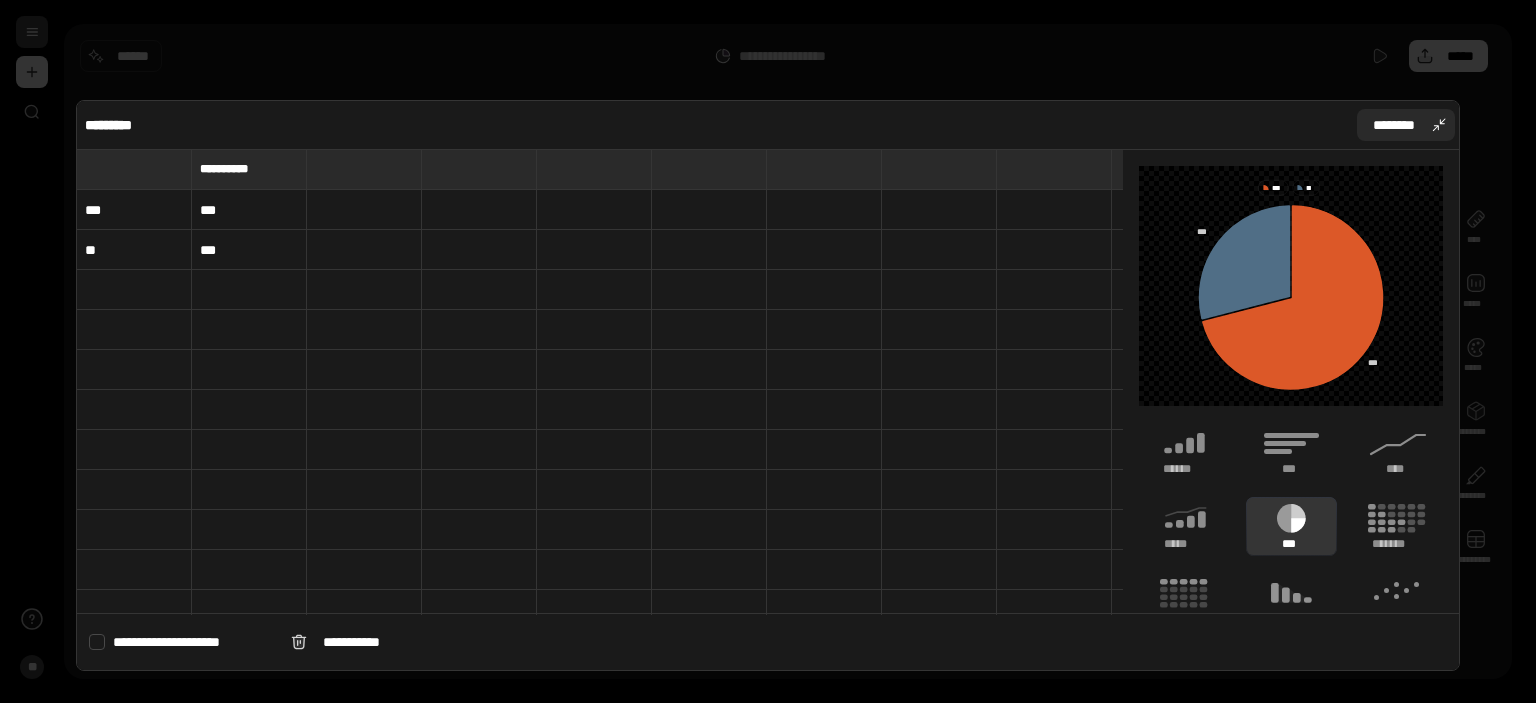 click on "********" at bounding box center [1394, 125] 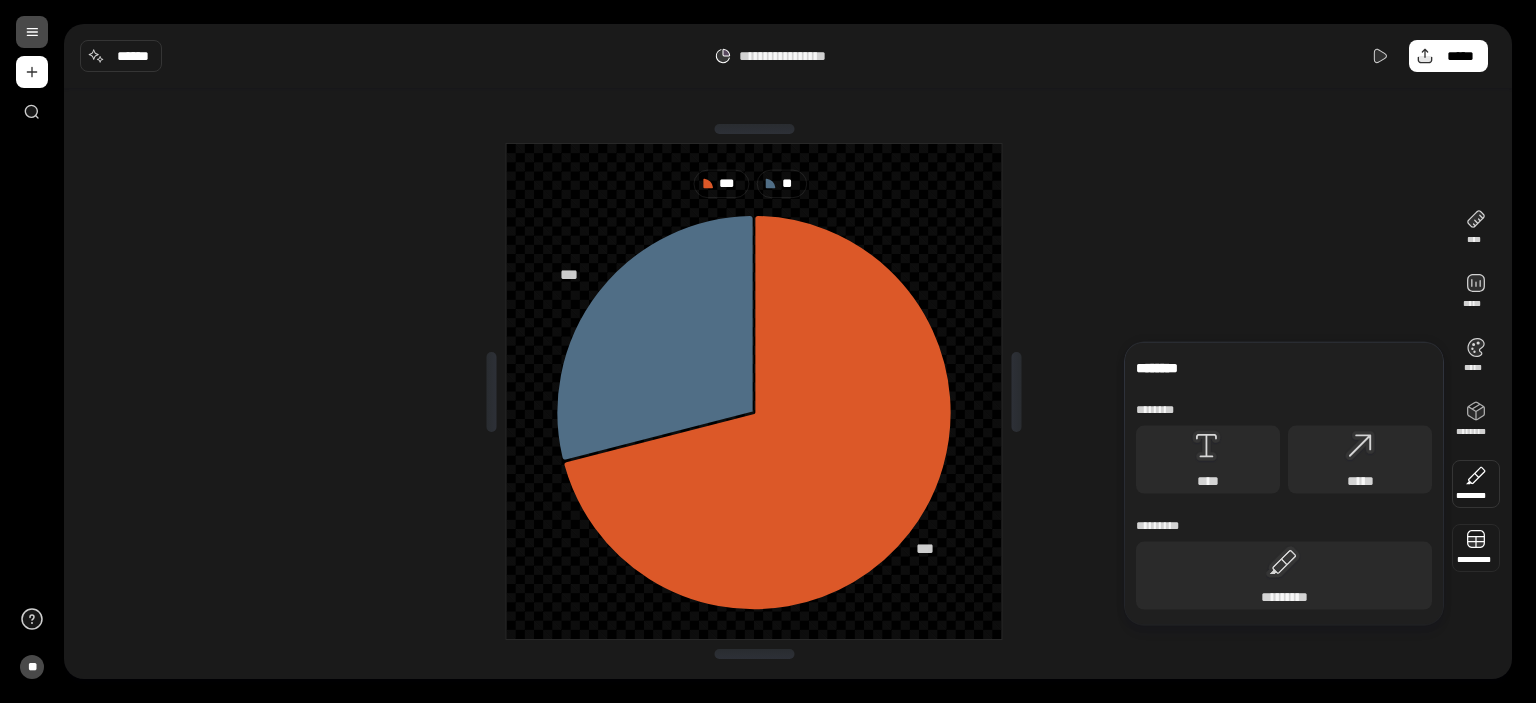 click at bounding box center [1476, 548] 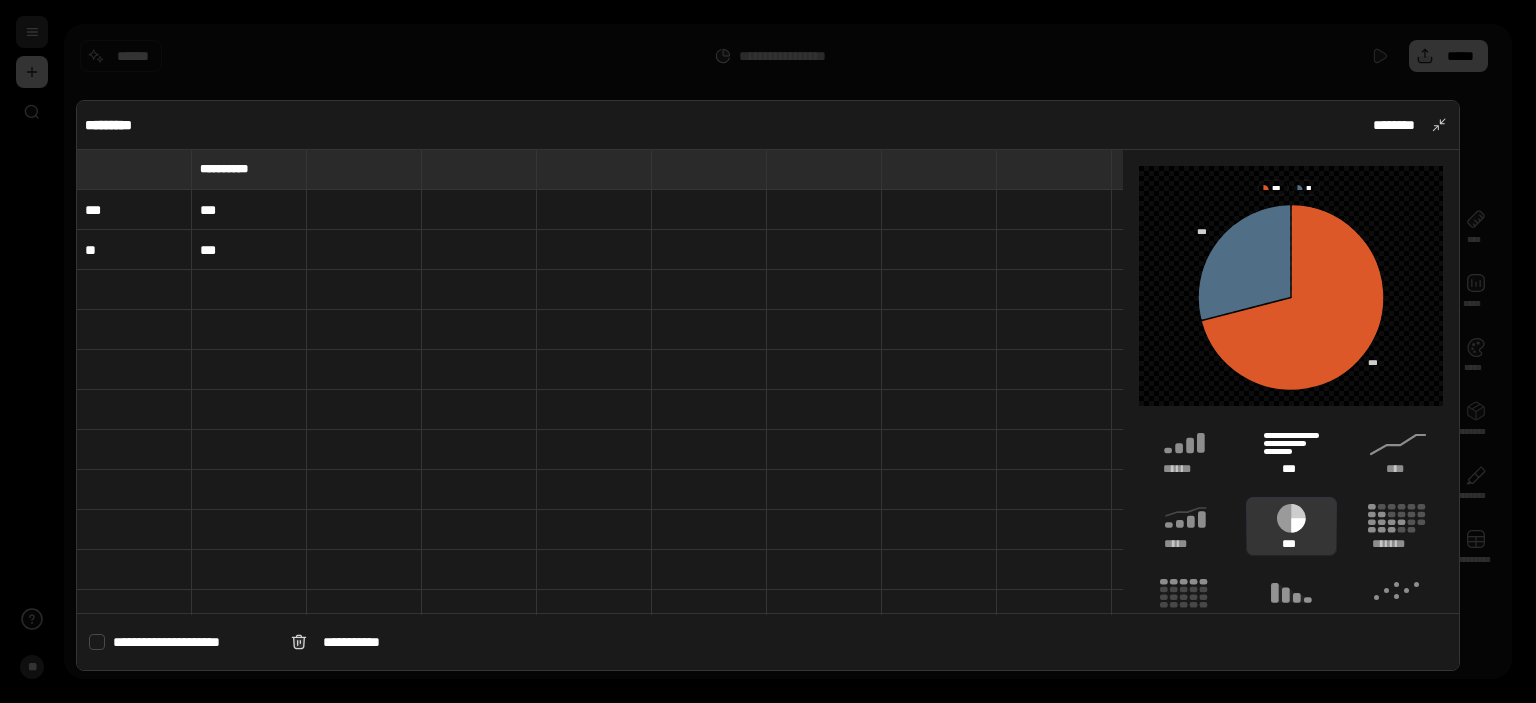 scroll, scrollTop: 175, scrollLeft: 0, axis: vertical 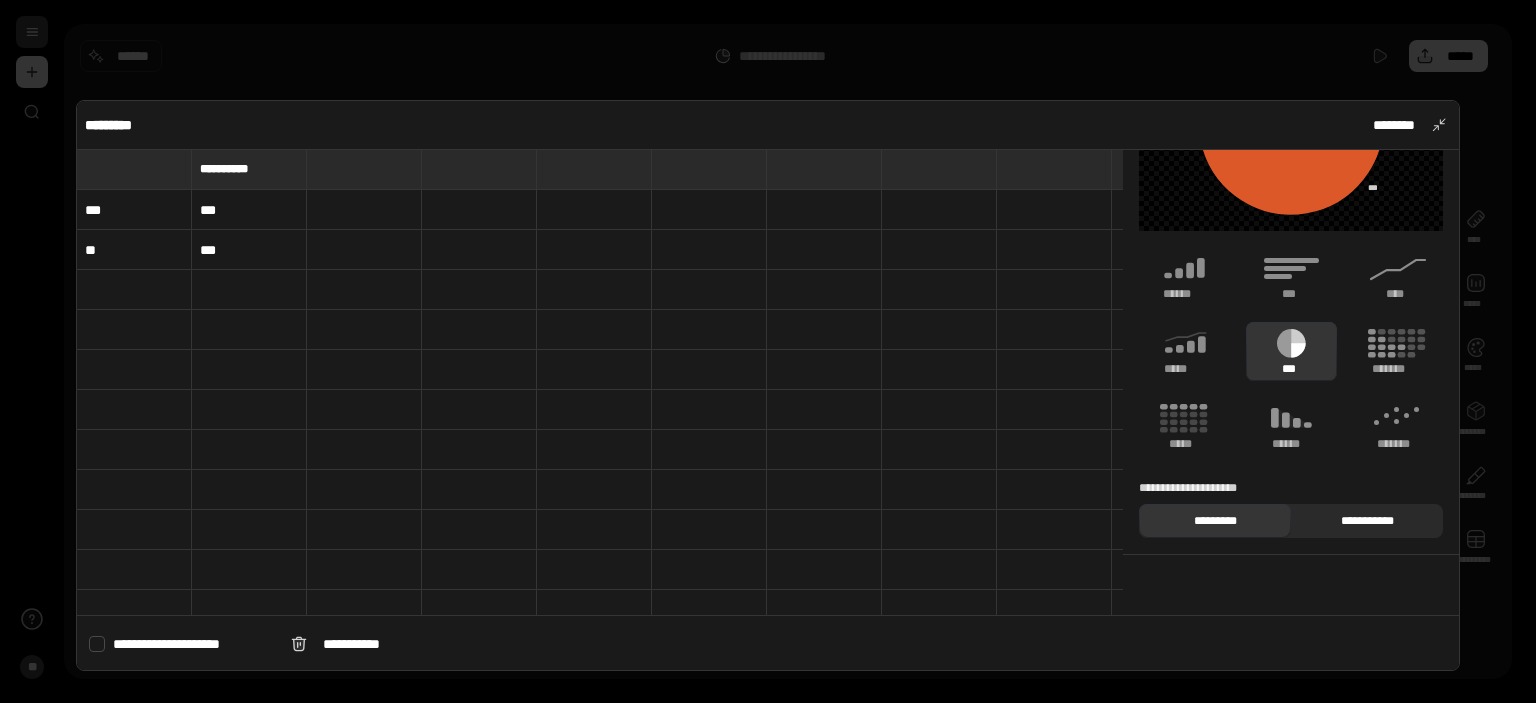 click on "**********" at bounding box center [1367, 521] 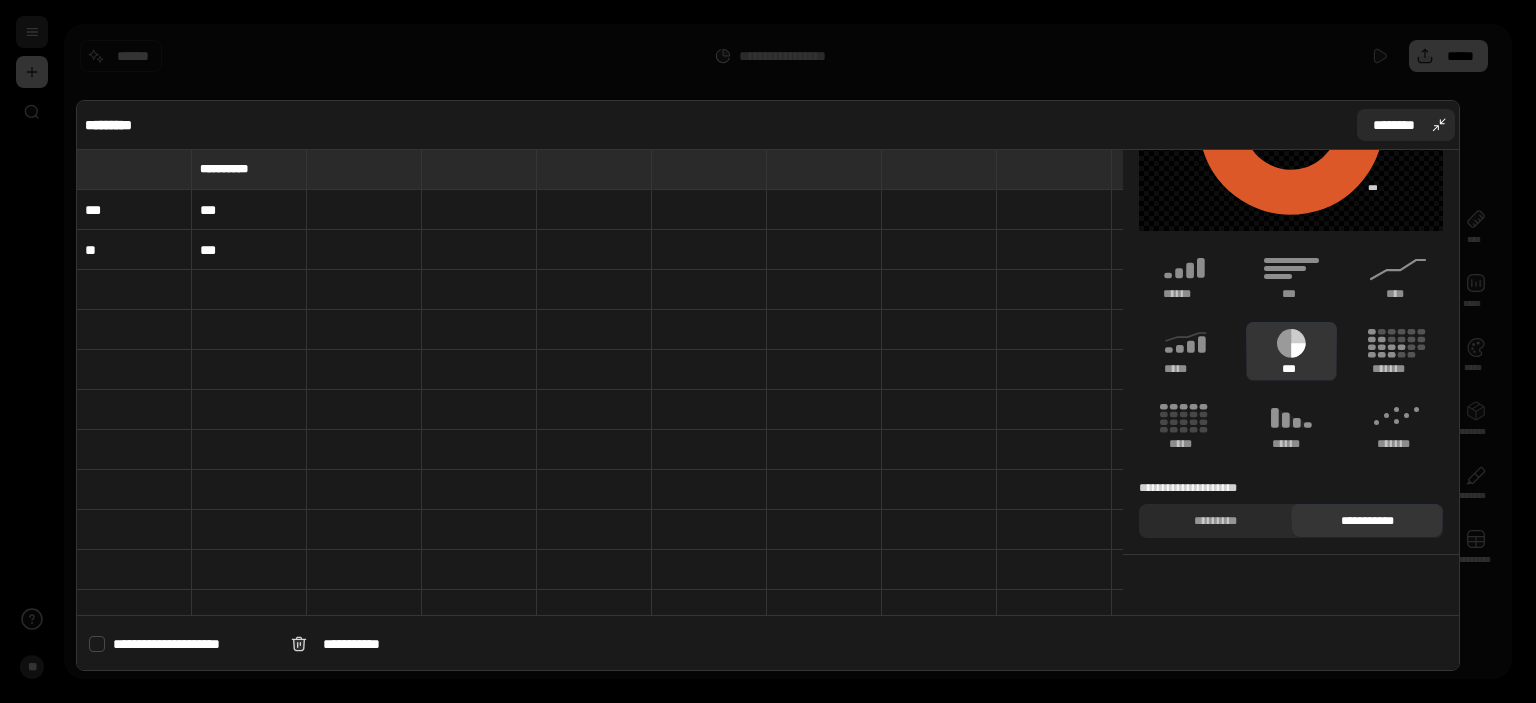 click on "********" at bounding box center (1406, 125) 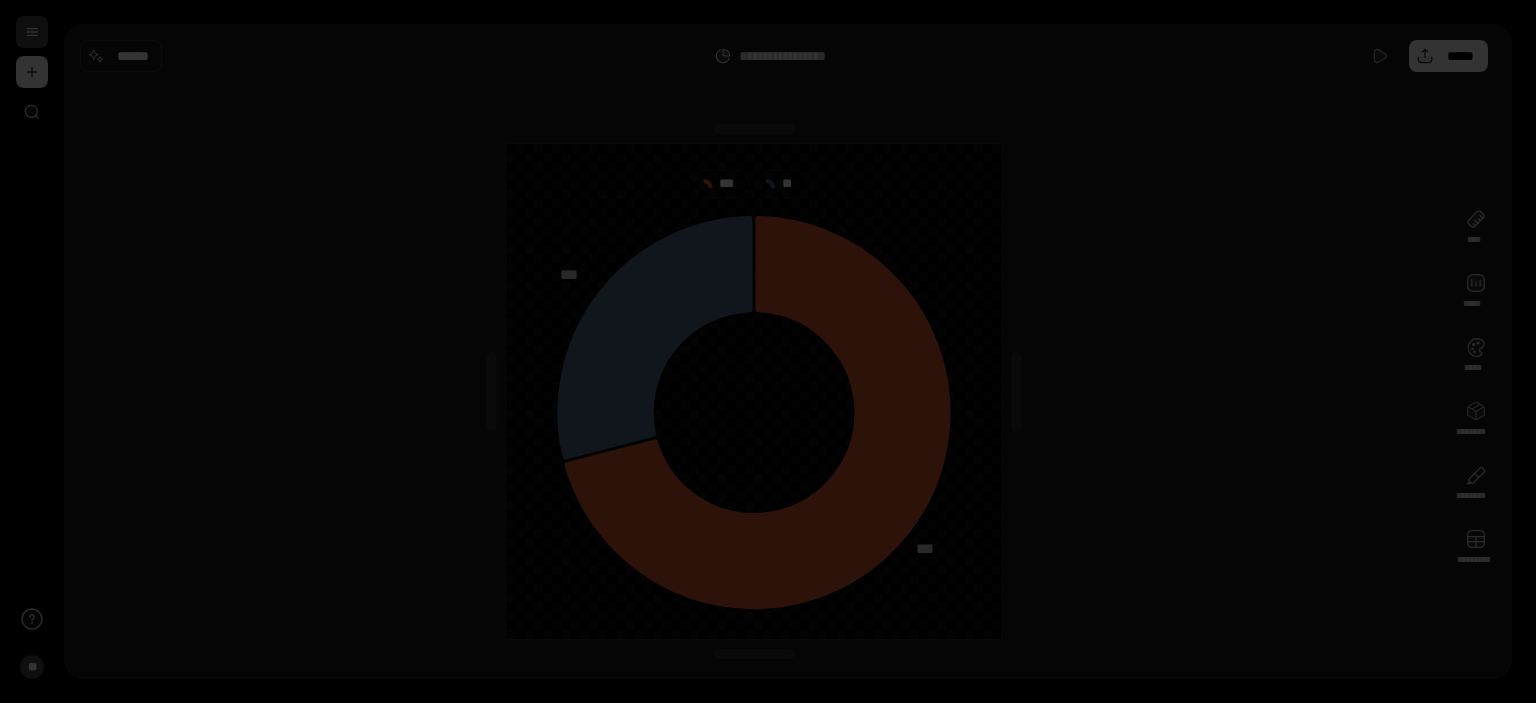 scroll, scrollTop: 175, scrollLeft: 0, axis: vertical 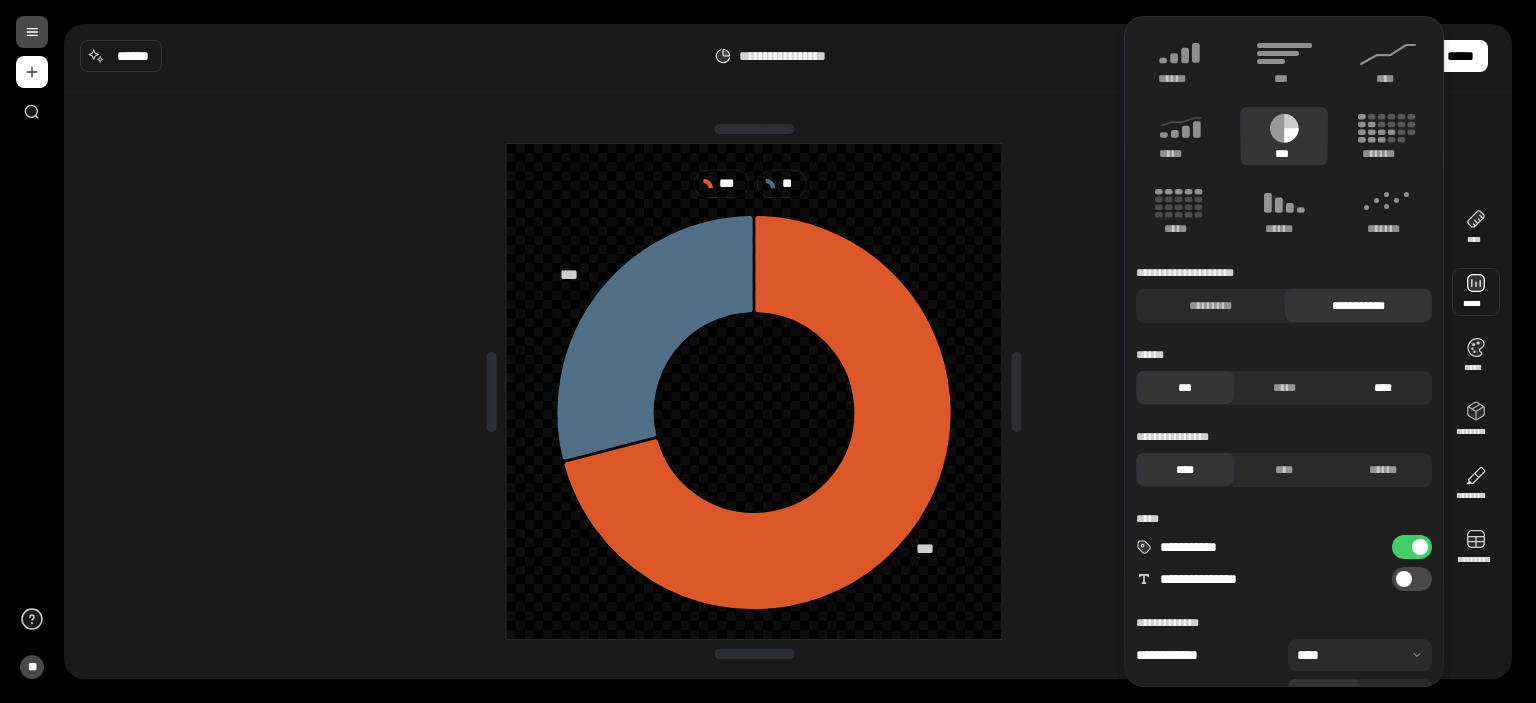 click on "****" at bounding box center [1382, 388] 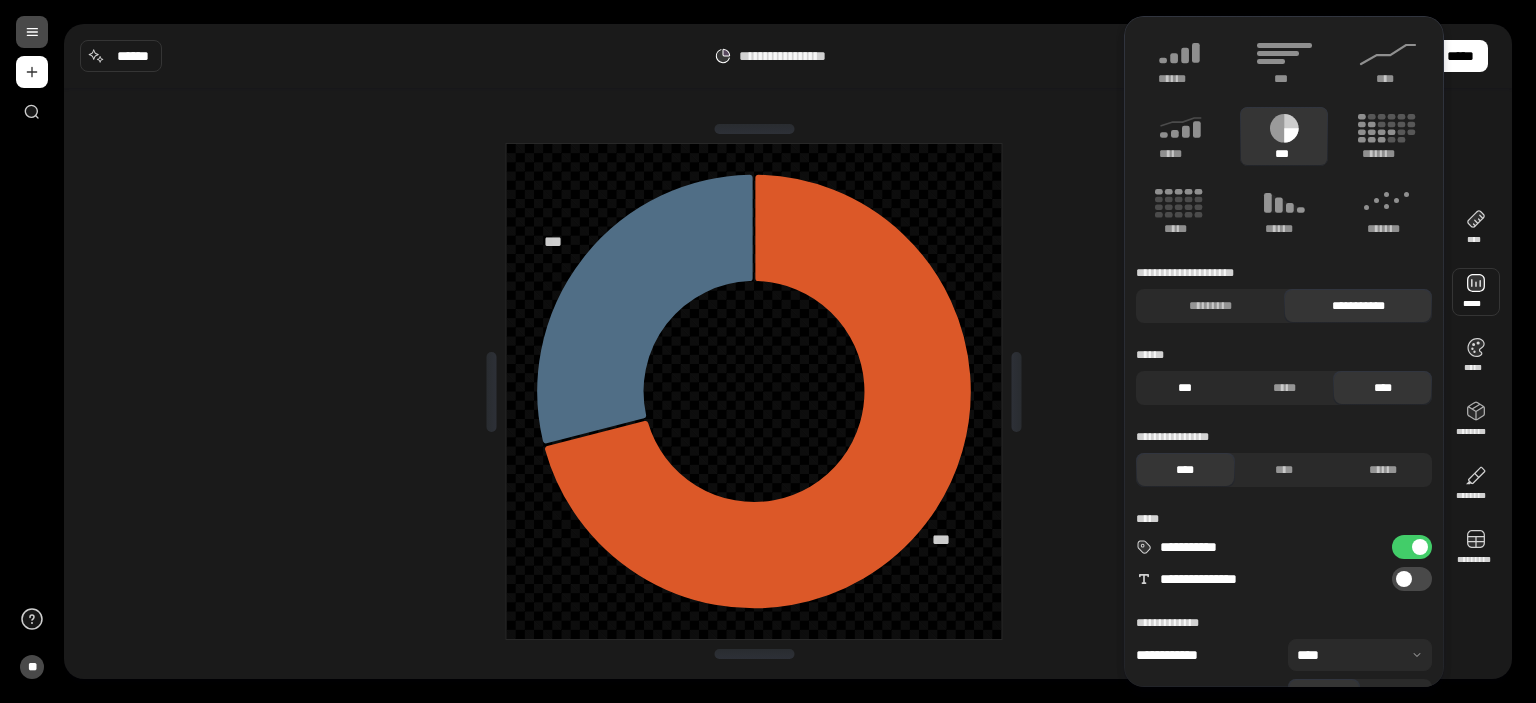 click on "***" at bounding box center (1185, 388) 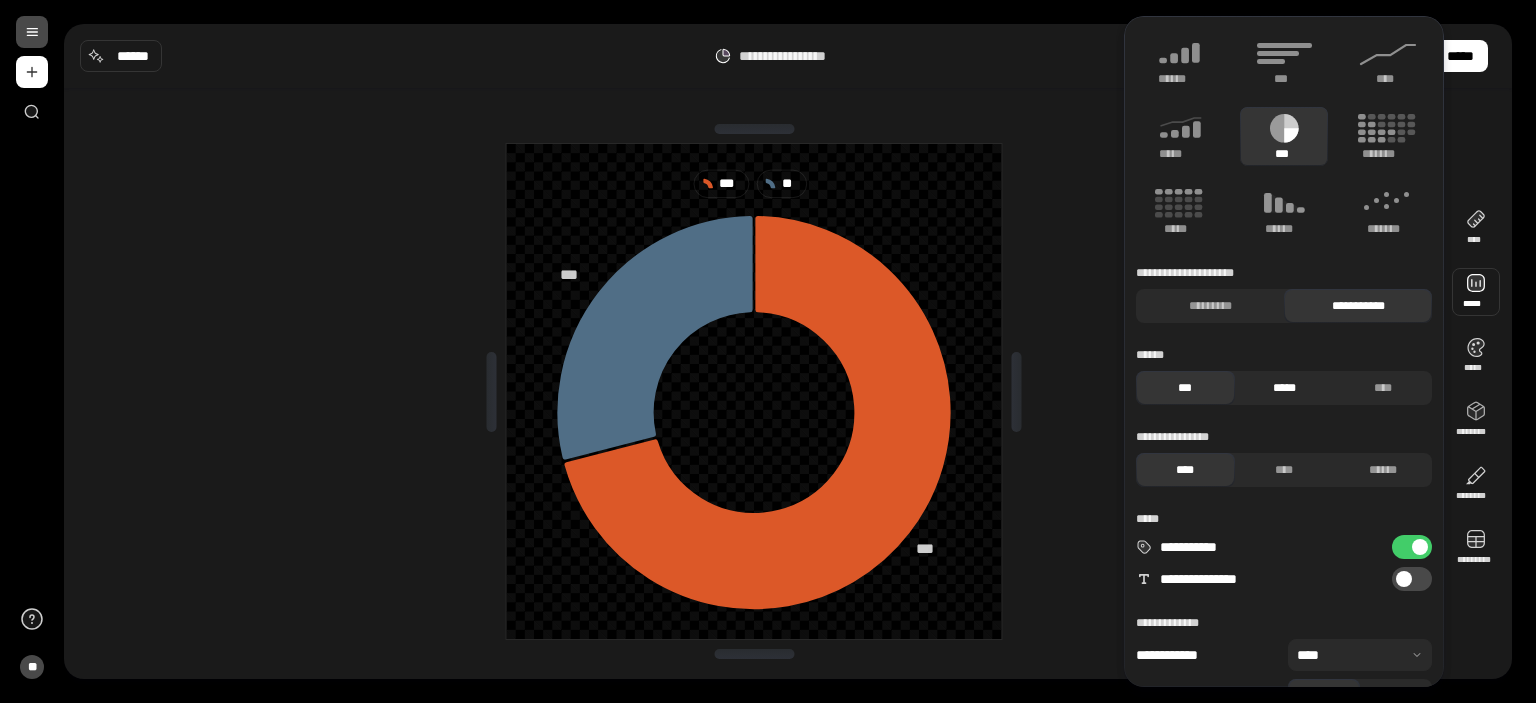 click on "*****" at bounding box center [1284, 388] 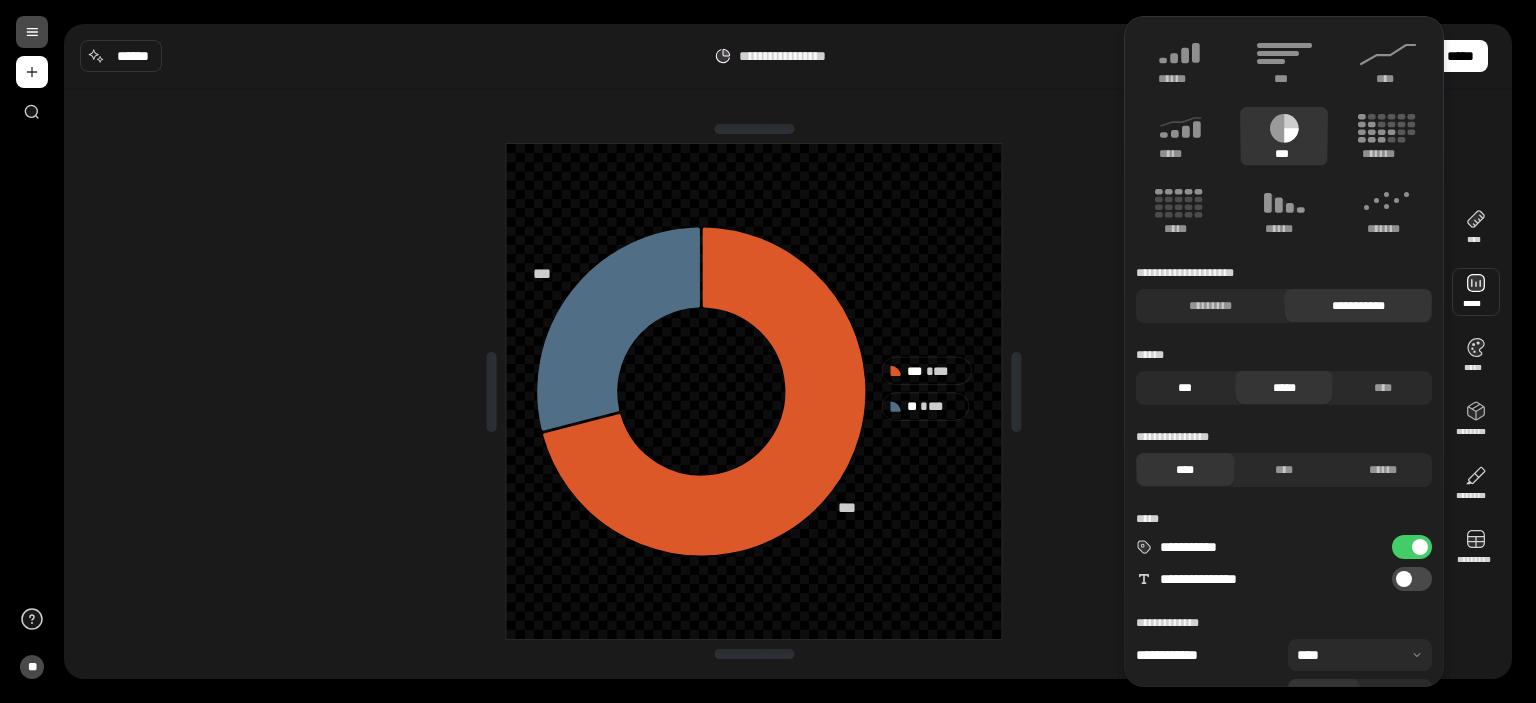 click on "***" at bounding box center [1185, 388] 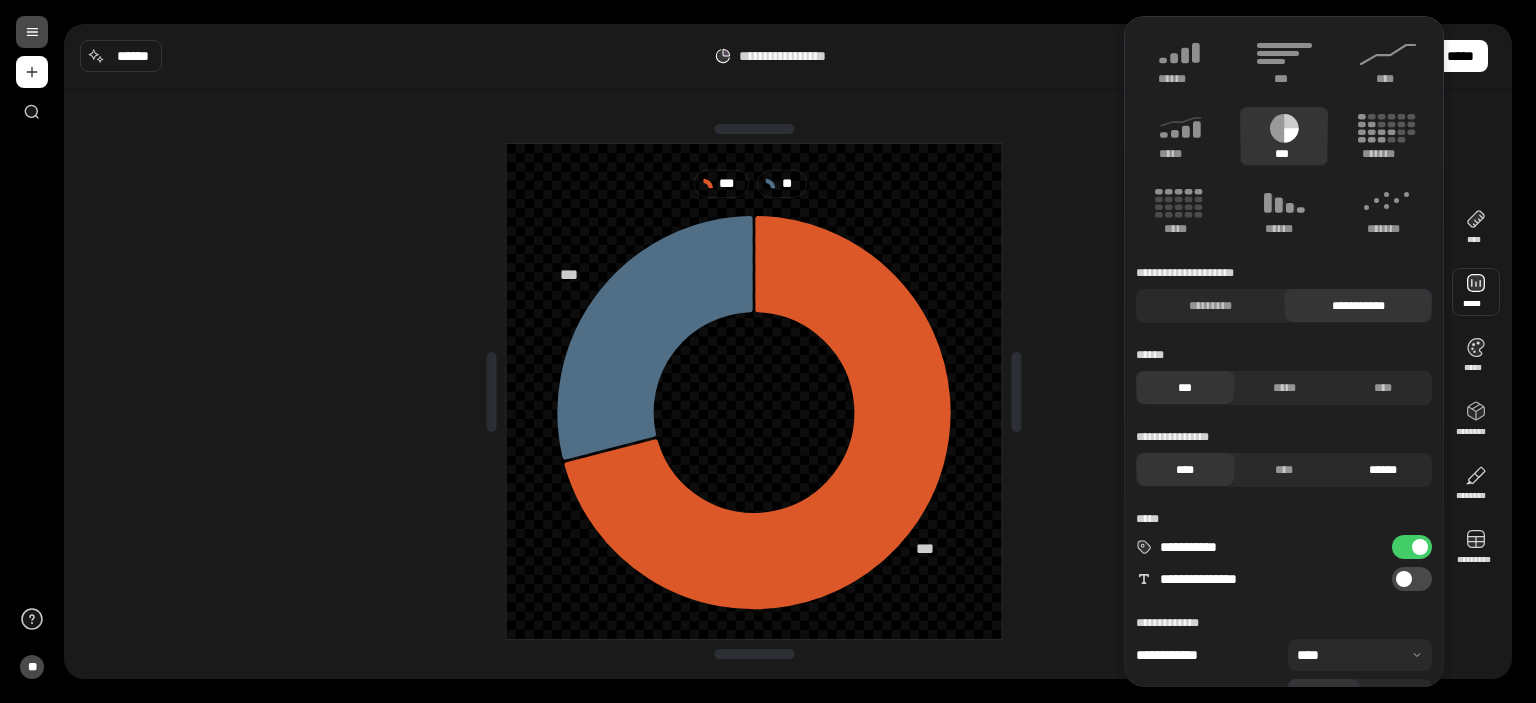click on "******" at bounding box center [1382, 470] 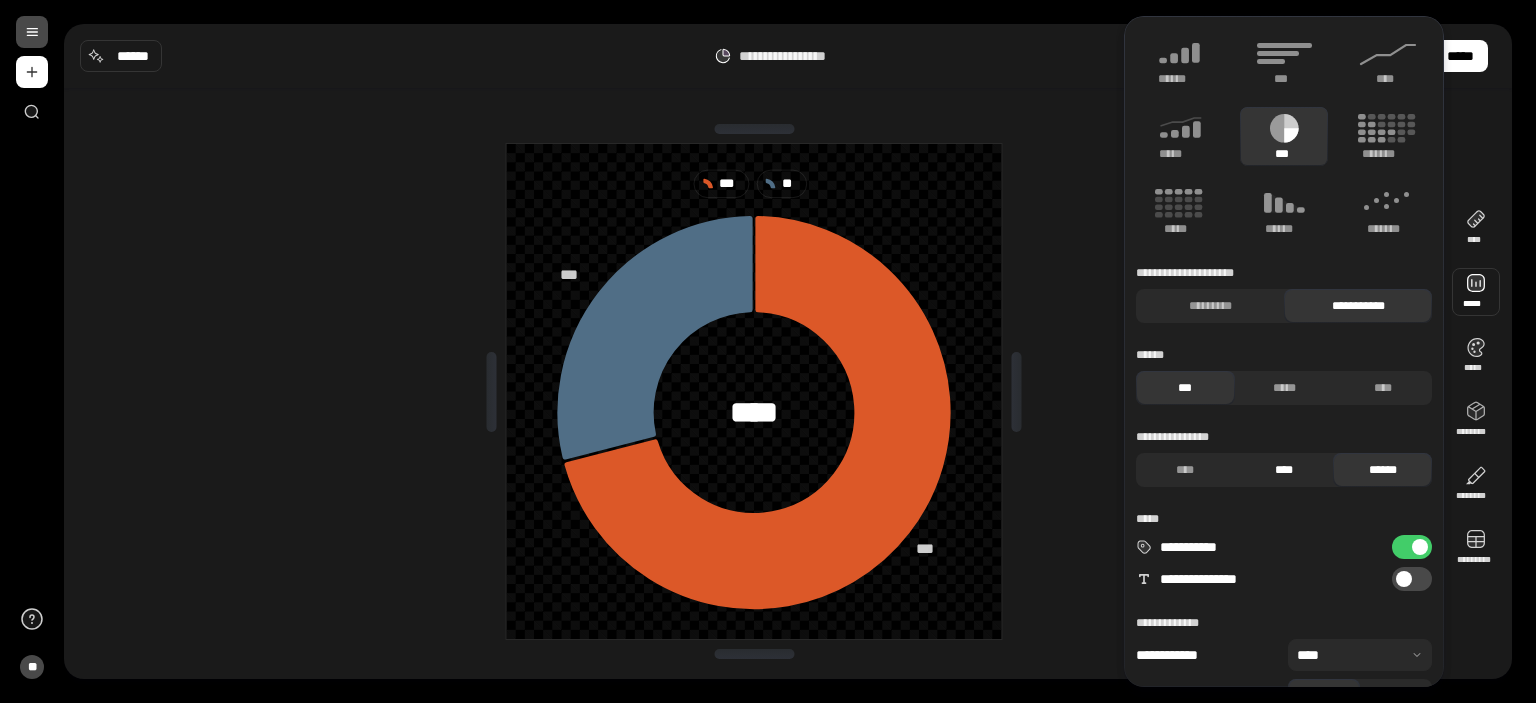 click on "****" at bounding box center [1284, 470] 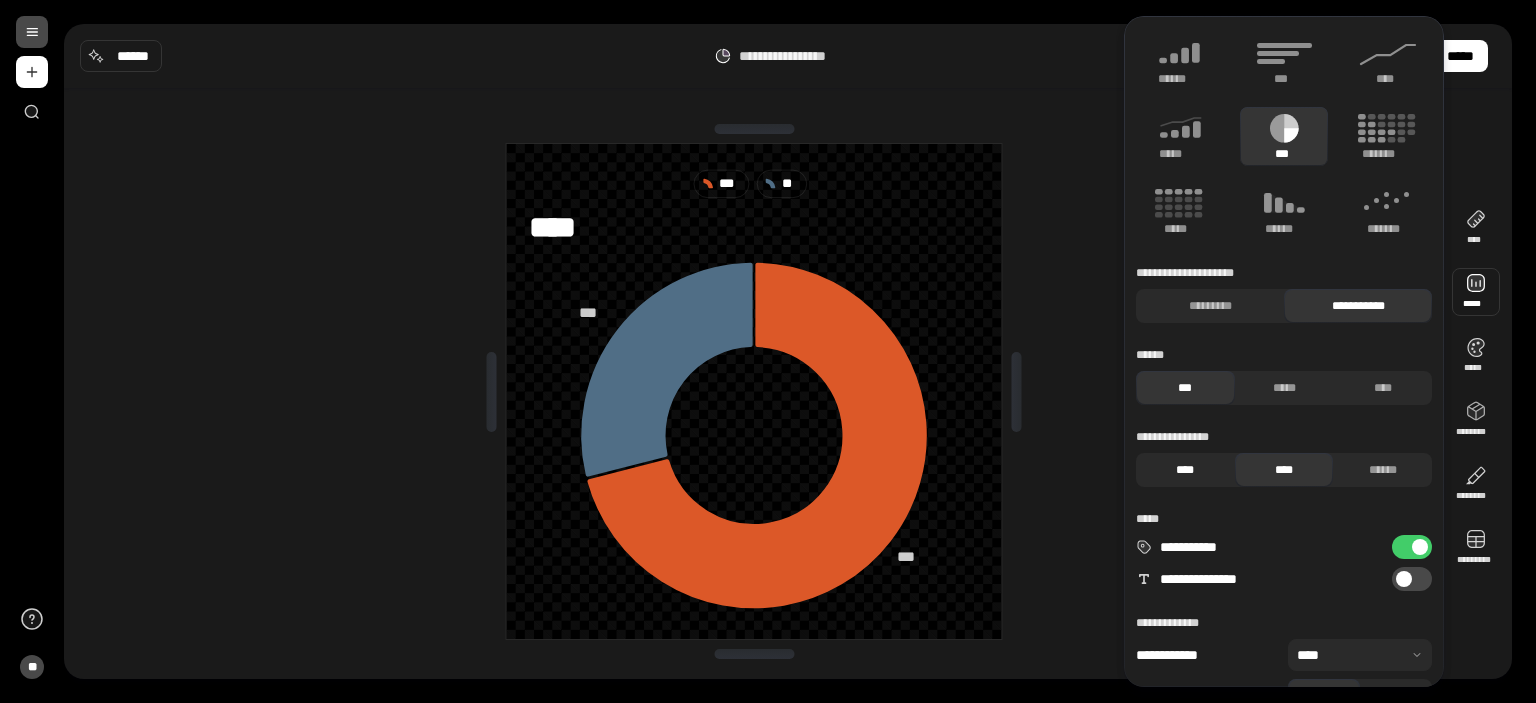 click on "****" at bounding box center (1185, 470) 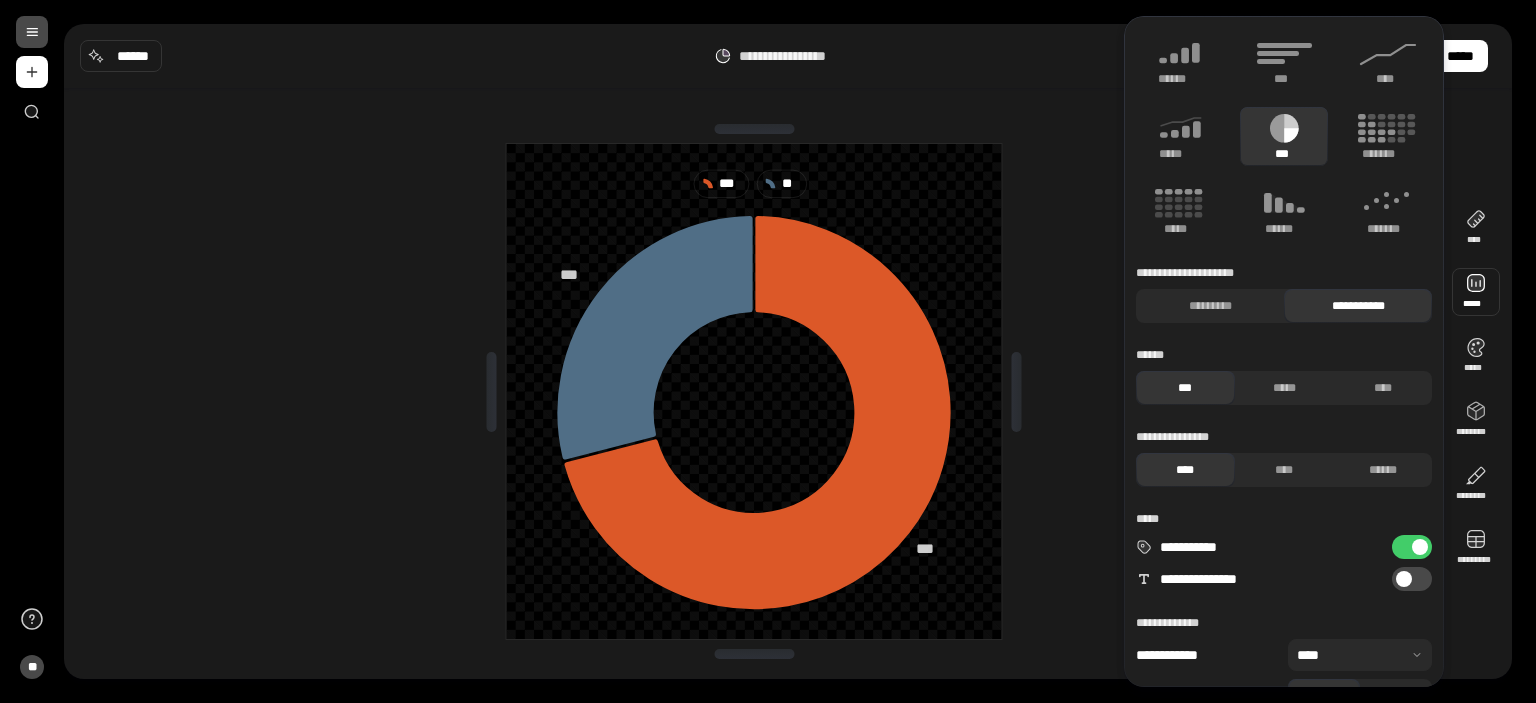 scroll, scrollTop: 42, scrollLeft: 0, axis: vertical 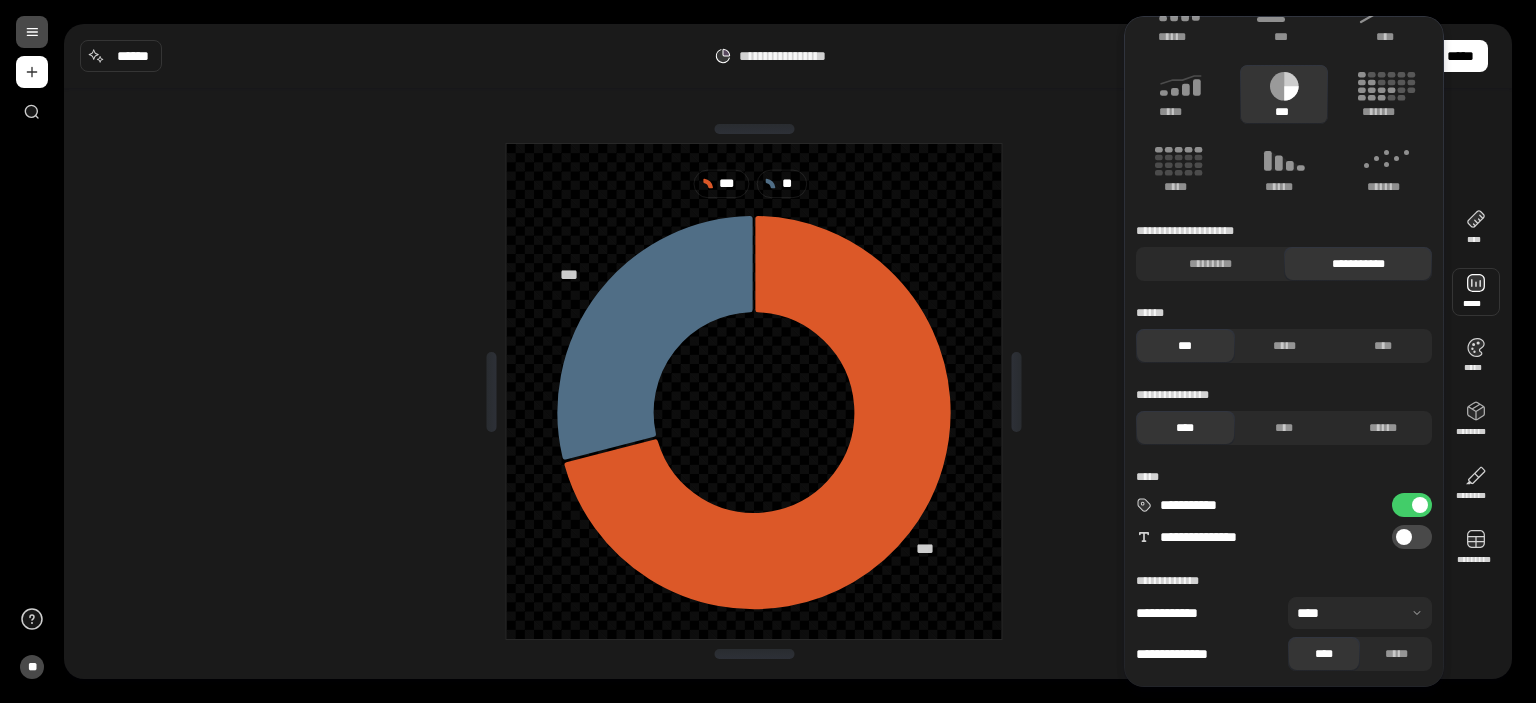 click at bounding box center [1420, 505] 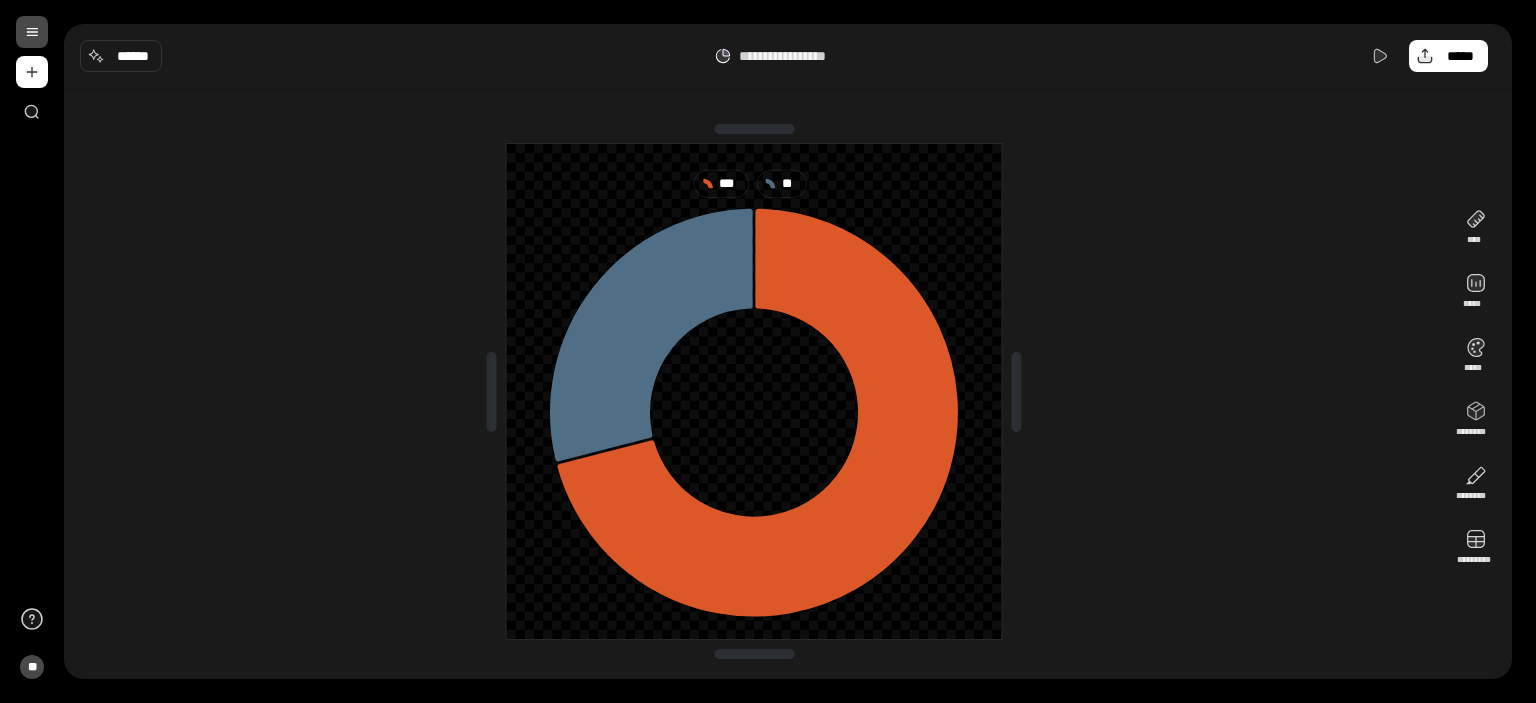 click on "*** **" at bounding box center (754, 391) 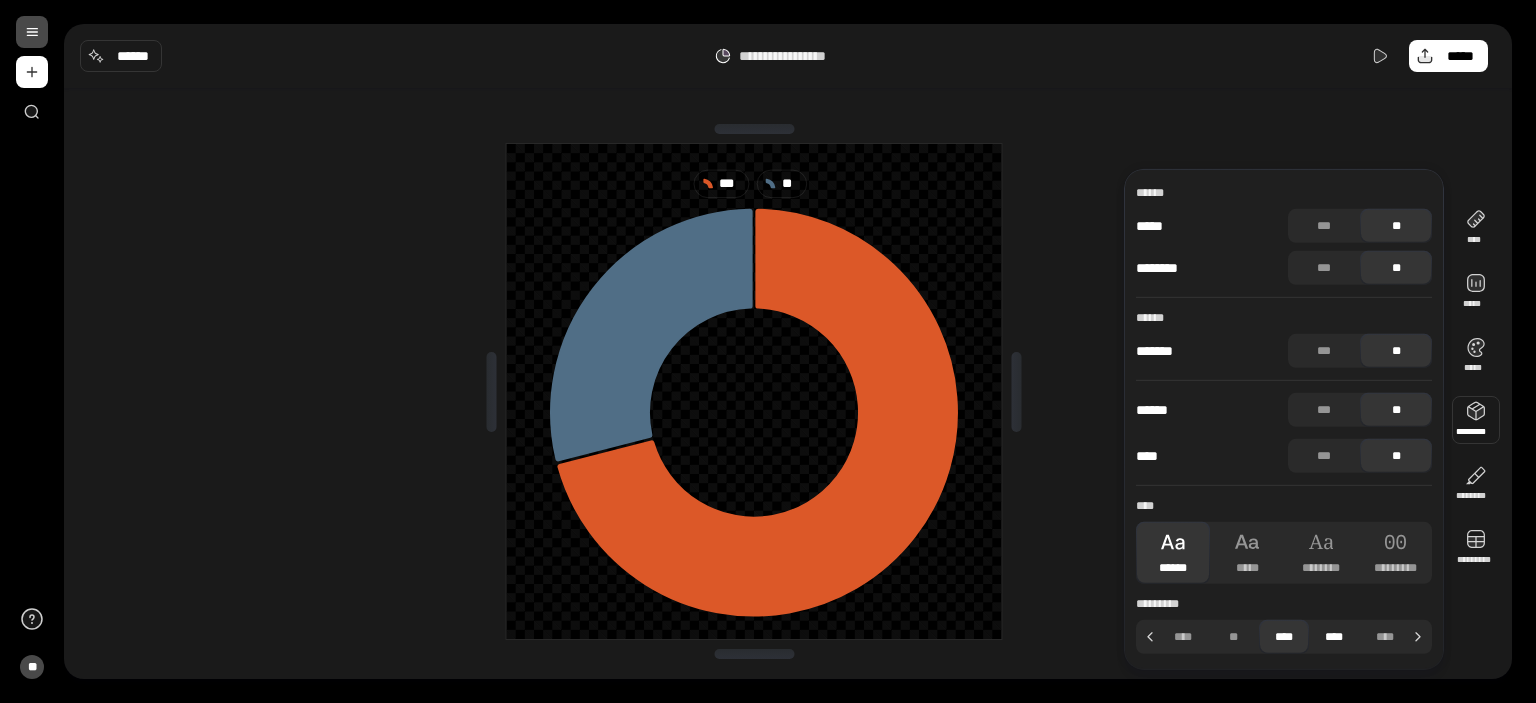 click on "****" at bounding box center [1334, 637] 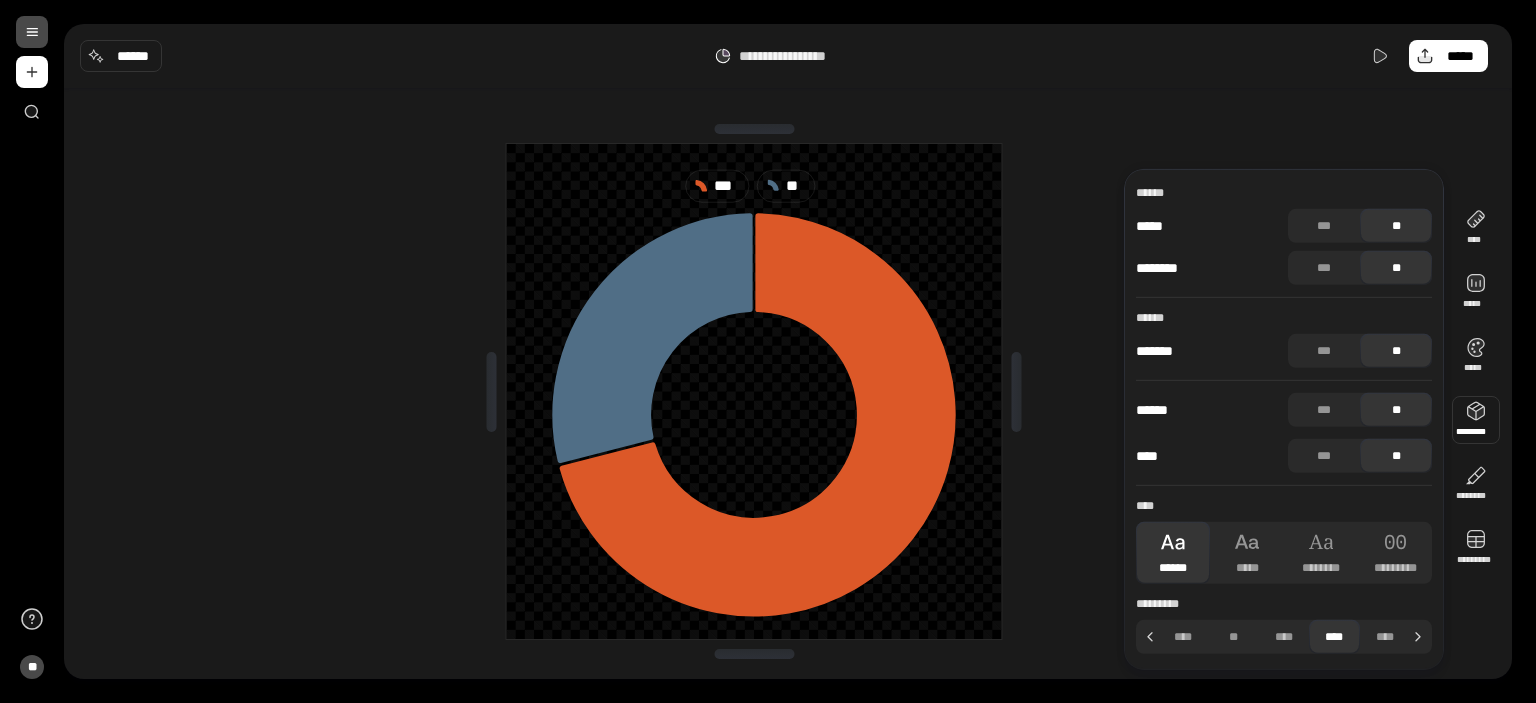click on "*** **" at bounding box center (754, 391) 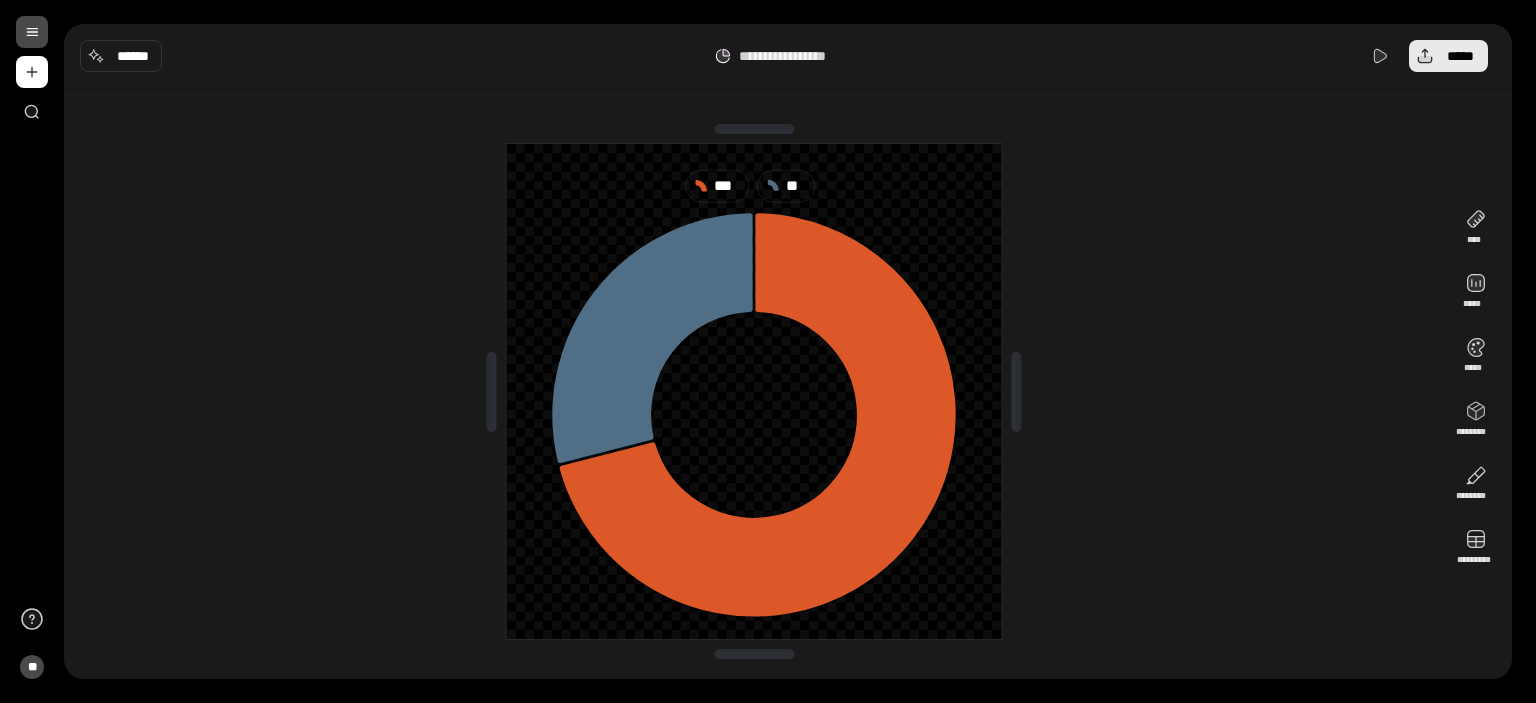click on "*****" at bounding box center (1460, 56) 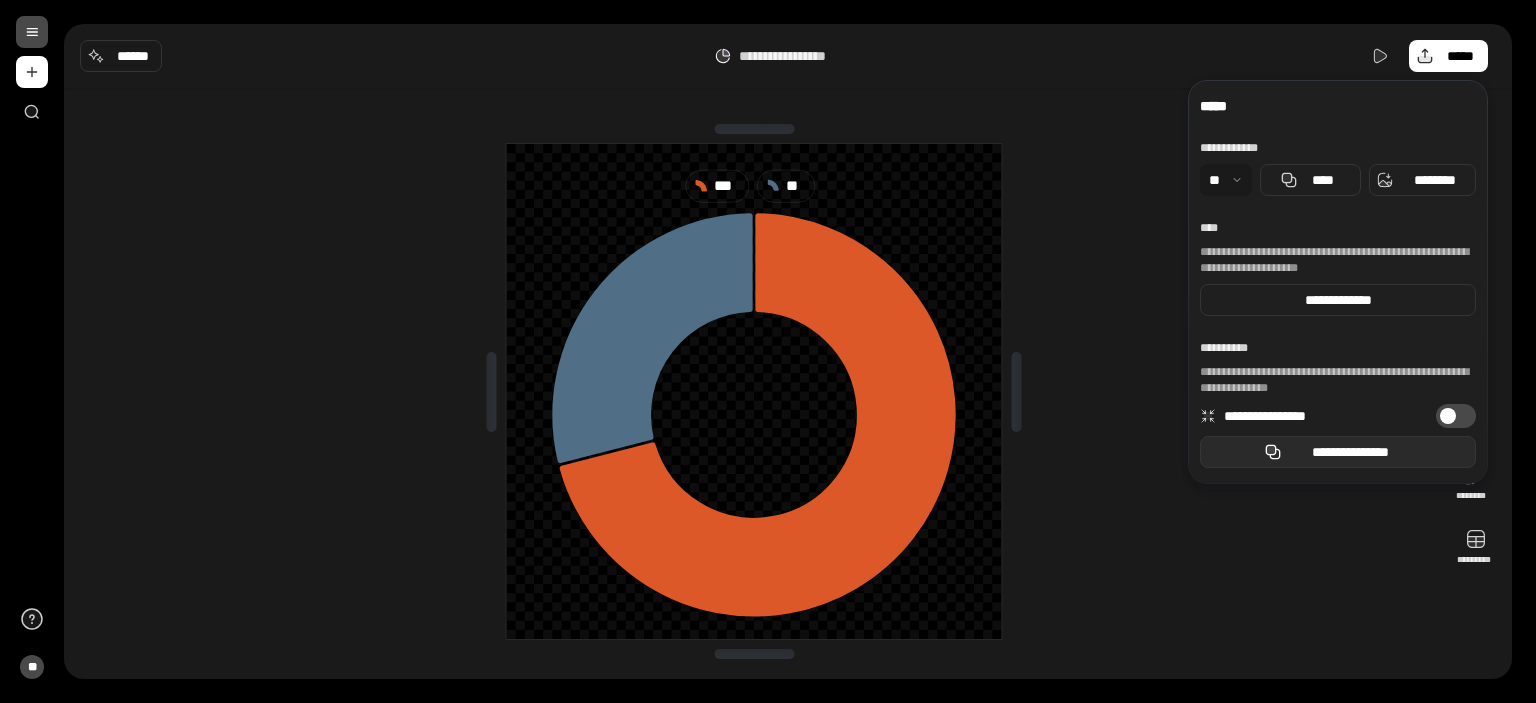 click on "**********" at bounding box center (1350, 452) 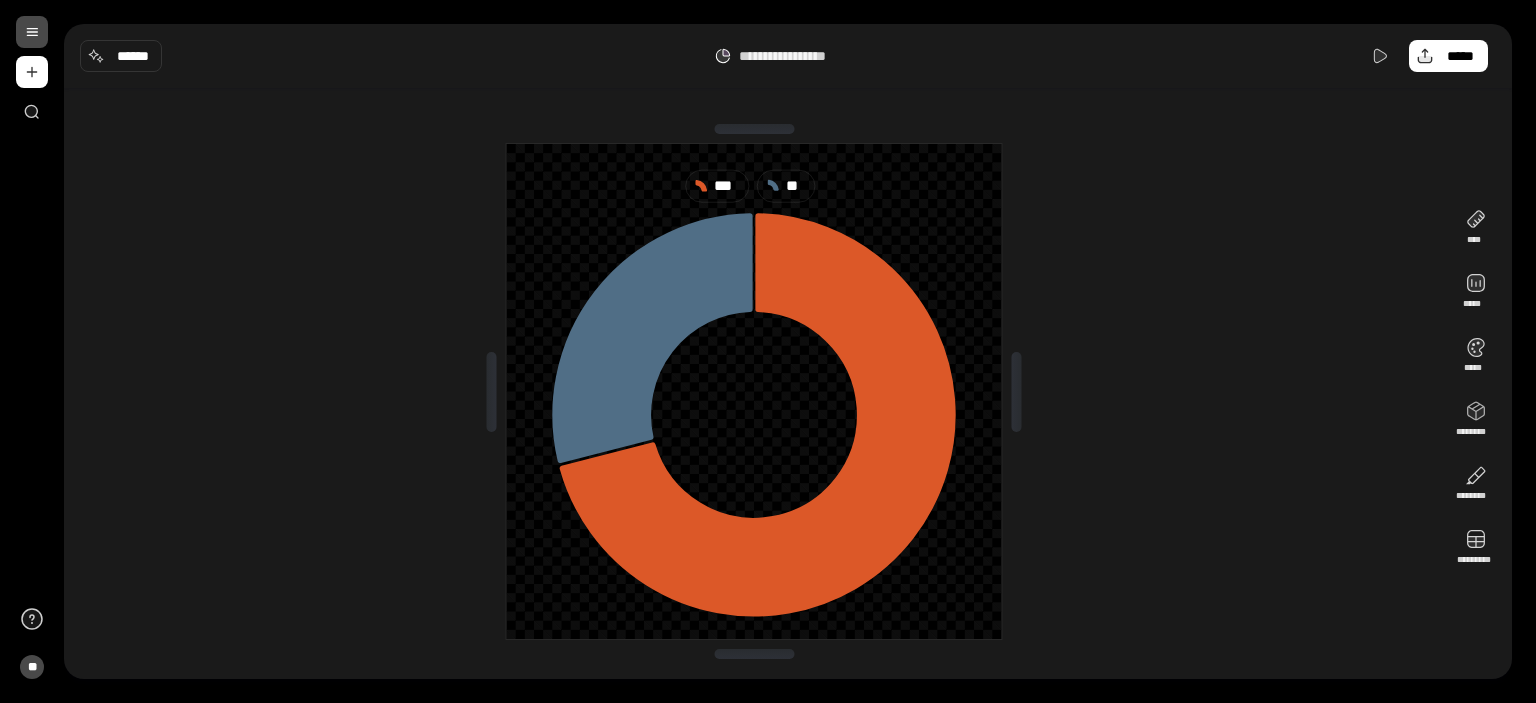 click on "*** **" at bounding box center (754, 391) 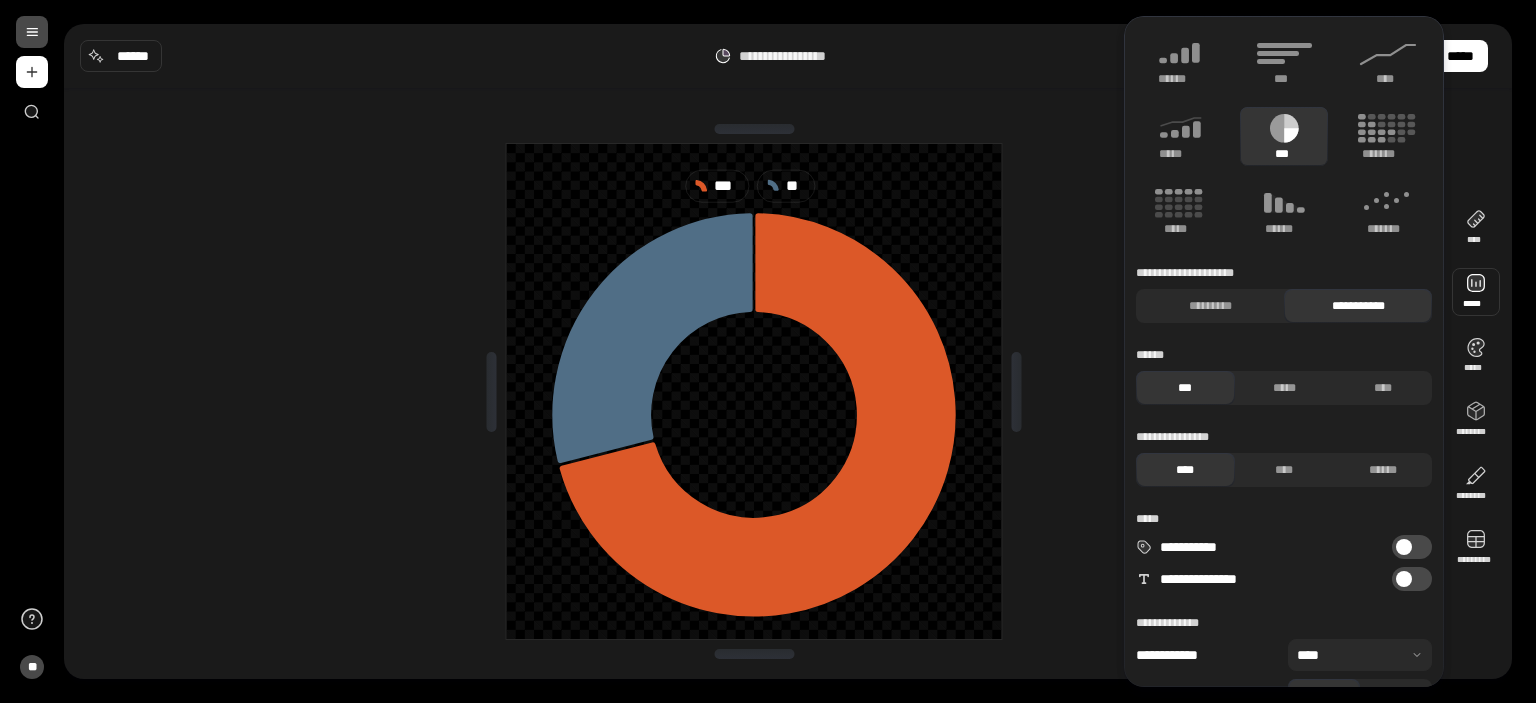 click on "**********" at bounding box center [788, 56] 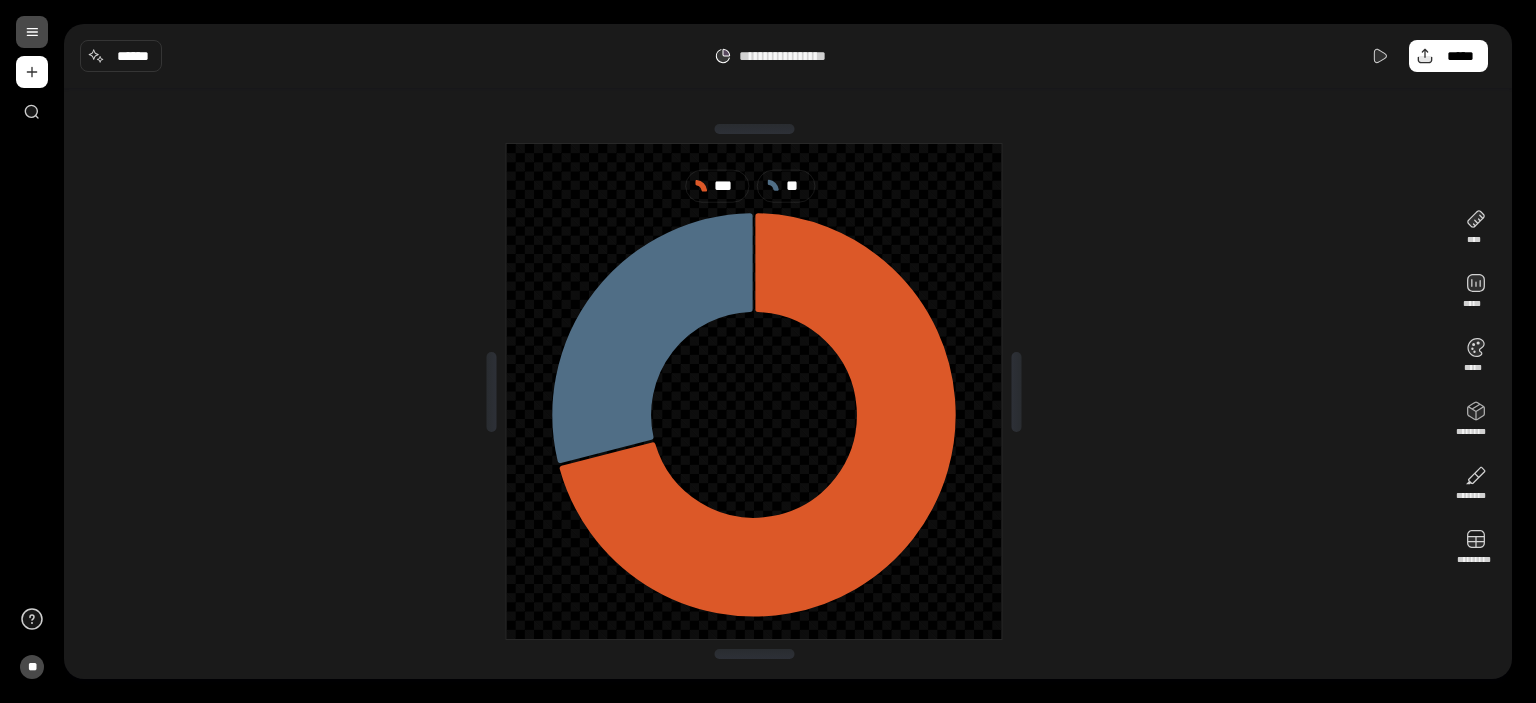 click at bounding box center (32, 32) 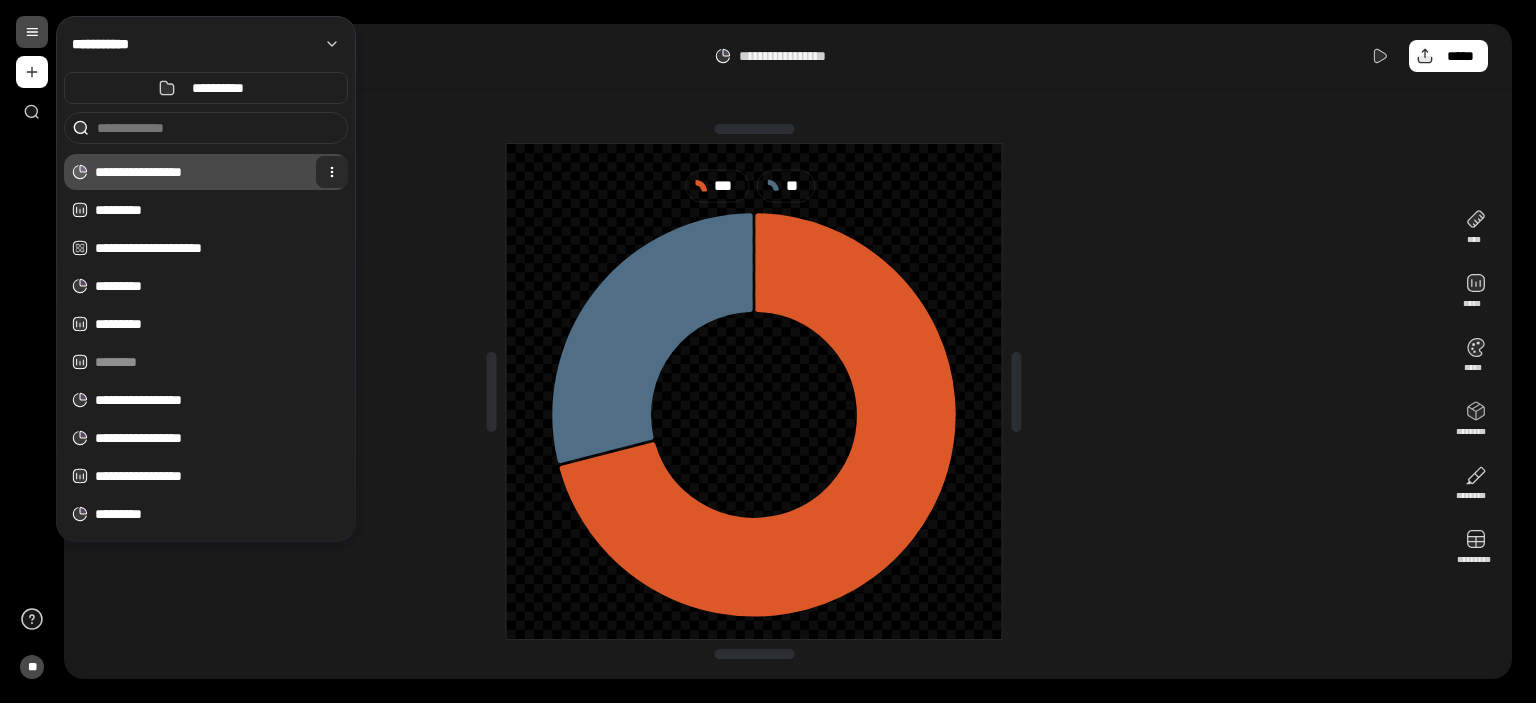 click at bounding box center (332, 172) 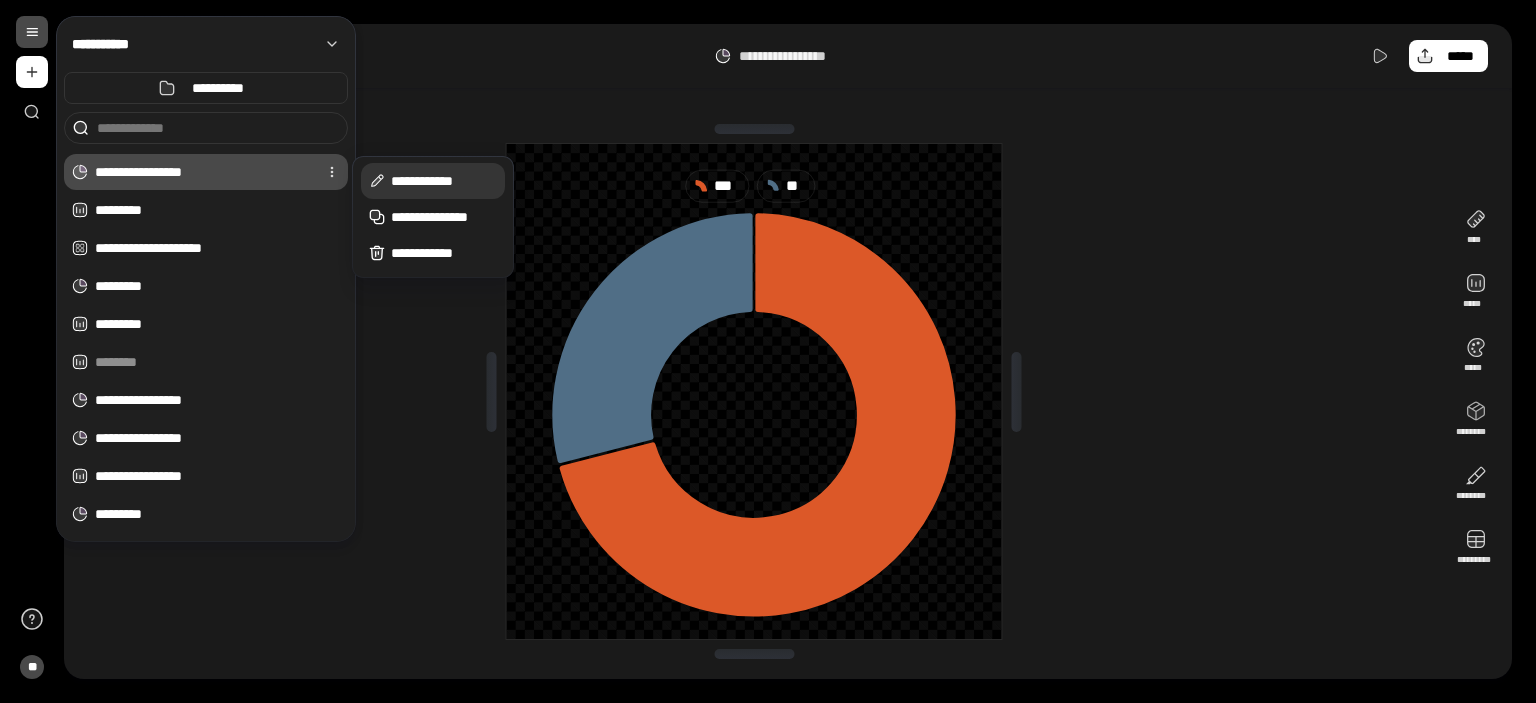 click on "**********" at bounding box center (444, 181) 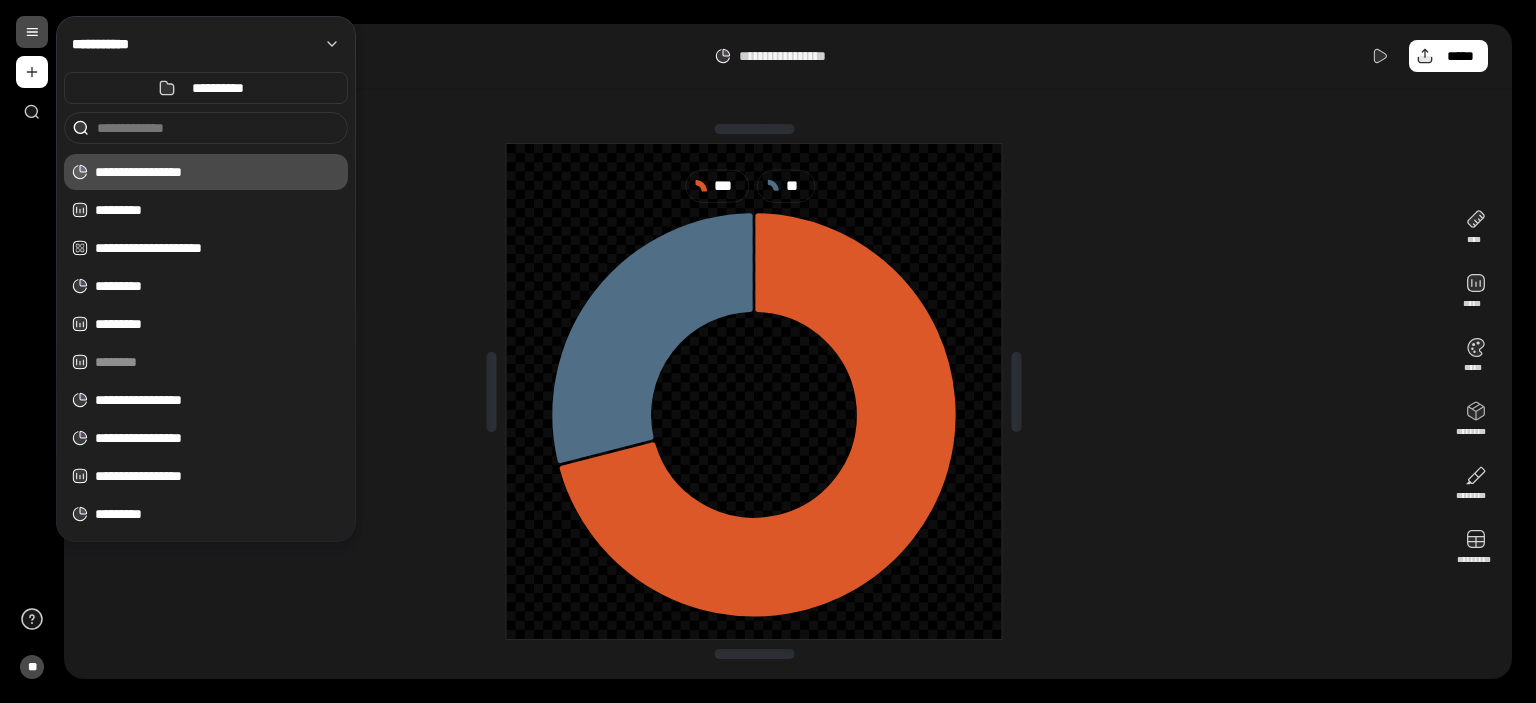 click on "**********" at bounding box center (221, 172) 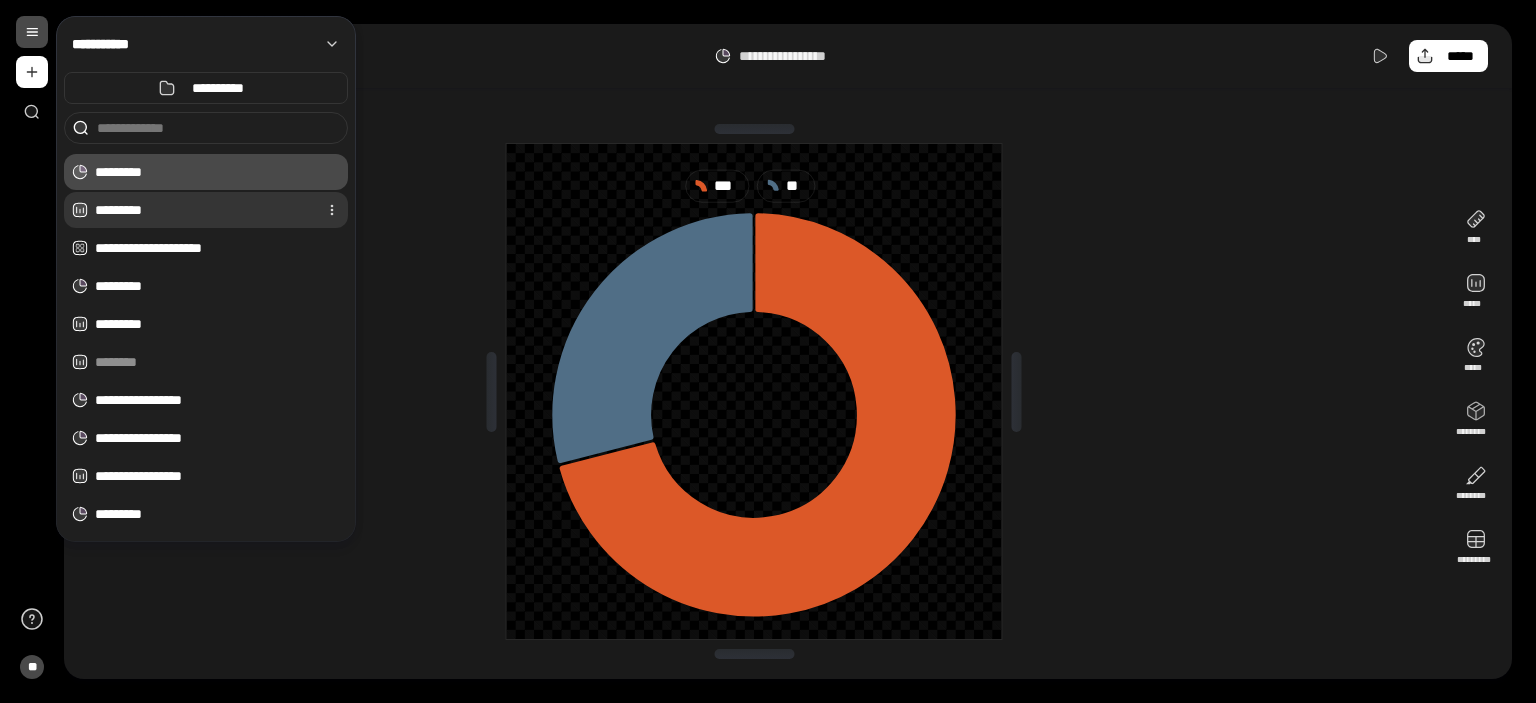 type on "*********" 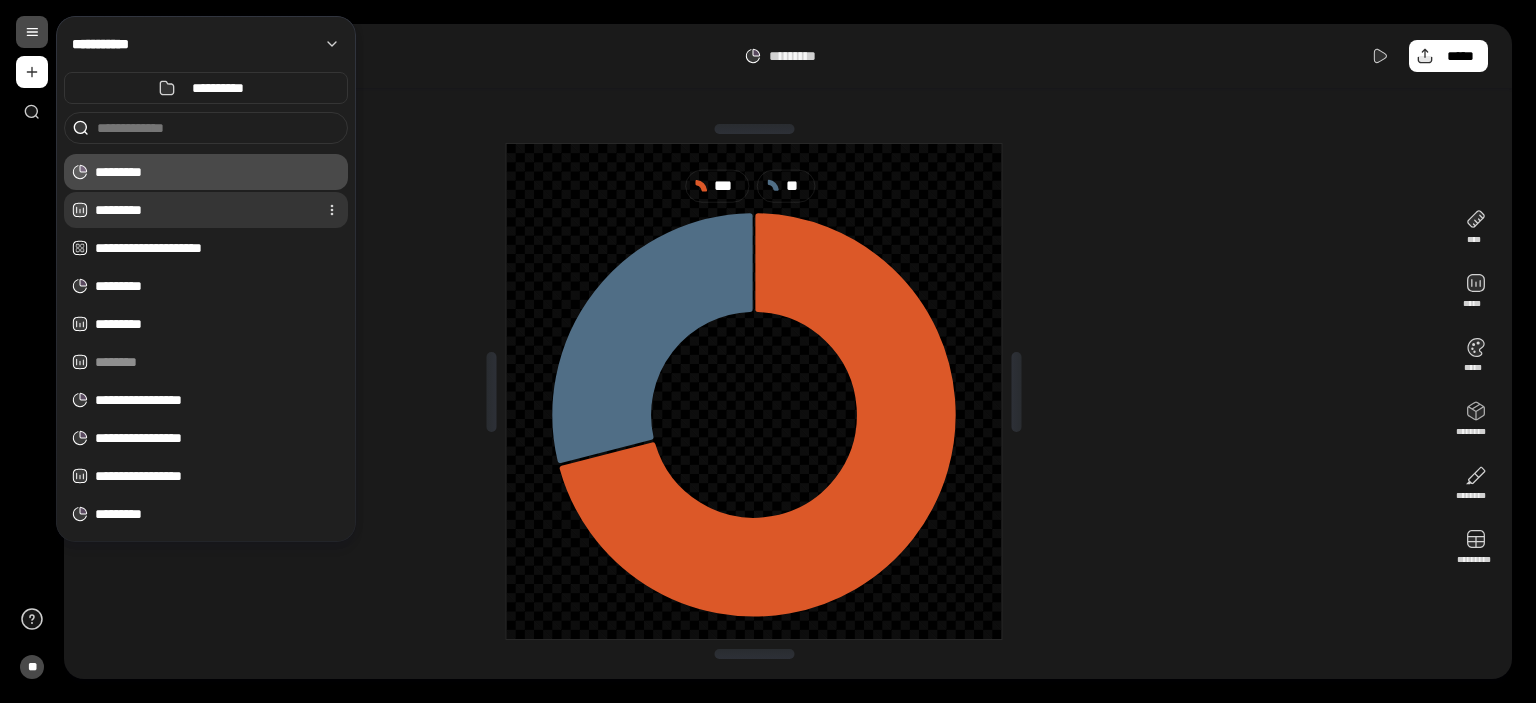 click on "*********" at bounding box center (202, 210) 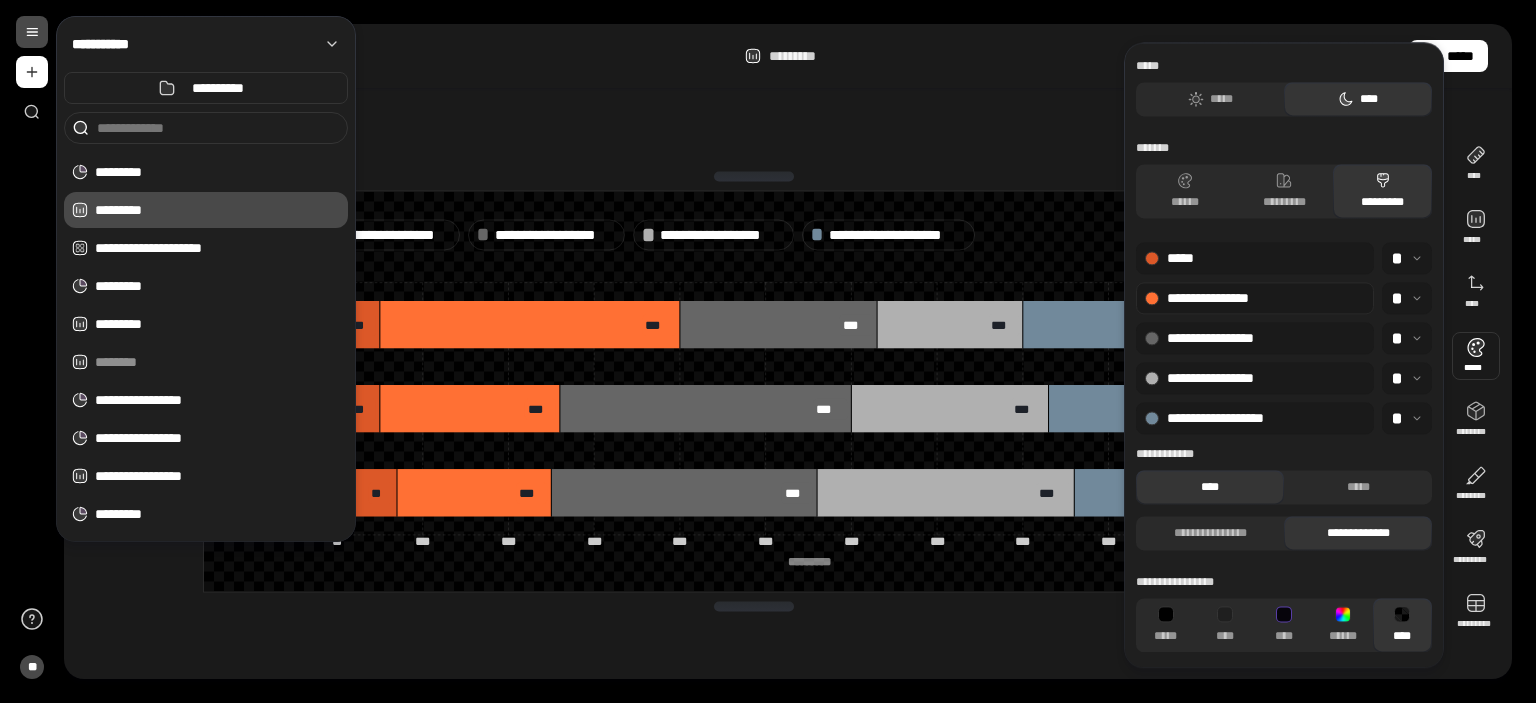 click at bounding box center (1152, 298) 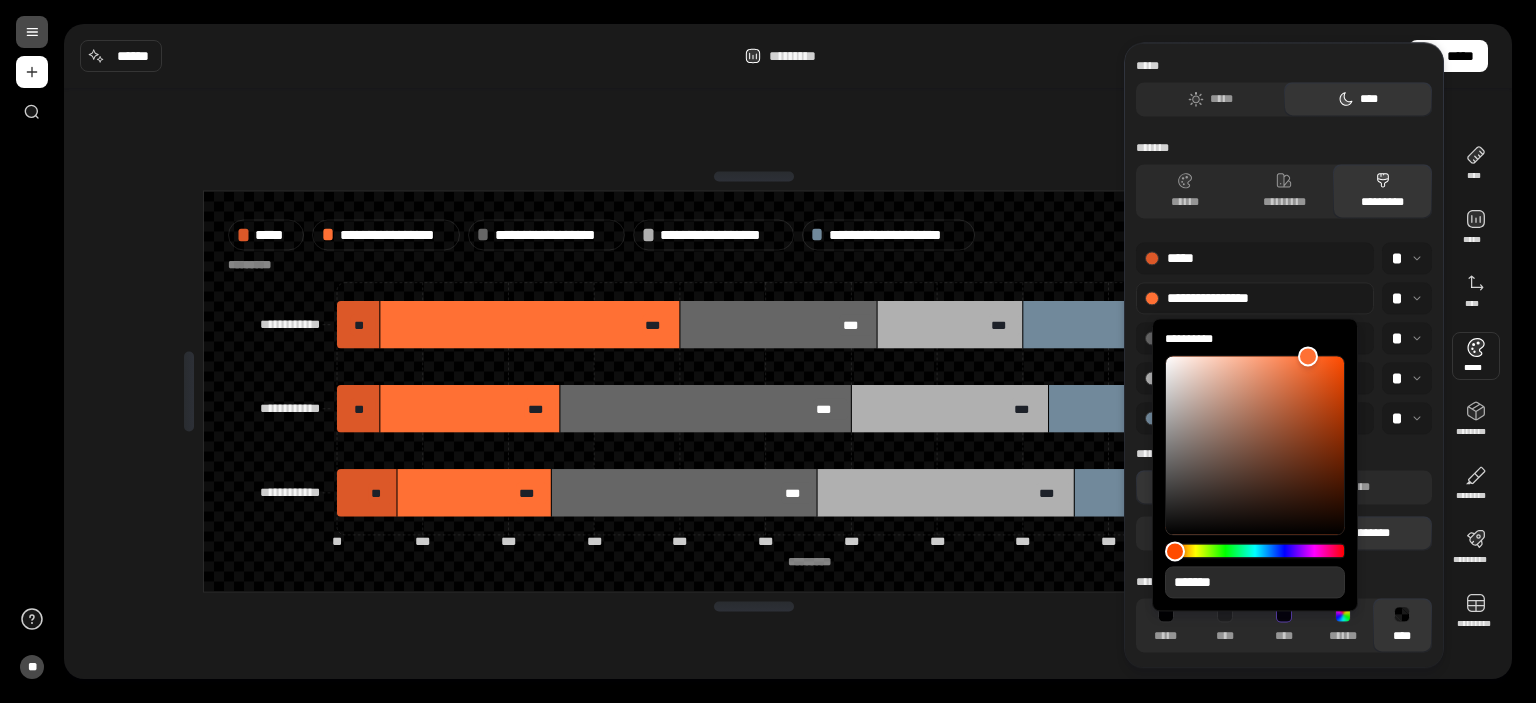 click on "*******" at bounding box center [1255, 582] 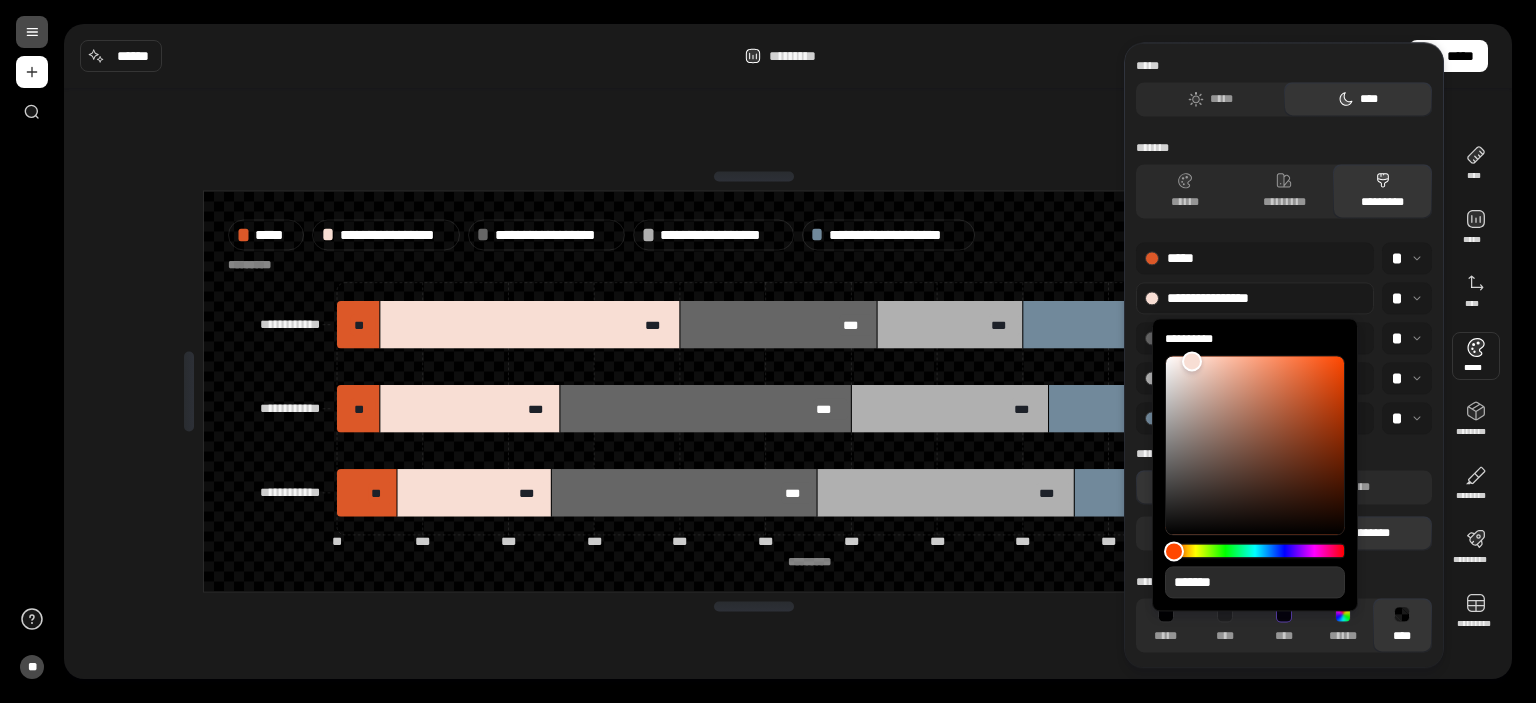 type on "**" 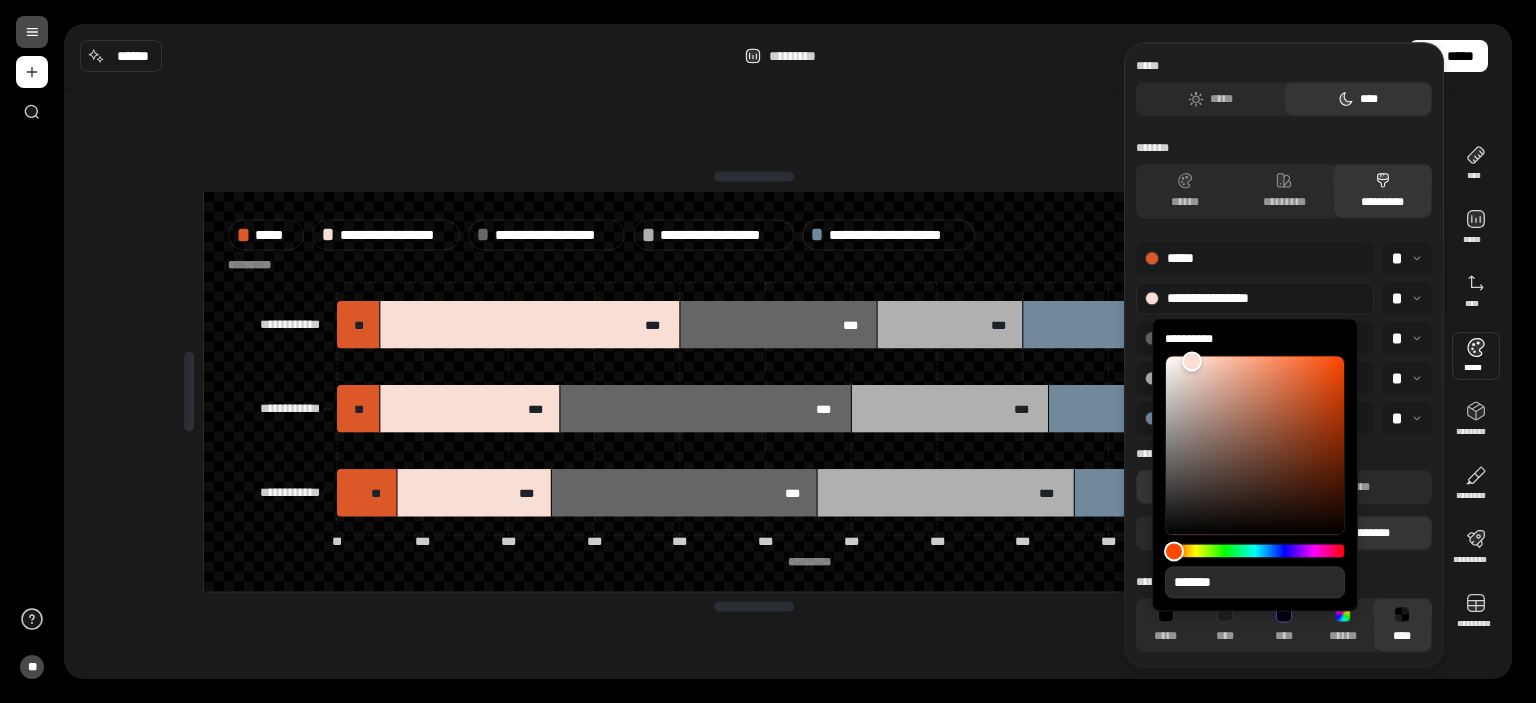 type on "*******" 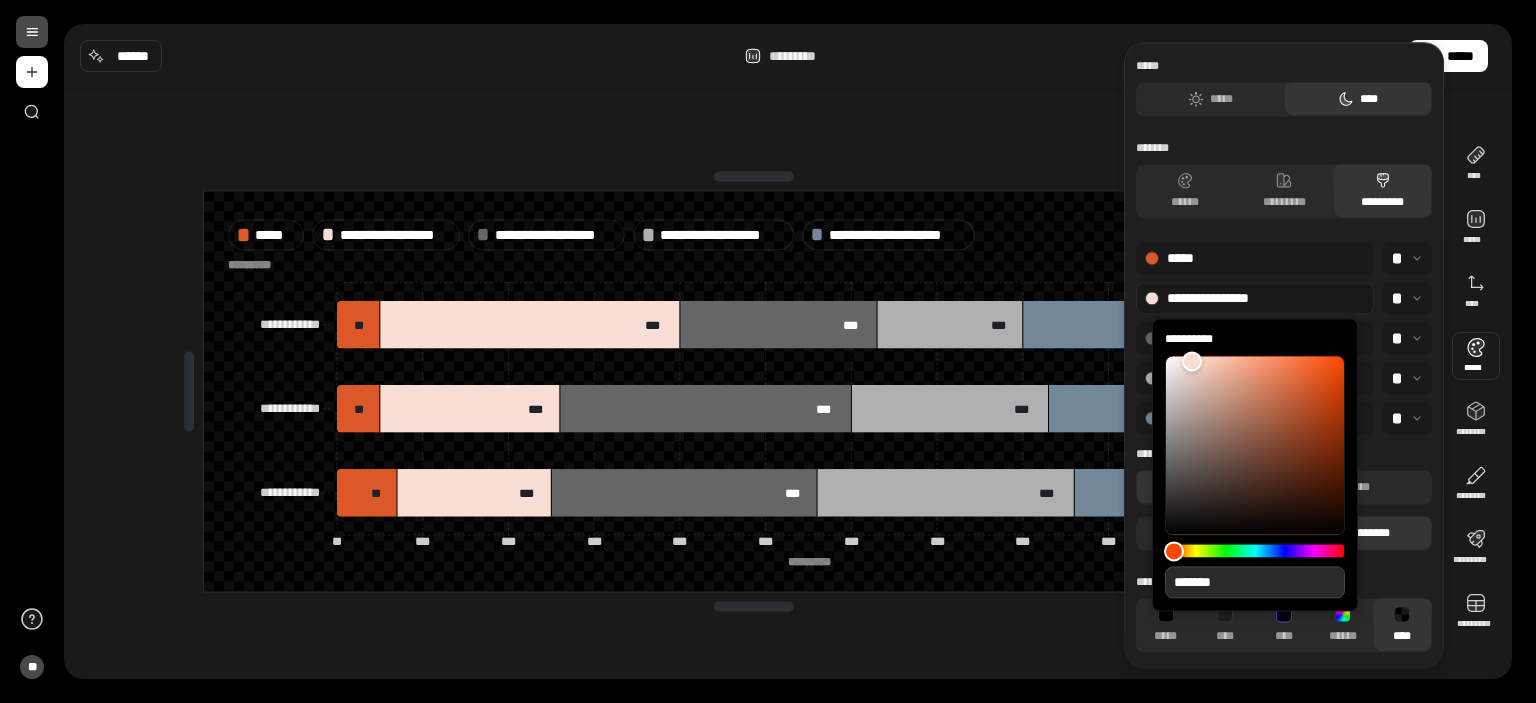 click on "*******" at bounding box center (1255, 582) 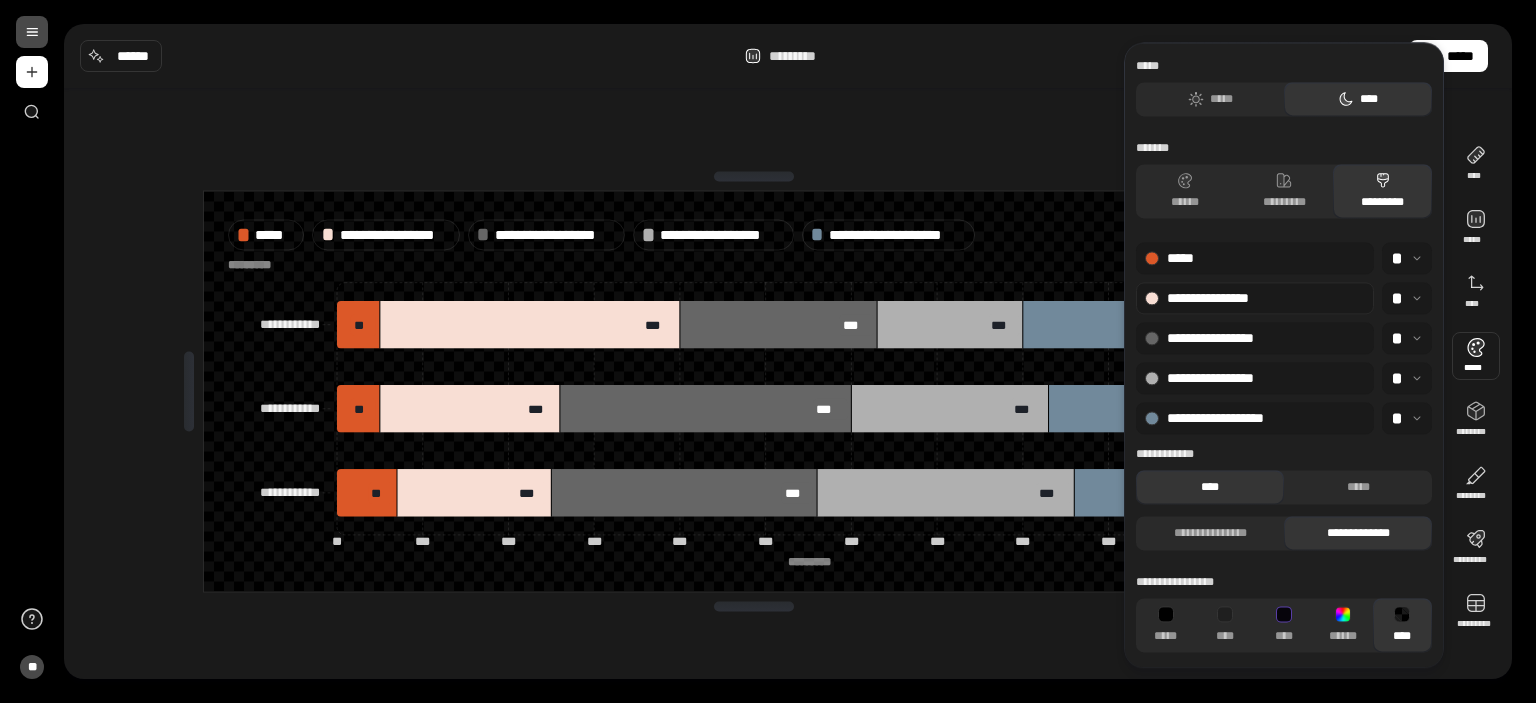 click on "**********" at bounding box center (1255, 299) 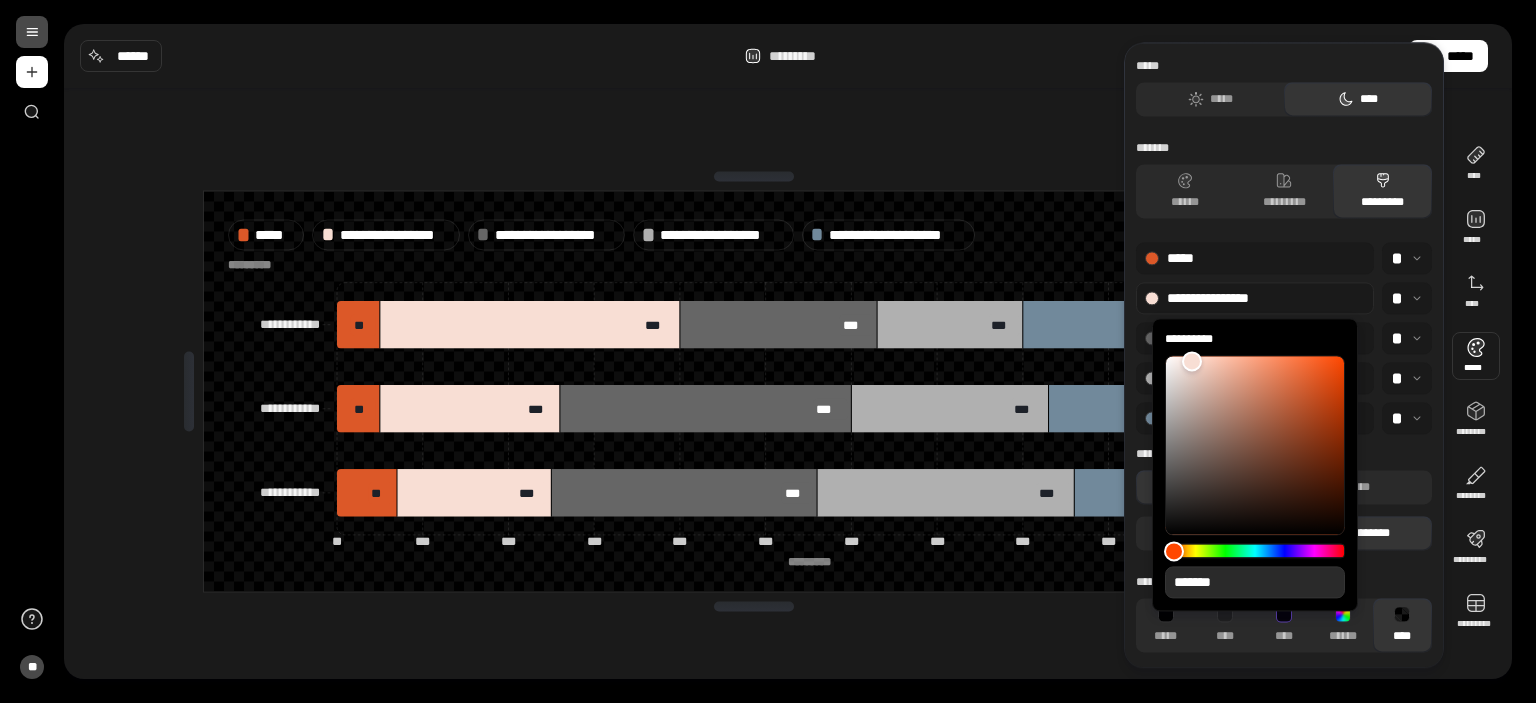 click on "*******" at bounding box center (1255, 582) 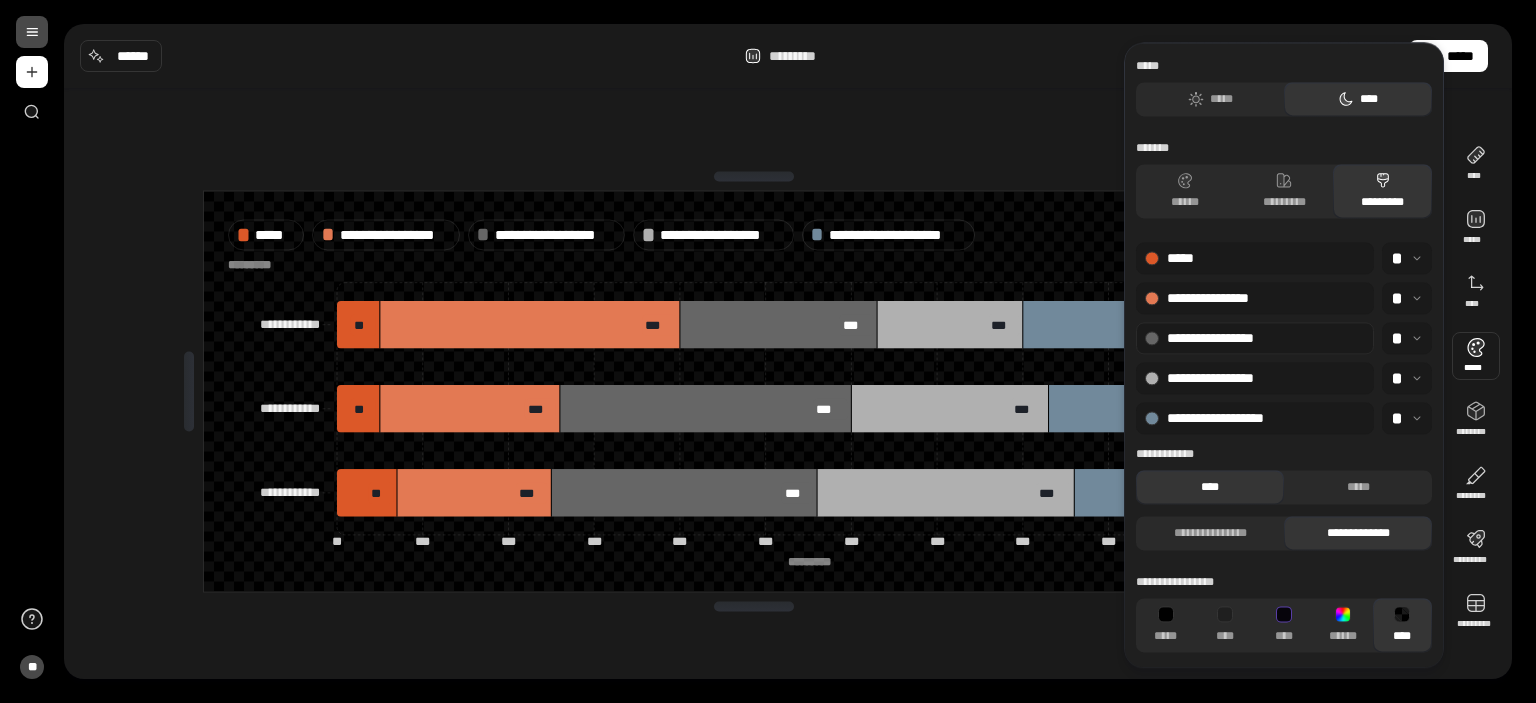 click on "**********" at bounding box center (1255, 339) 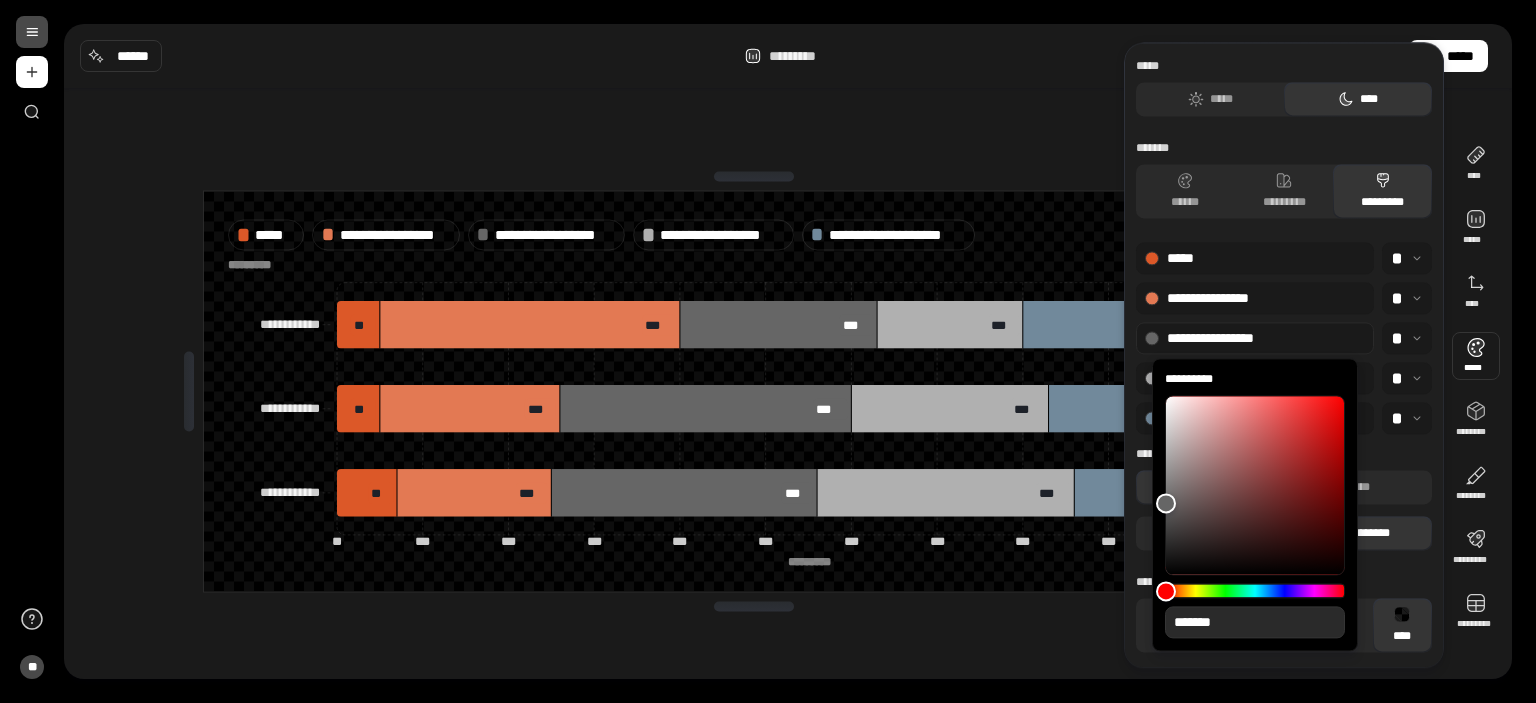 click on "*******" at bounding box center (1255, 622) 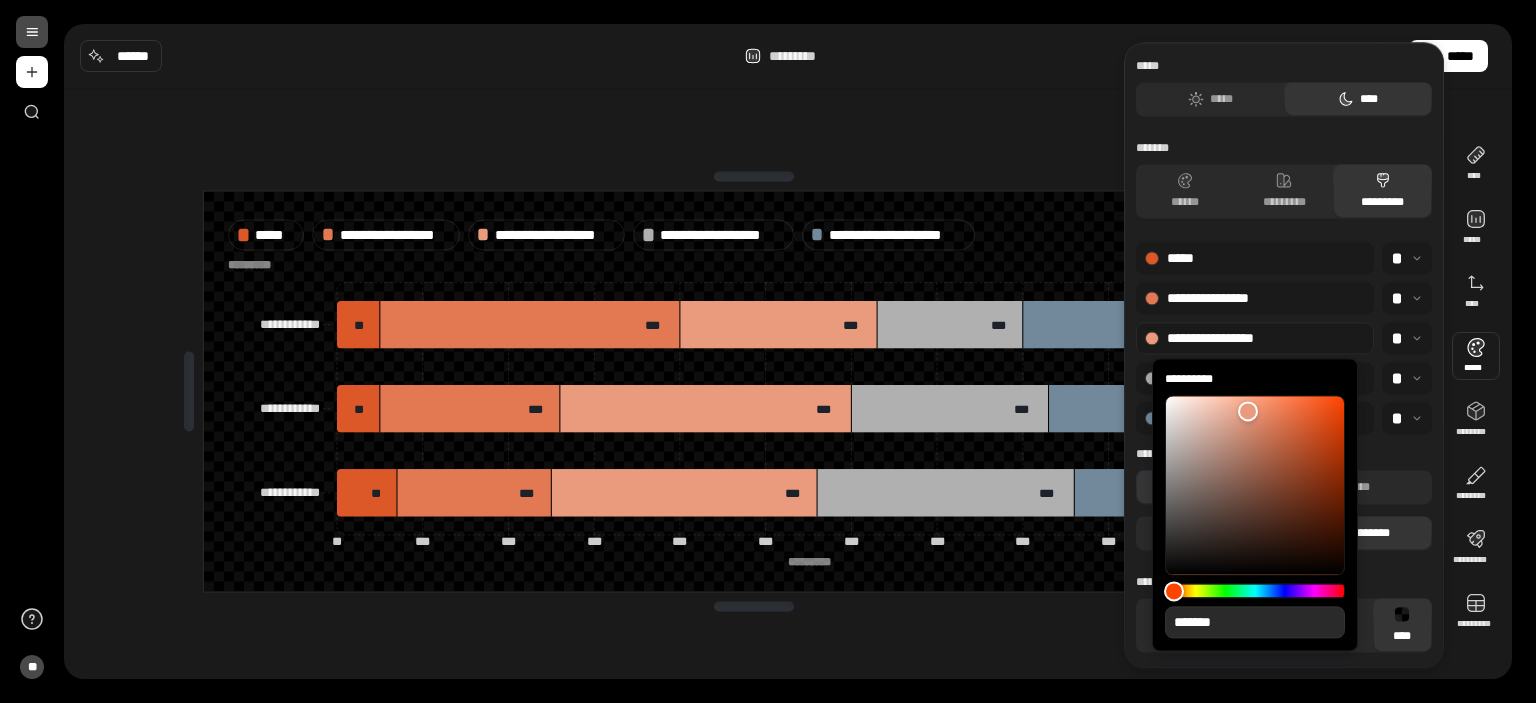 type on "**" 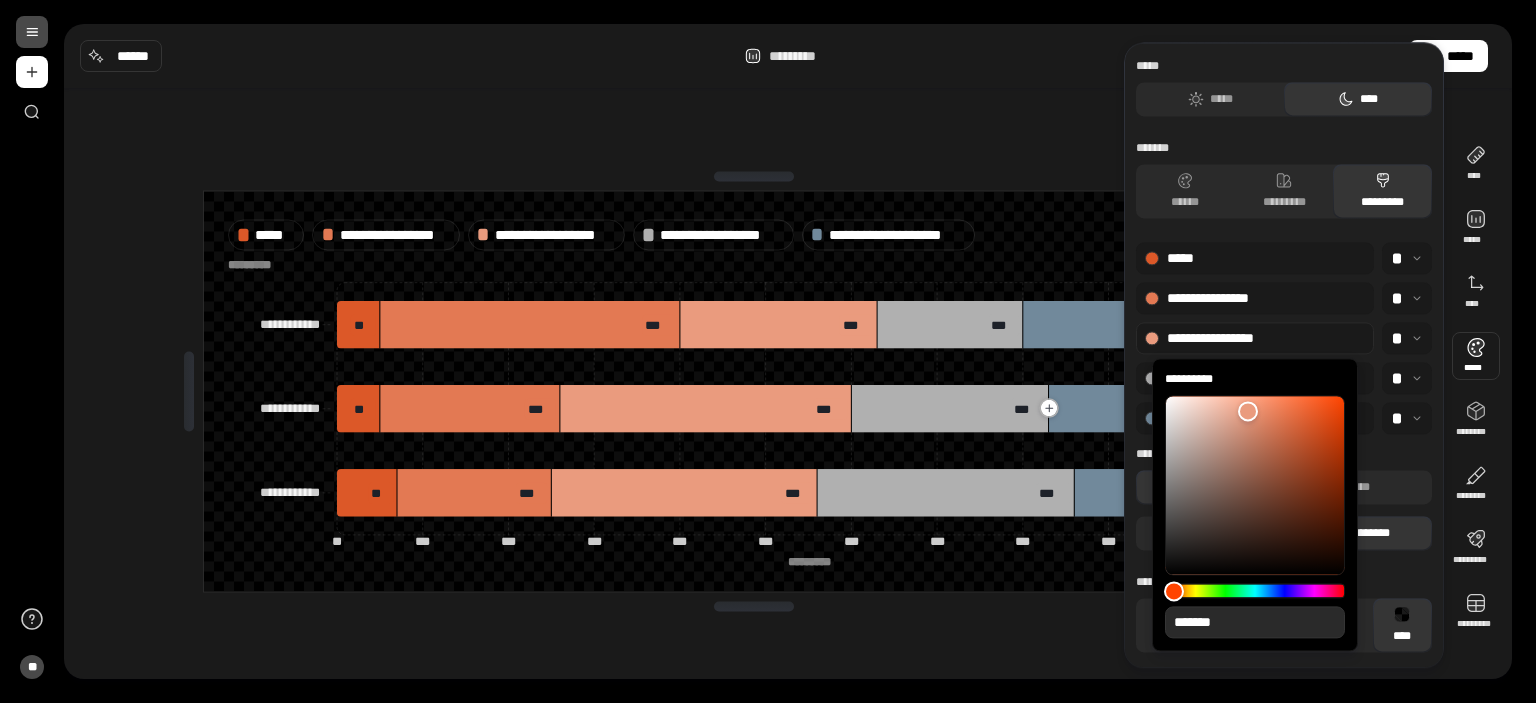 type on "**" 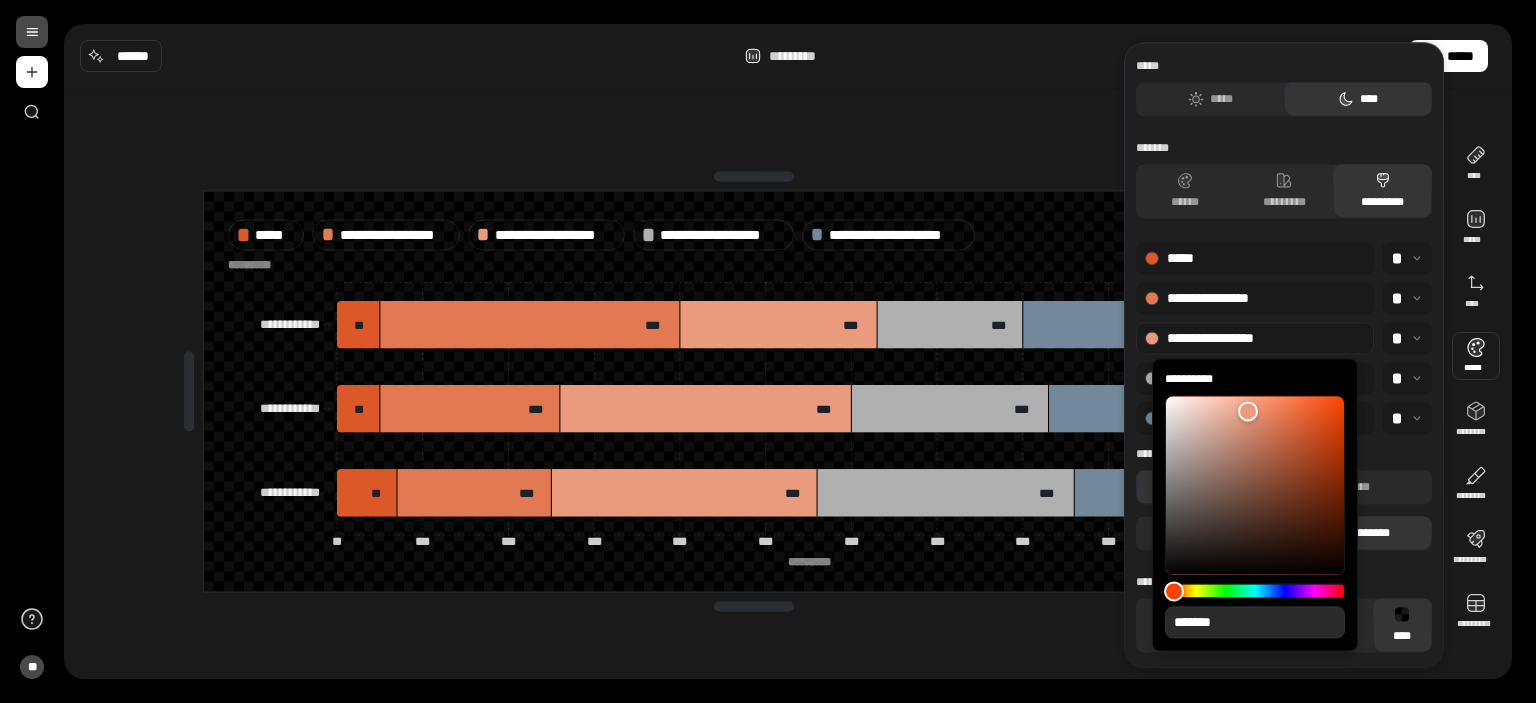 type on "**" 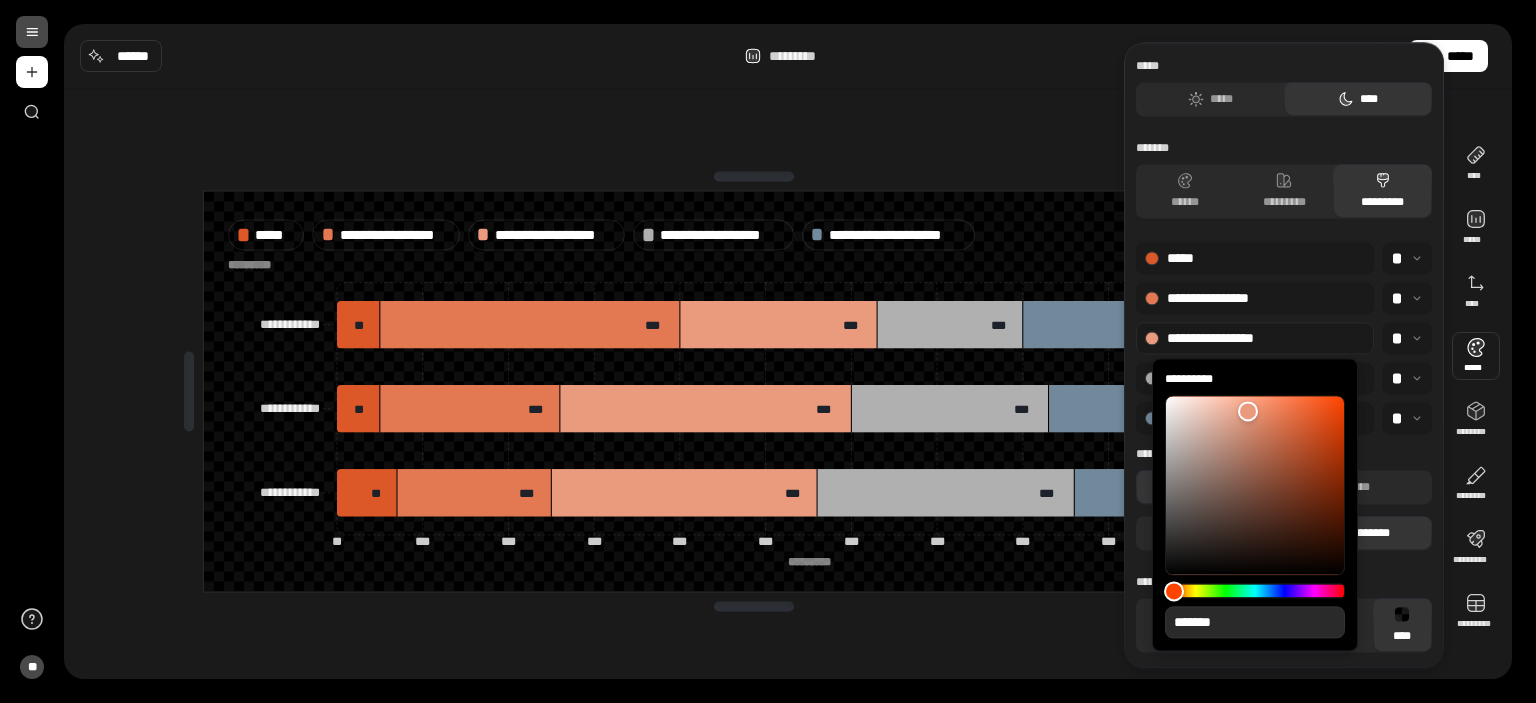click on "**********" at bounding box center (754, 391) 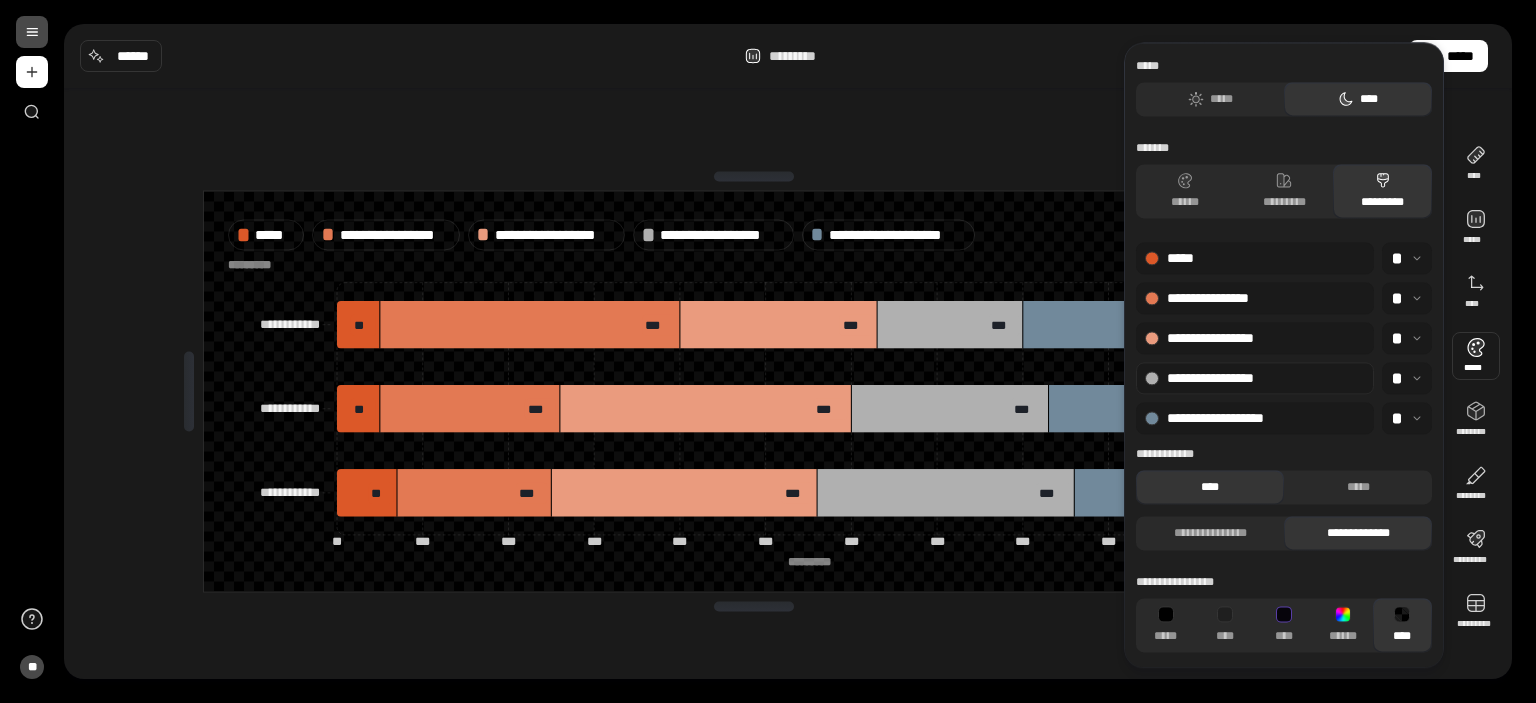 click at bounding box center [1152, 378] 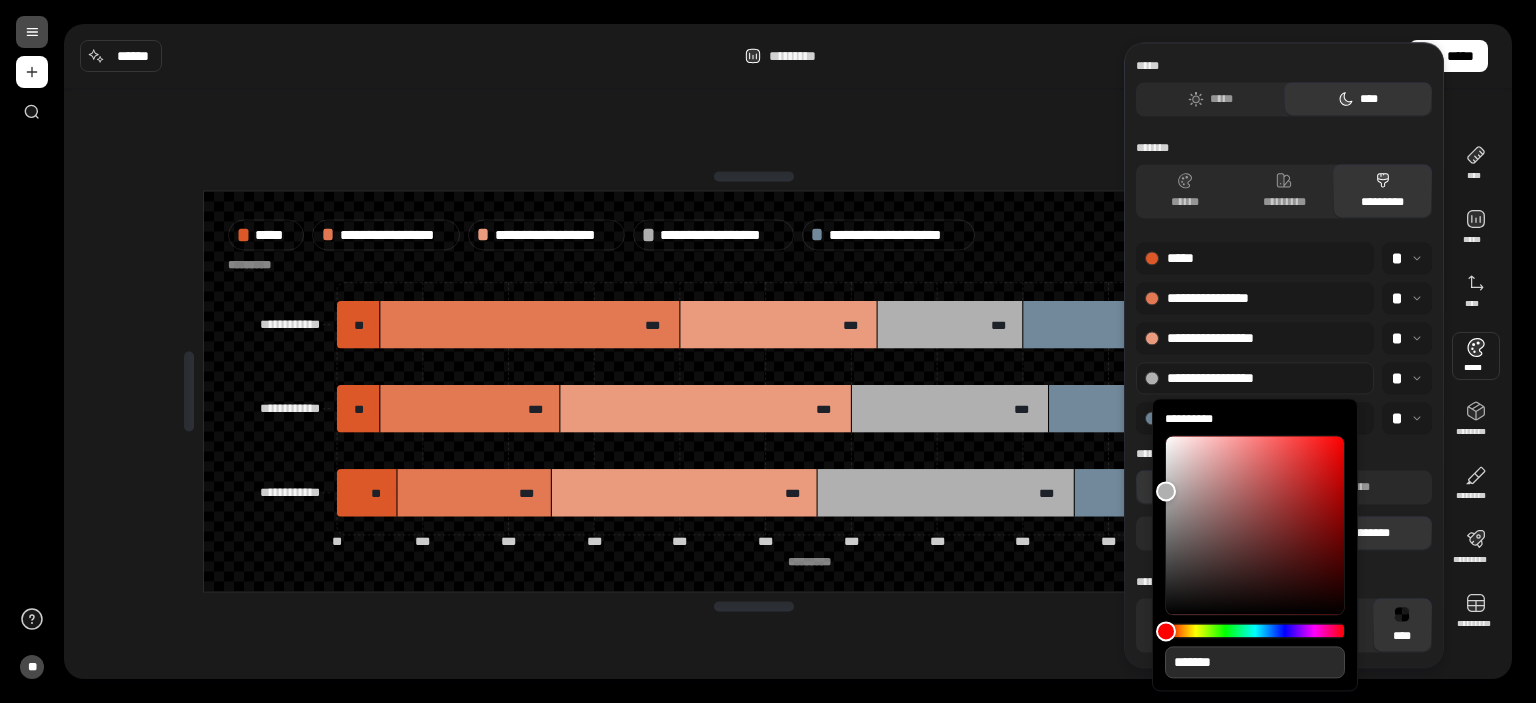 click on "*******" at bounding box center [1255, 662] 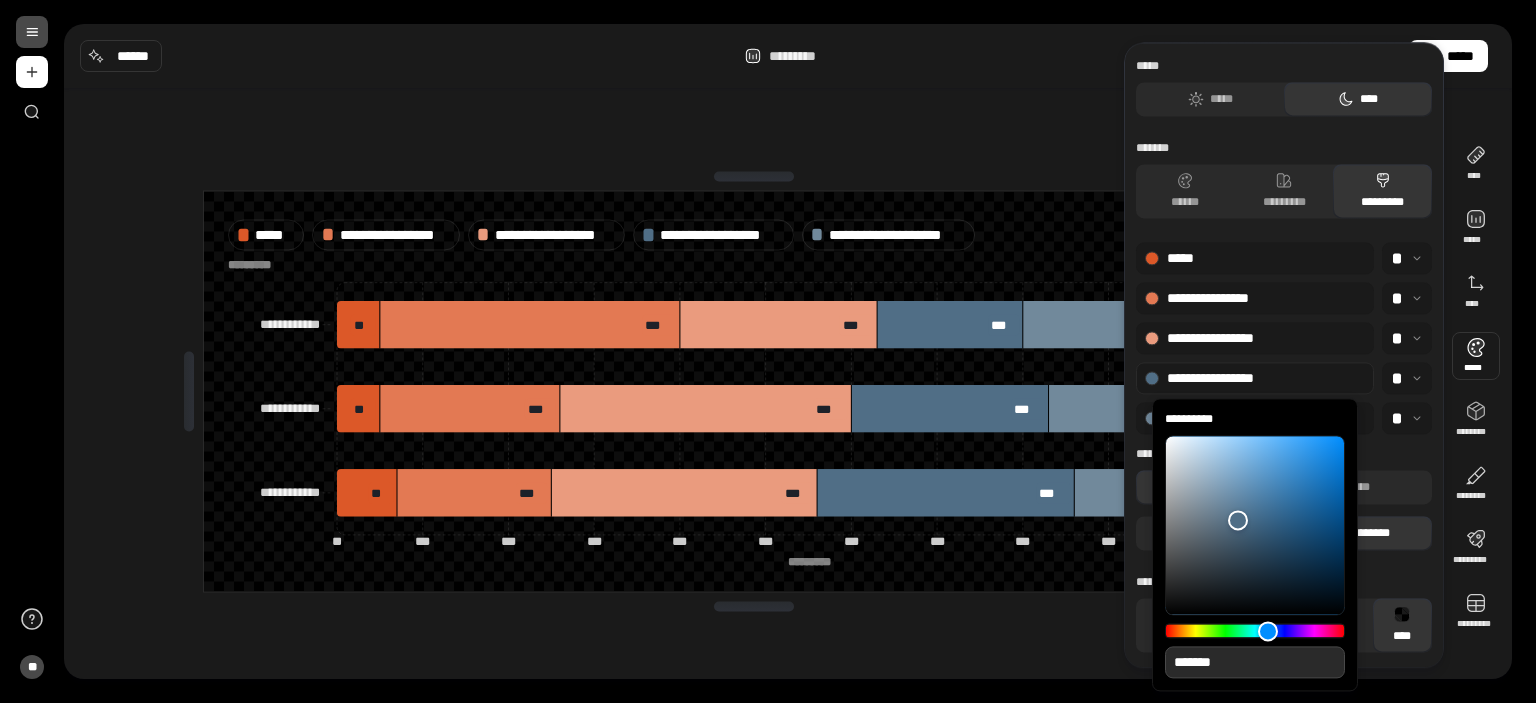 type on "**" 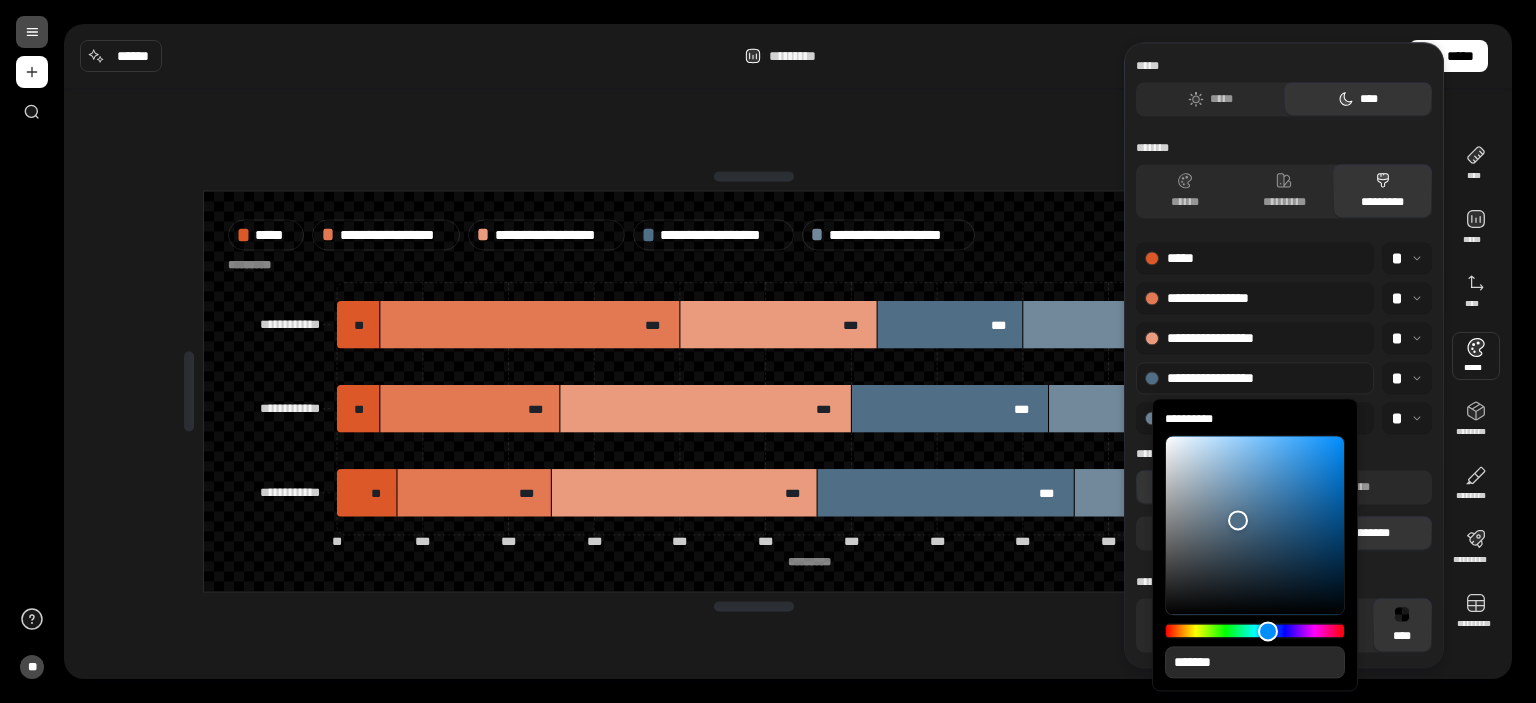 click on "**********" at bounding box center (1284, 396) 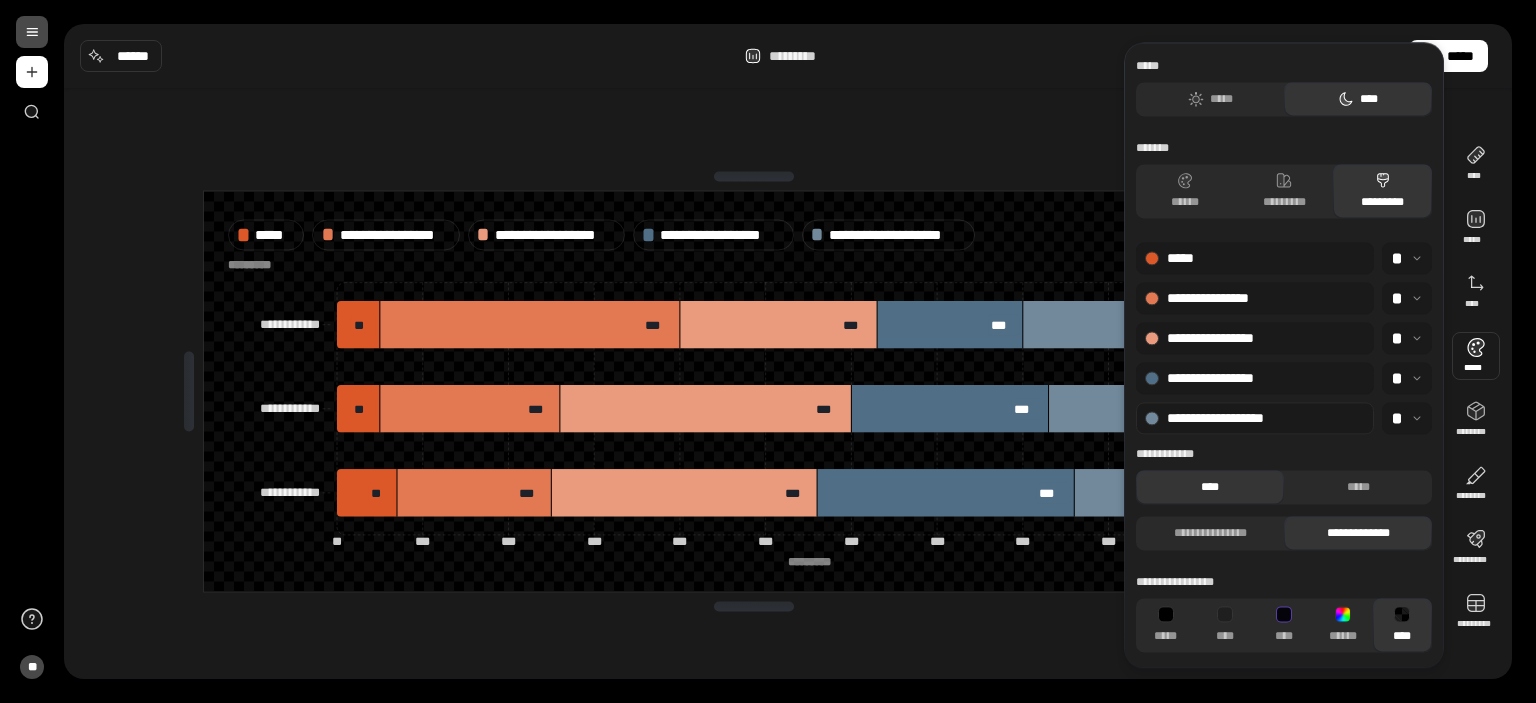 click at bounding box center [1152, 418] 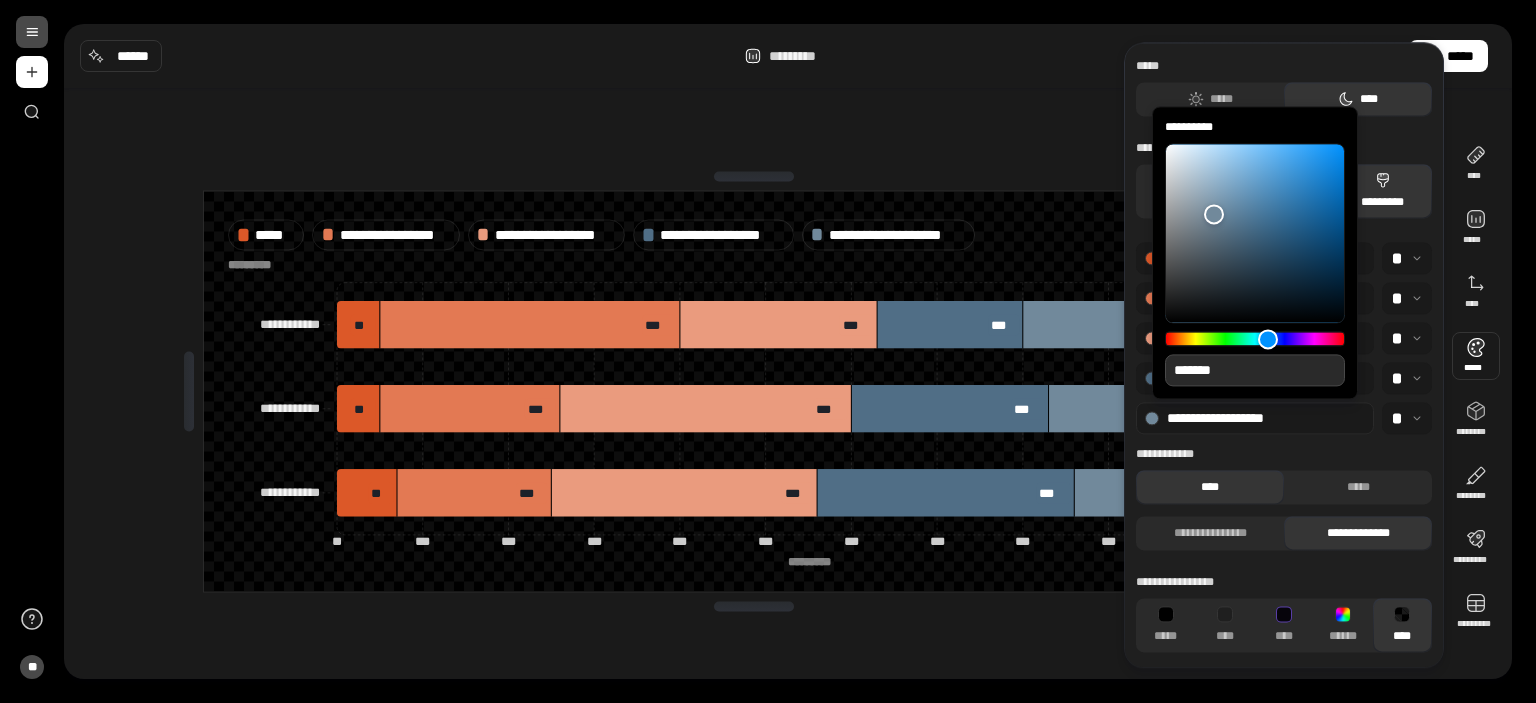 click on "*******" at bounding box center [1255, 370] 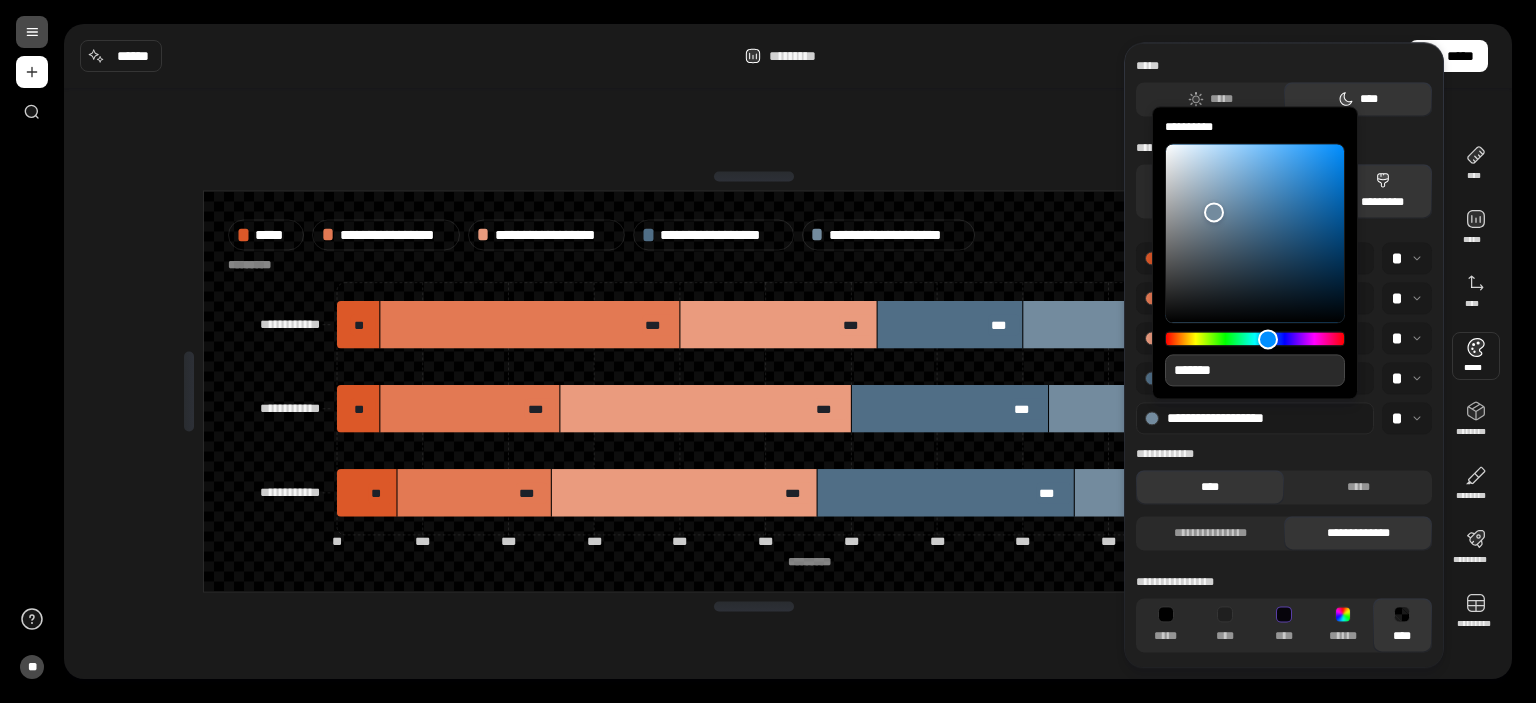 type on "**" 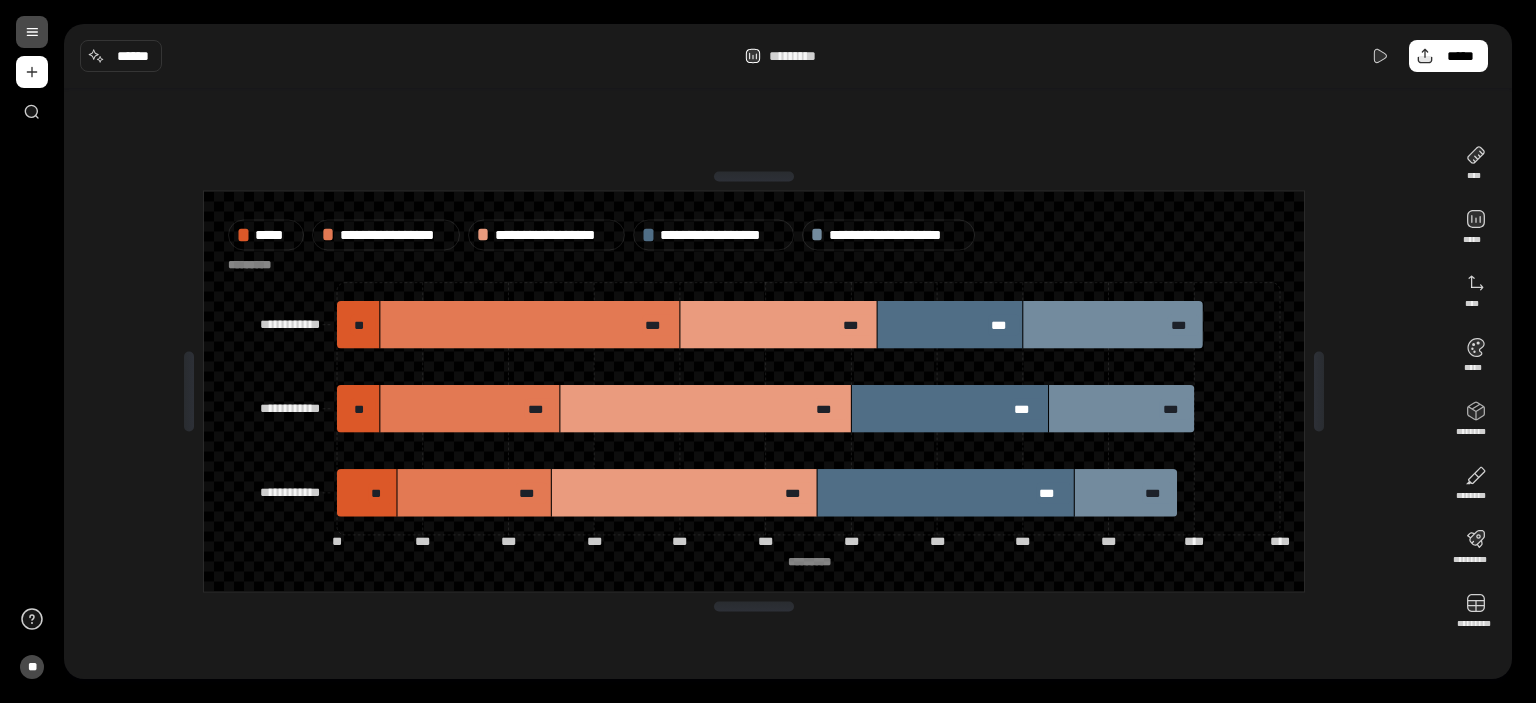 click on "**********" at bounding box center (754, 391) 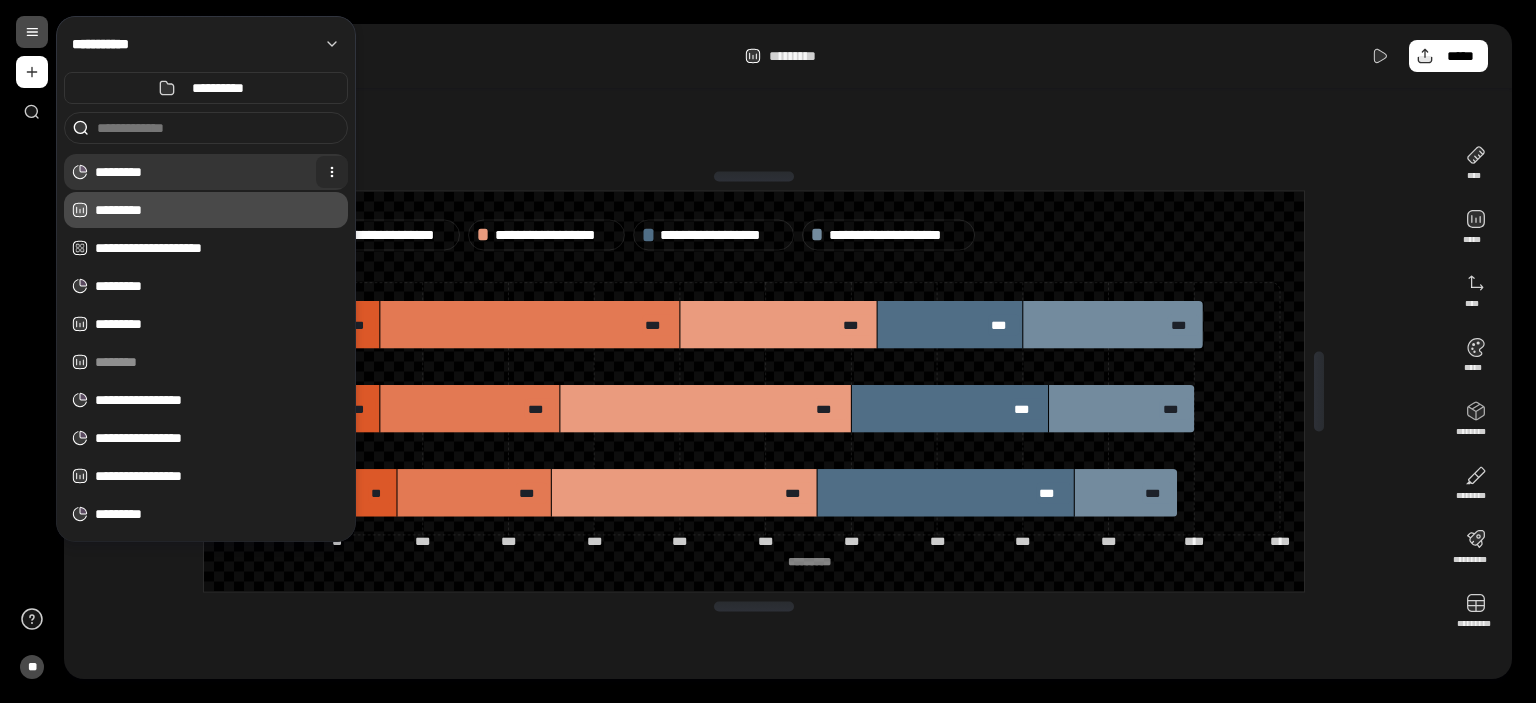 click at bounding box center [332, 172] 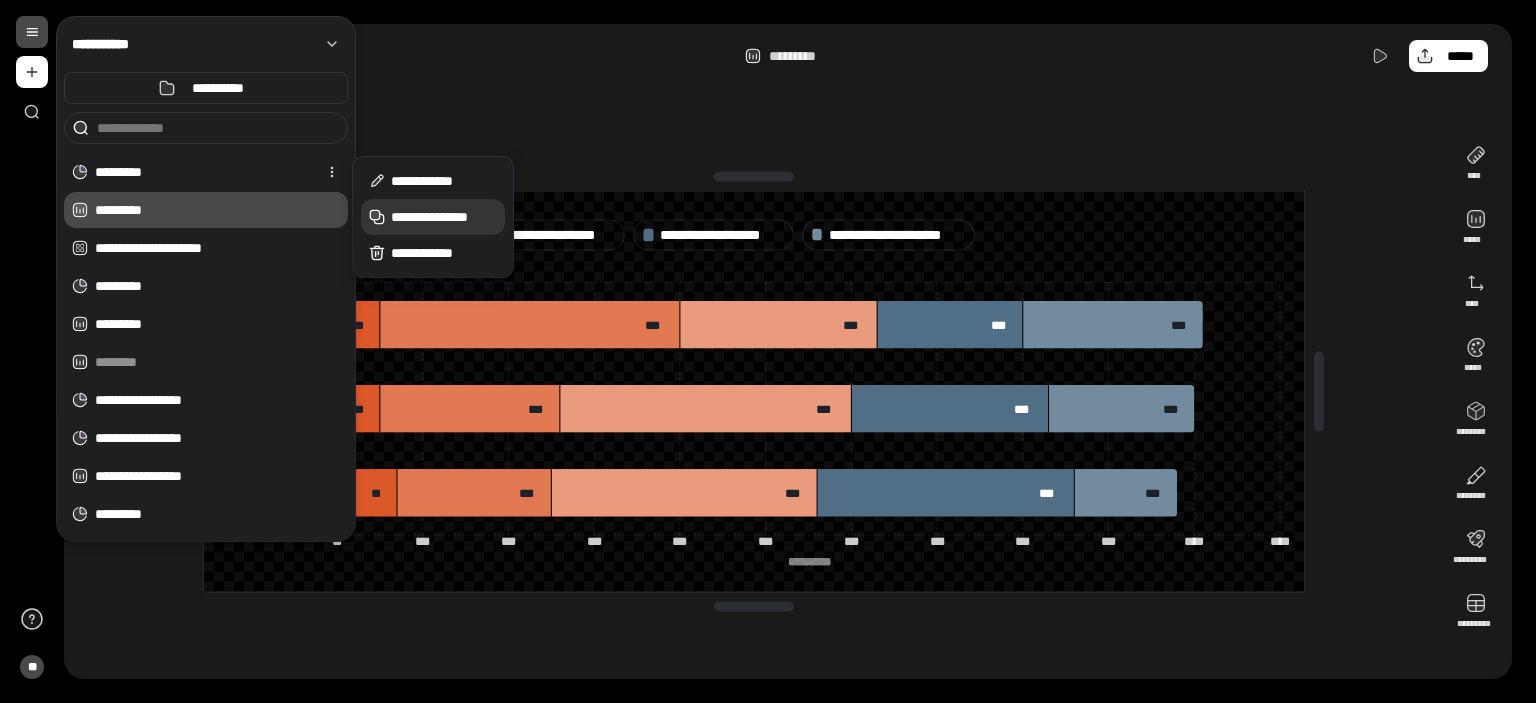 click on "**********" at bounding box center [433, 217] 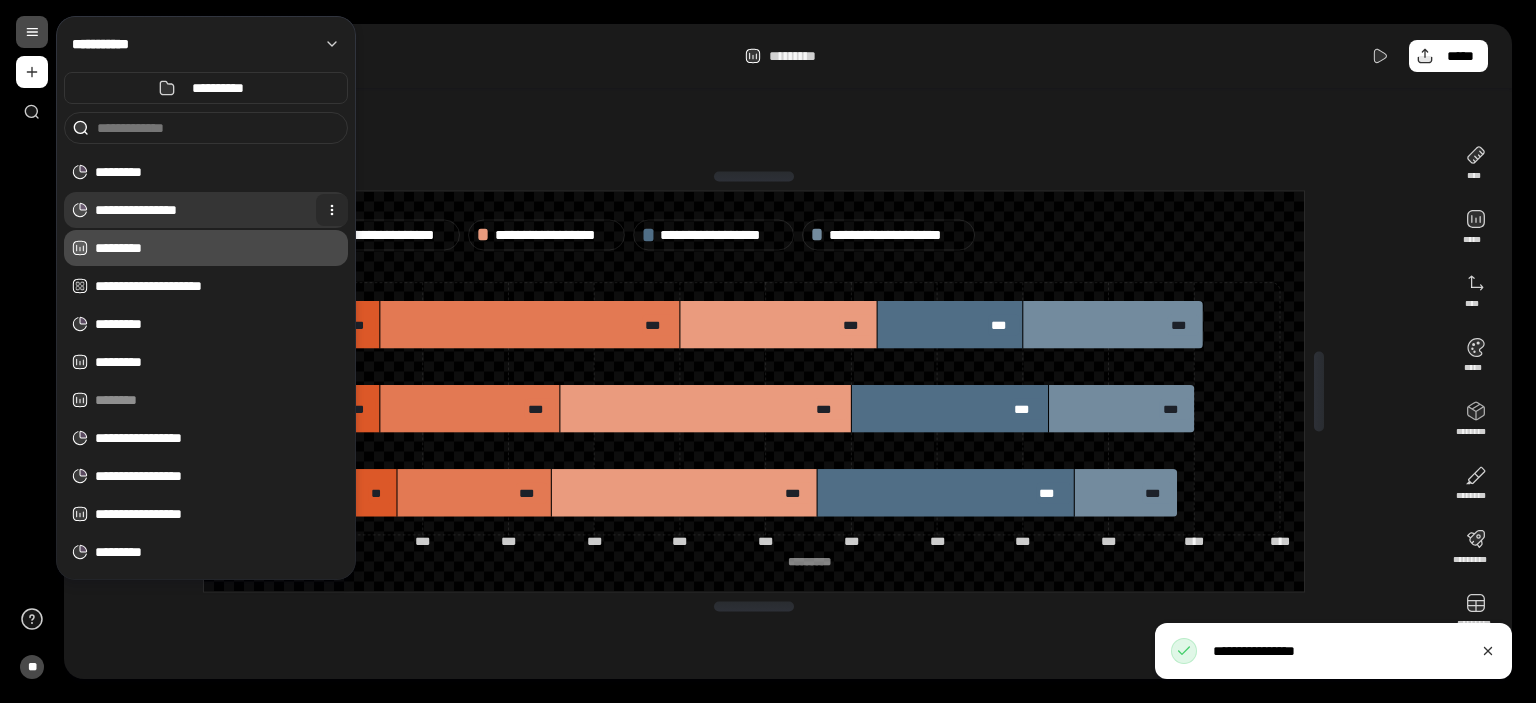 click at bounding box center [332, 210] 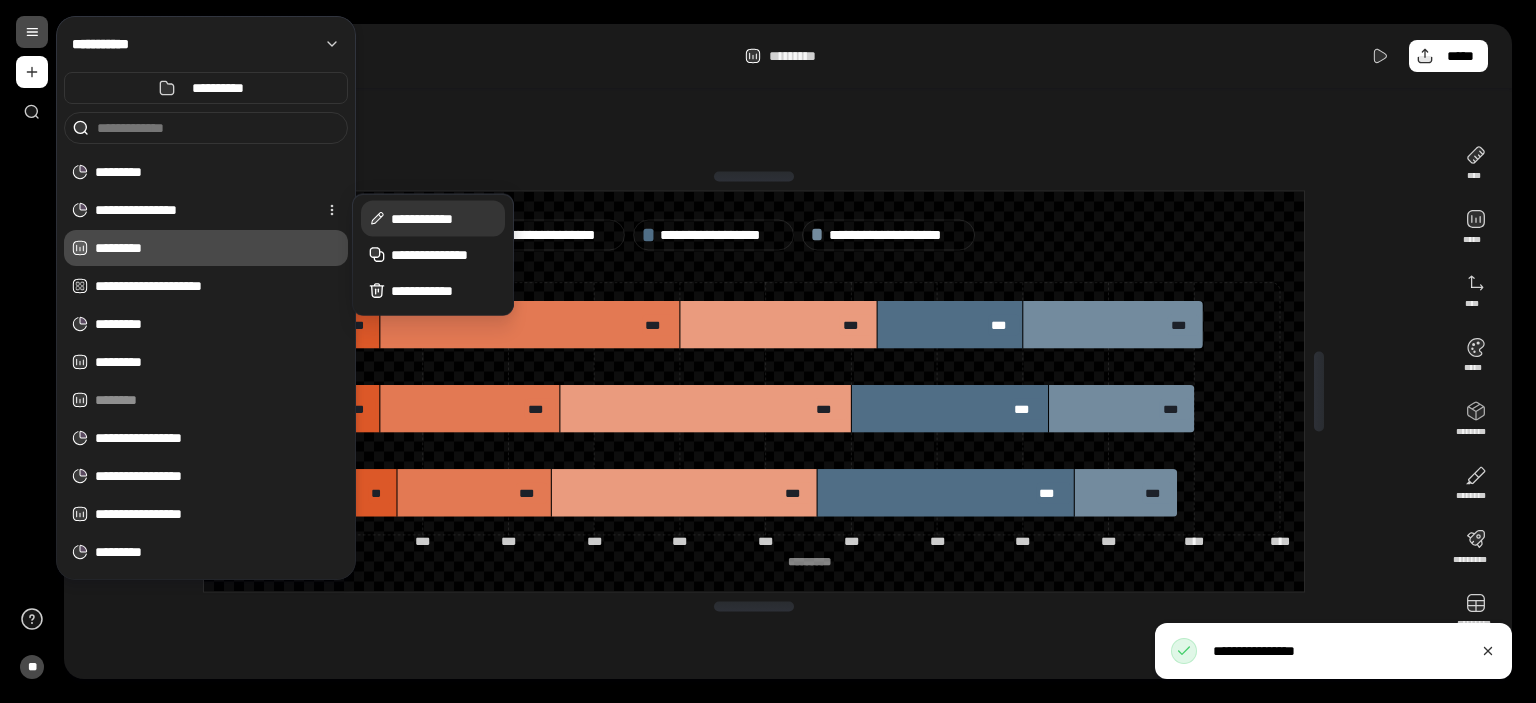 click on "**********" at bounding box center [444, 219] 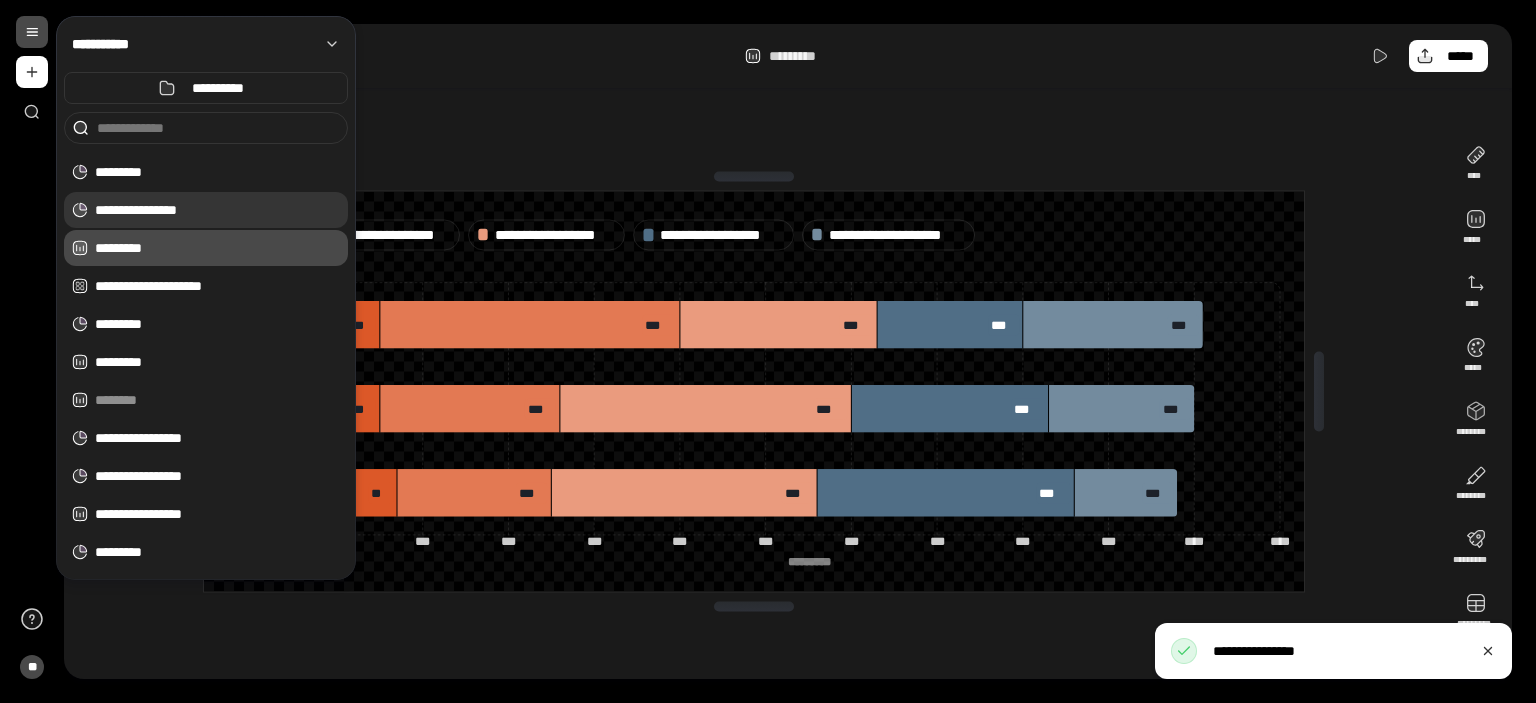 drag, startPoint x: 145, startPoint y: 205, endPoint x: 11, endPoint y: 204, distance: 134.00374 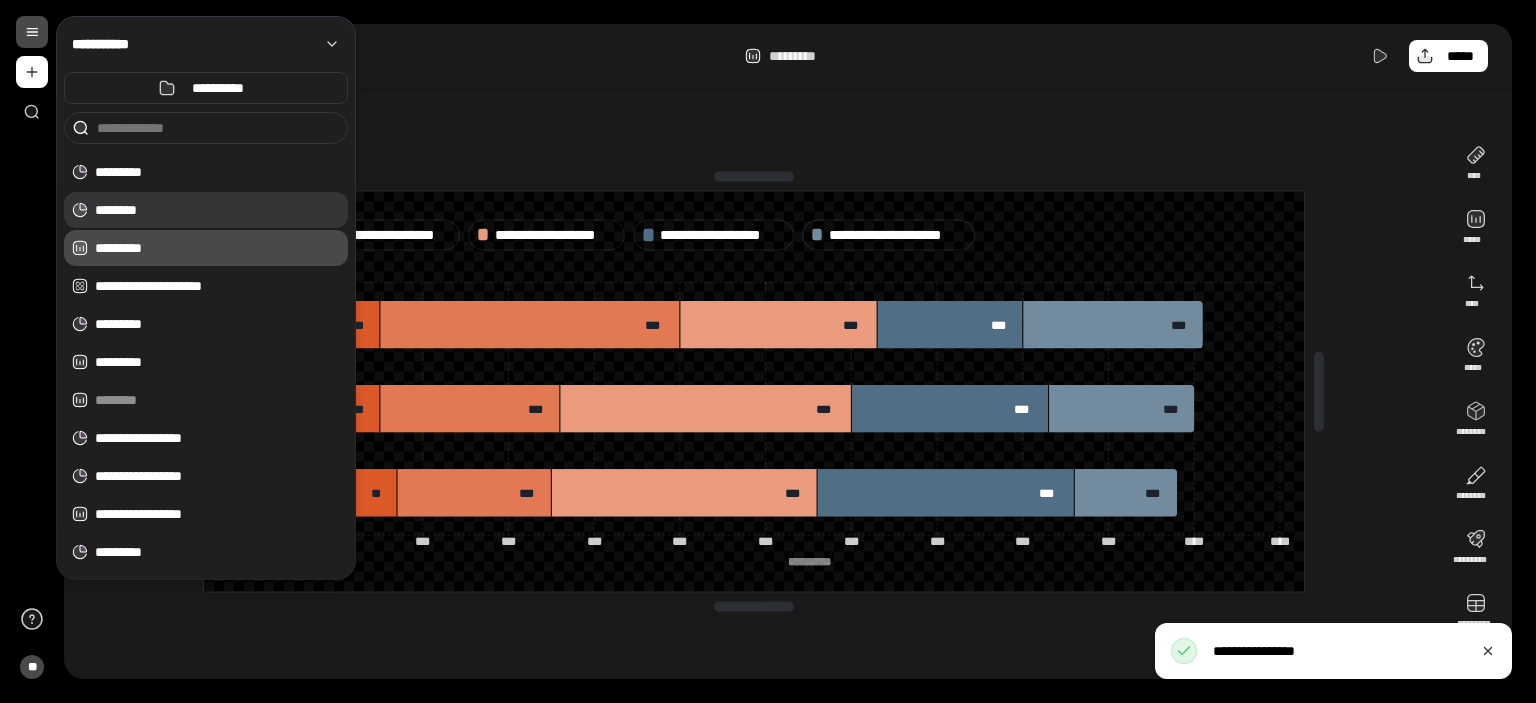 type on "*********" 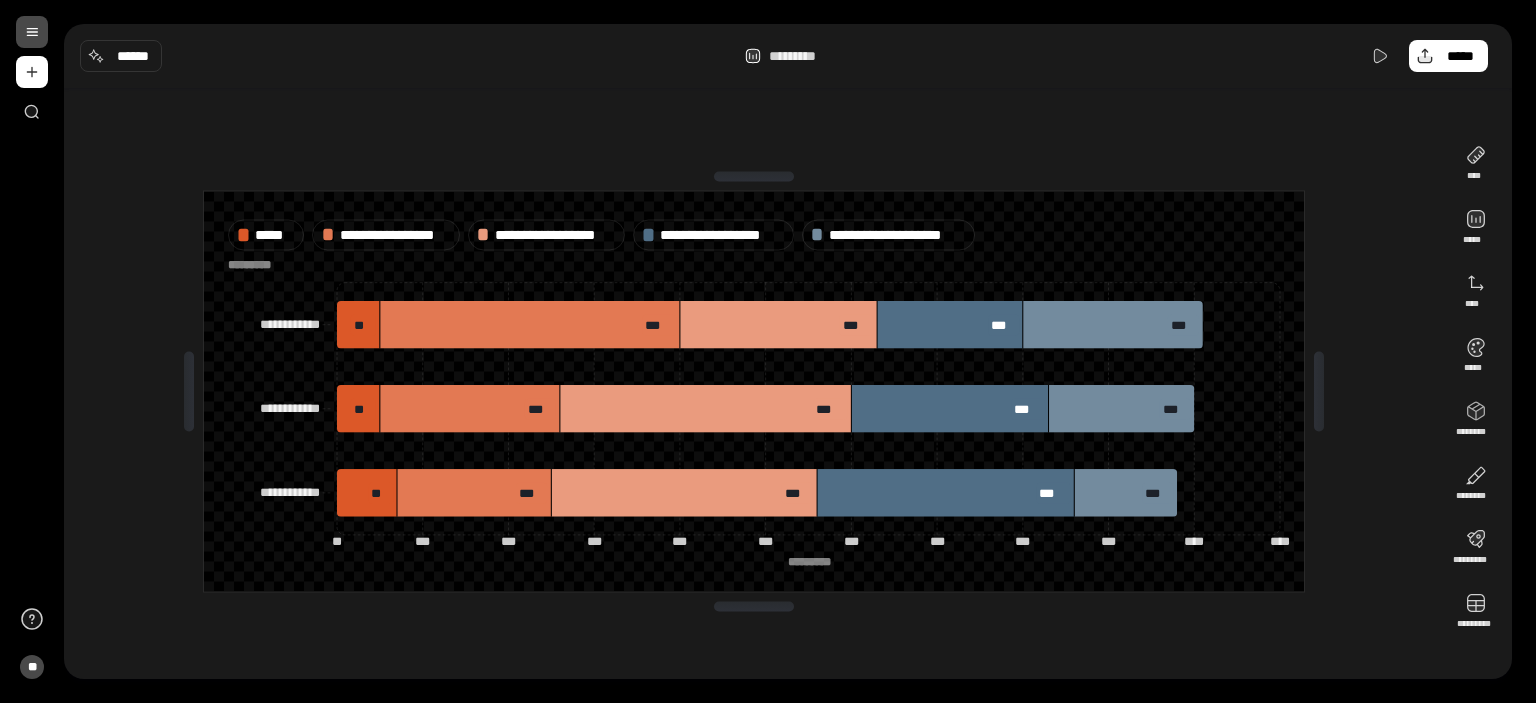 click on "**********" at bounding box center (754, 391) 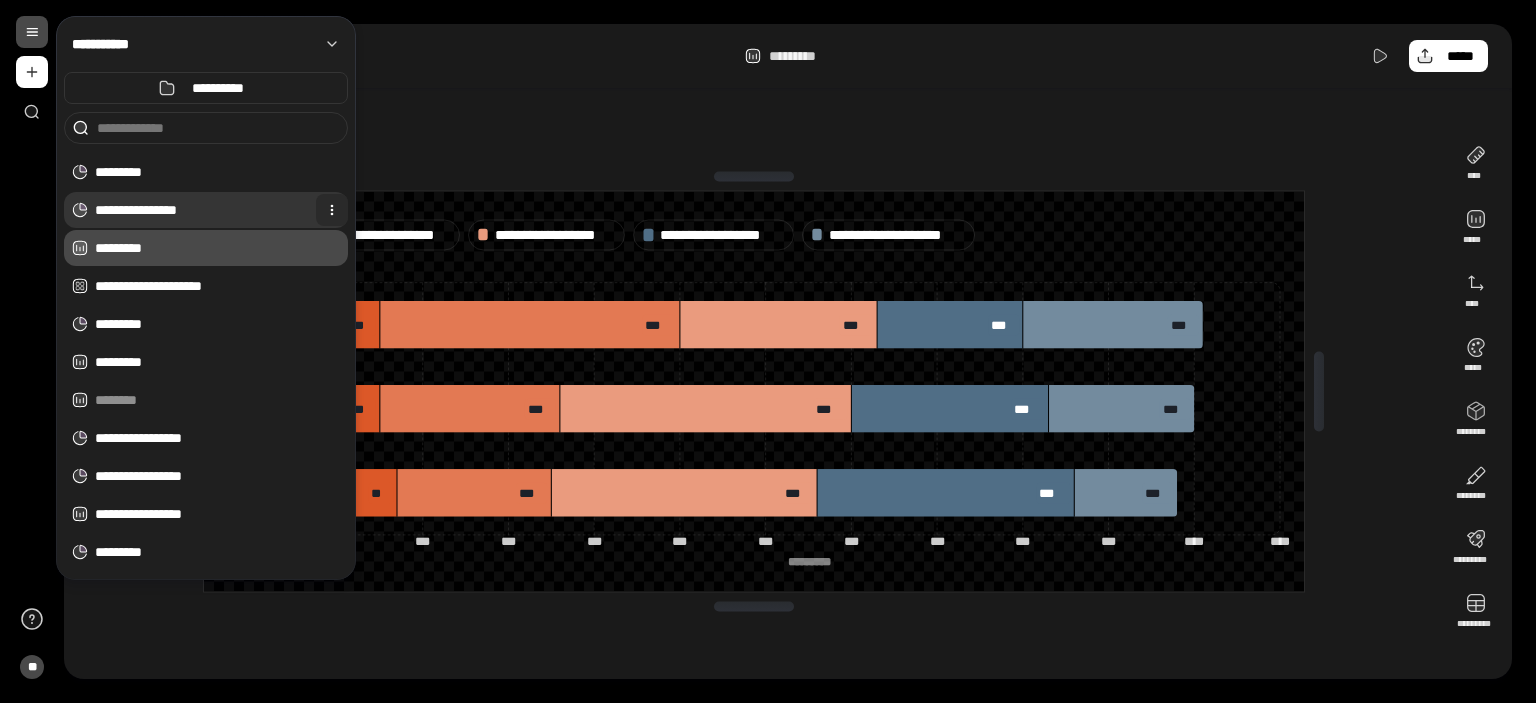click at bounding box center [332, 210] 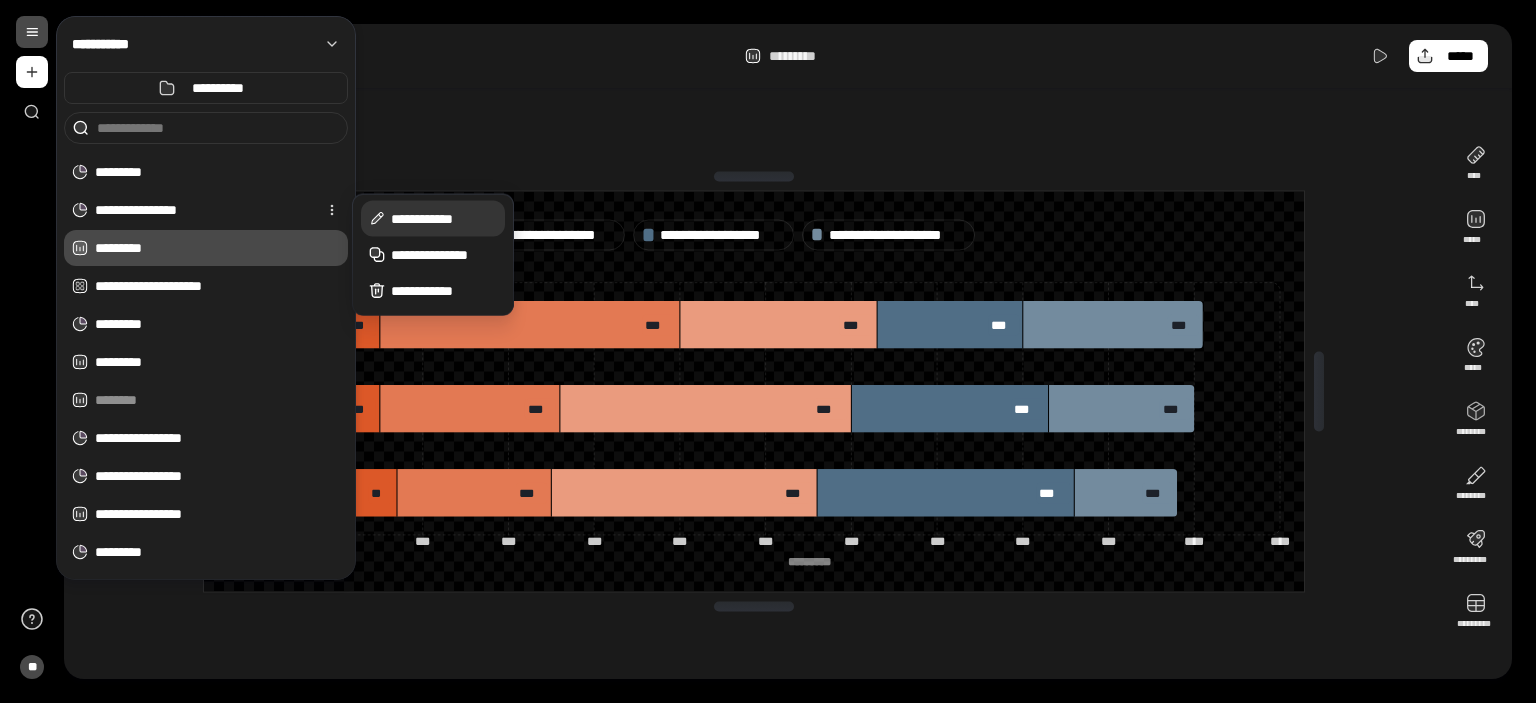 click on "**********" at bounding box center (433, 219) 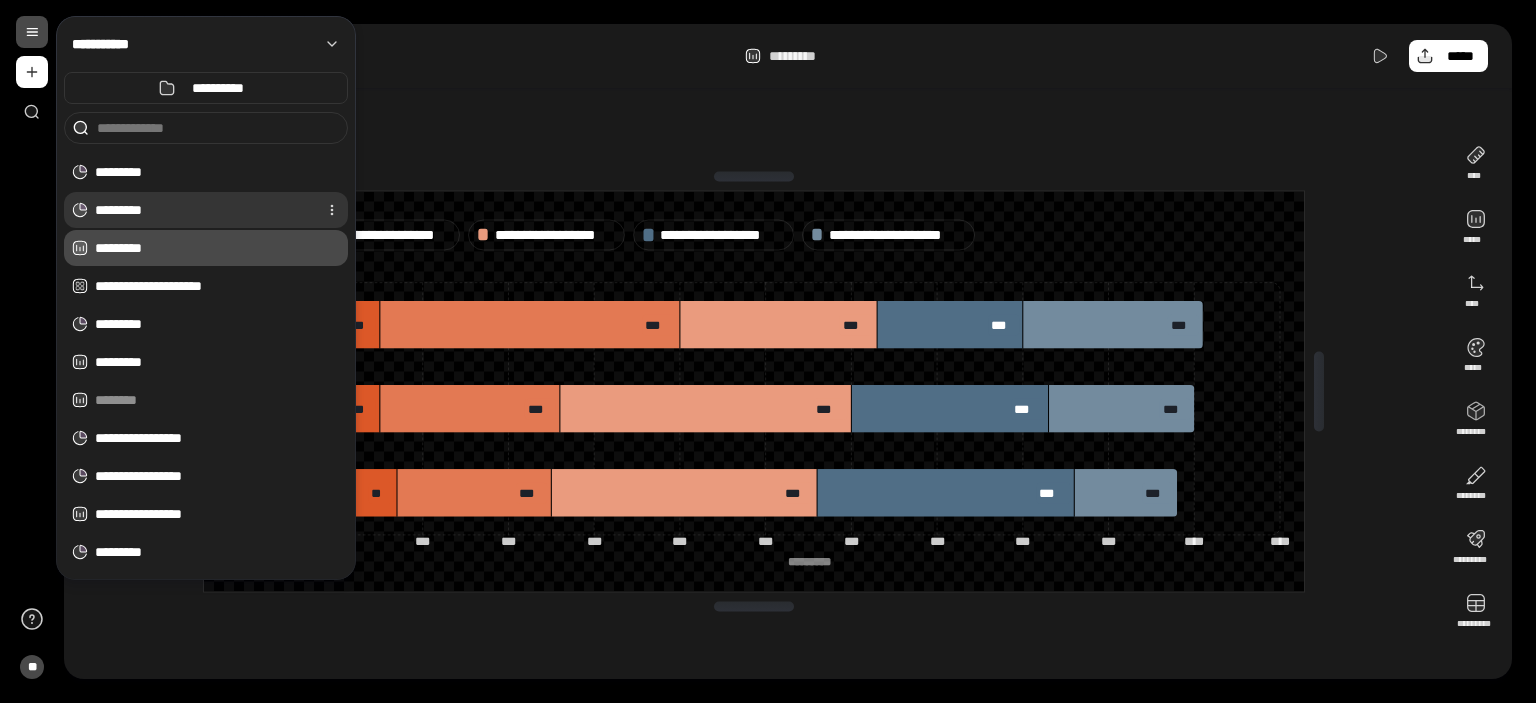click on "*********" at bounding box center (202, 210) 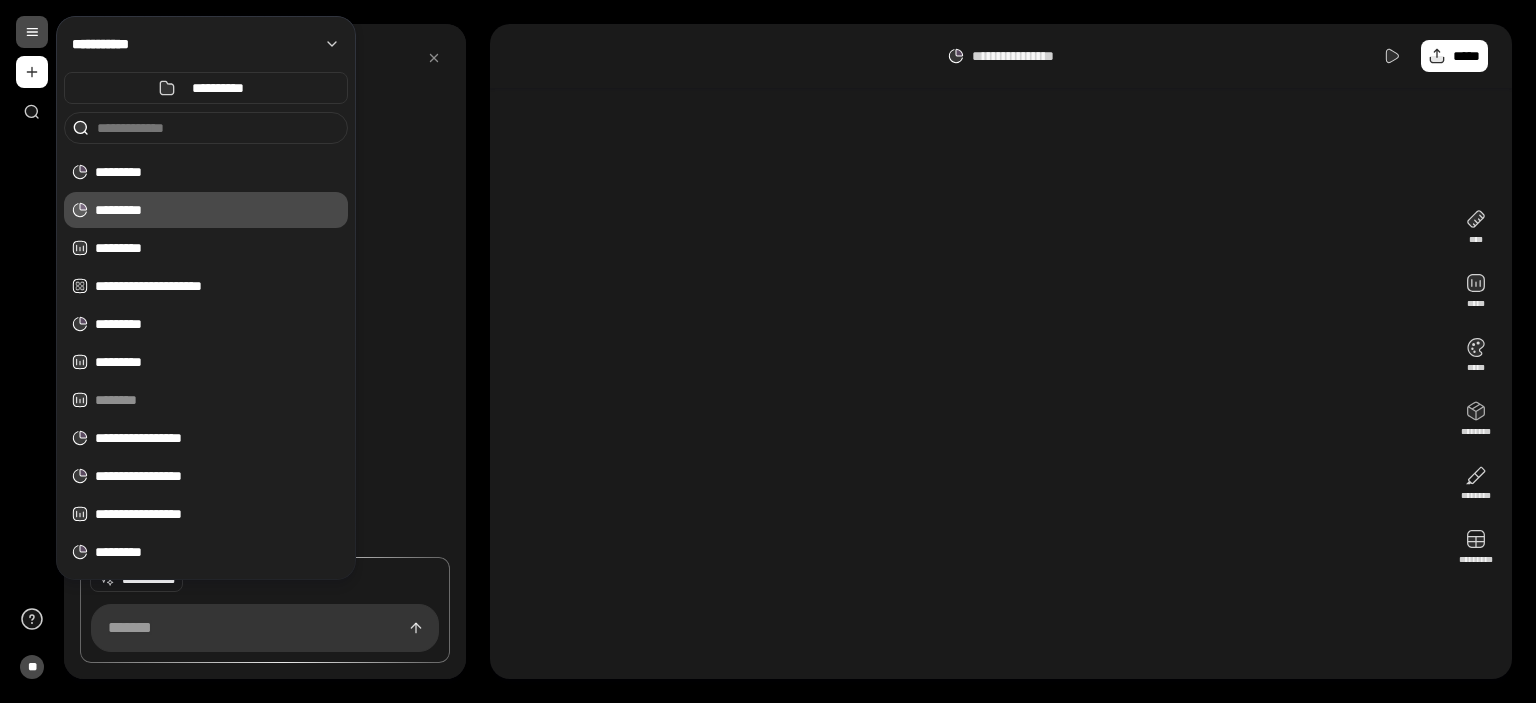 type on "**********" 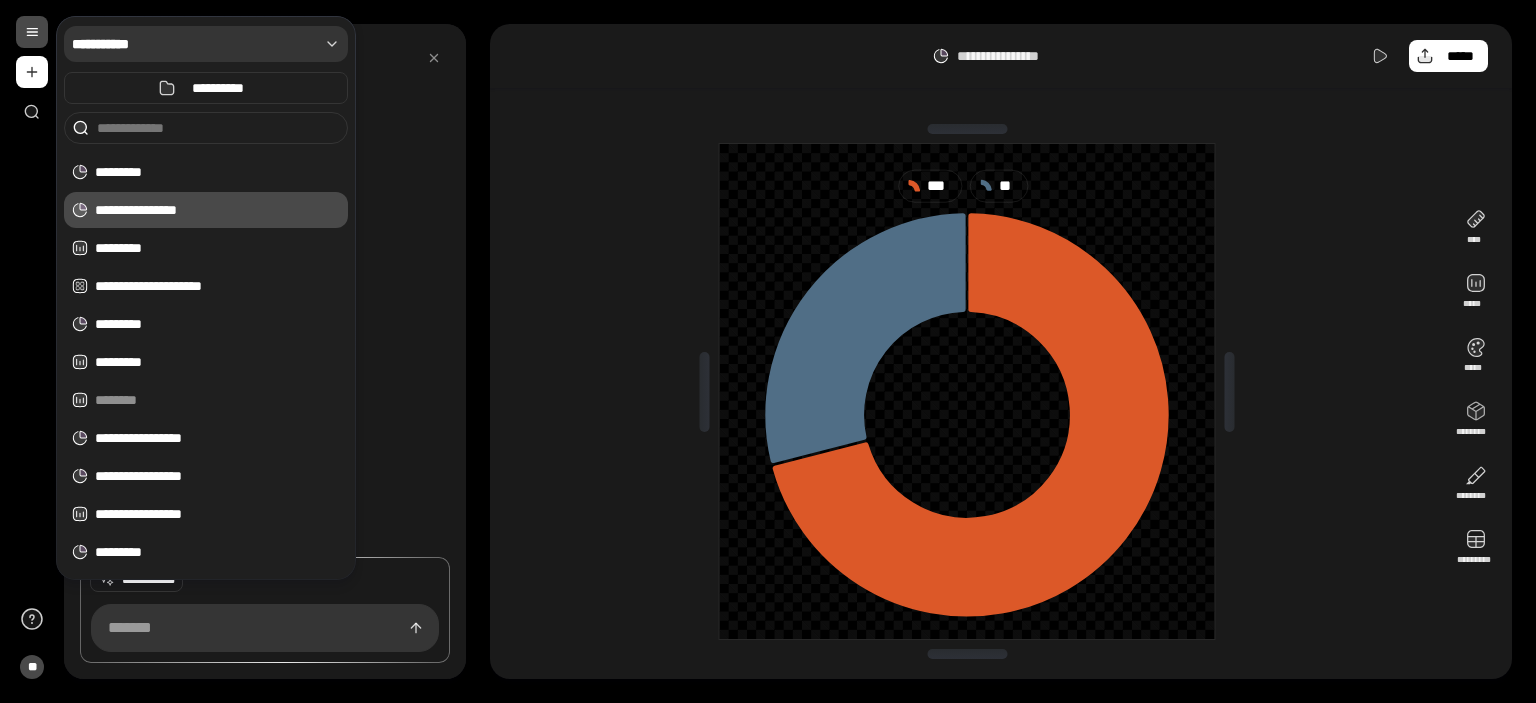 click 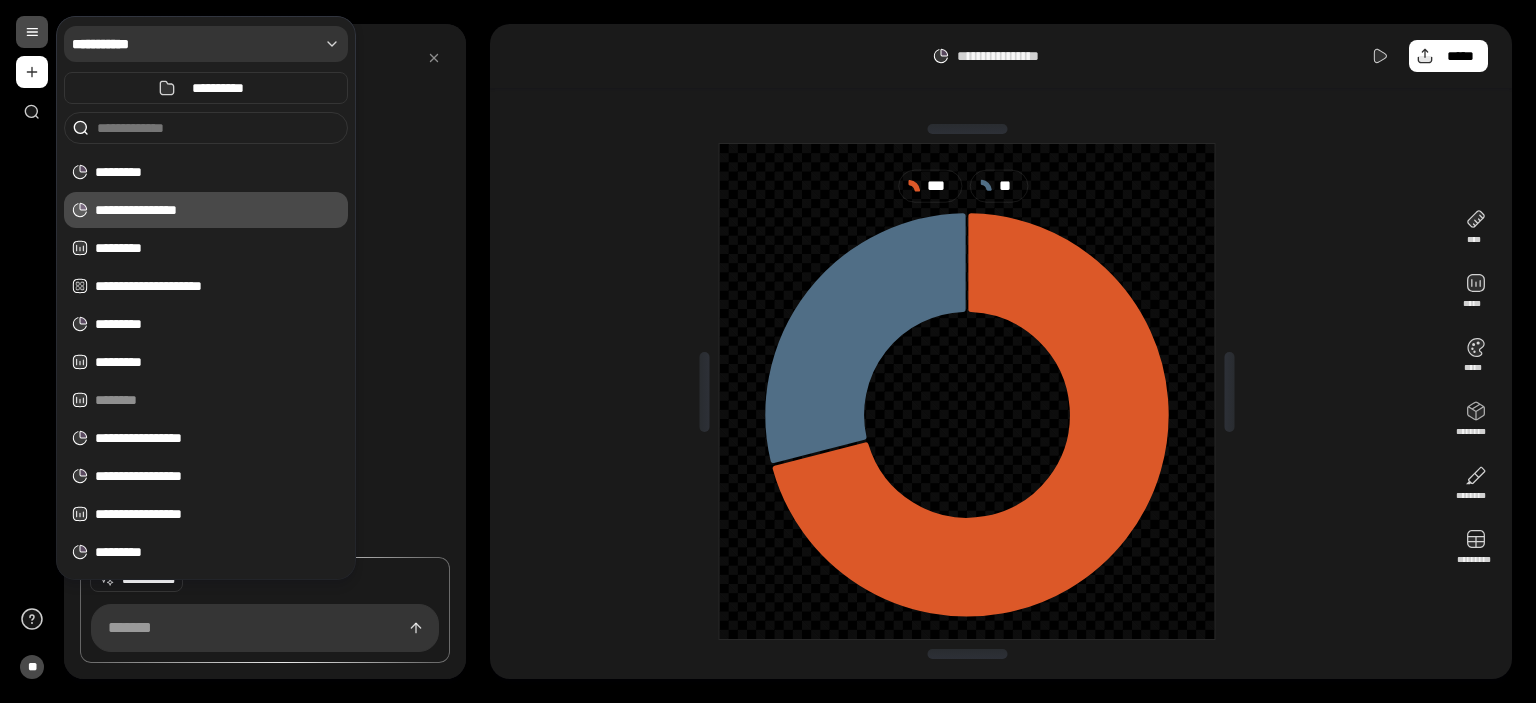 click on "**********" at bounding box center (1001, 351) 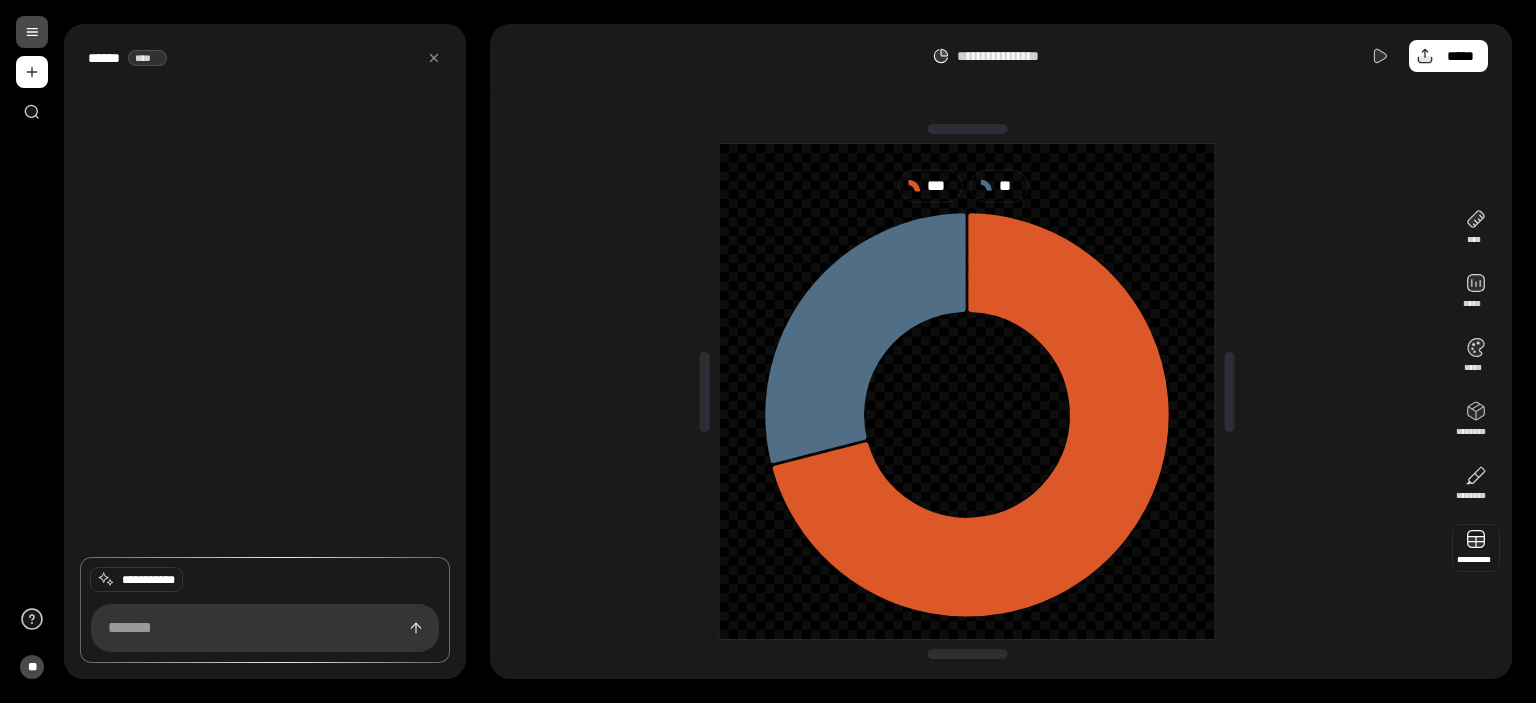 click at bounding box center [1476, 548] 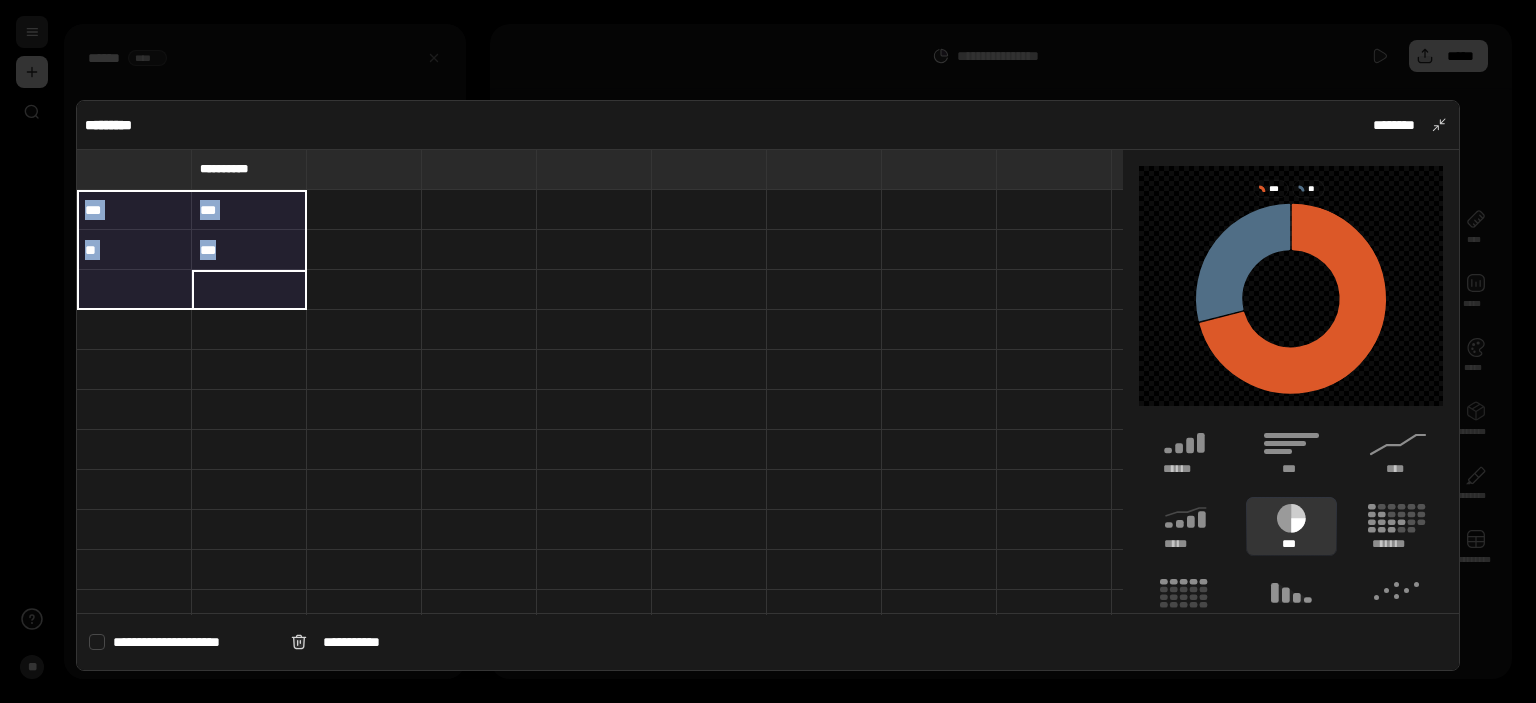 drag, startPoint x: 267, startPoint y: 290, endPoint x: 119, endPoint y: 206, distance: 170.17638 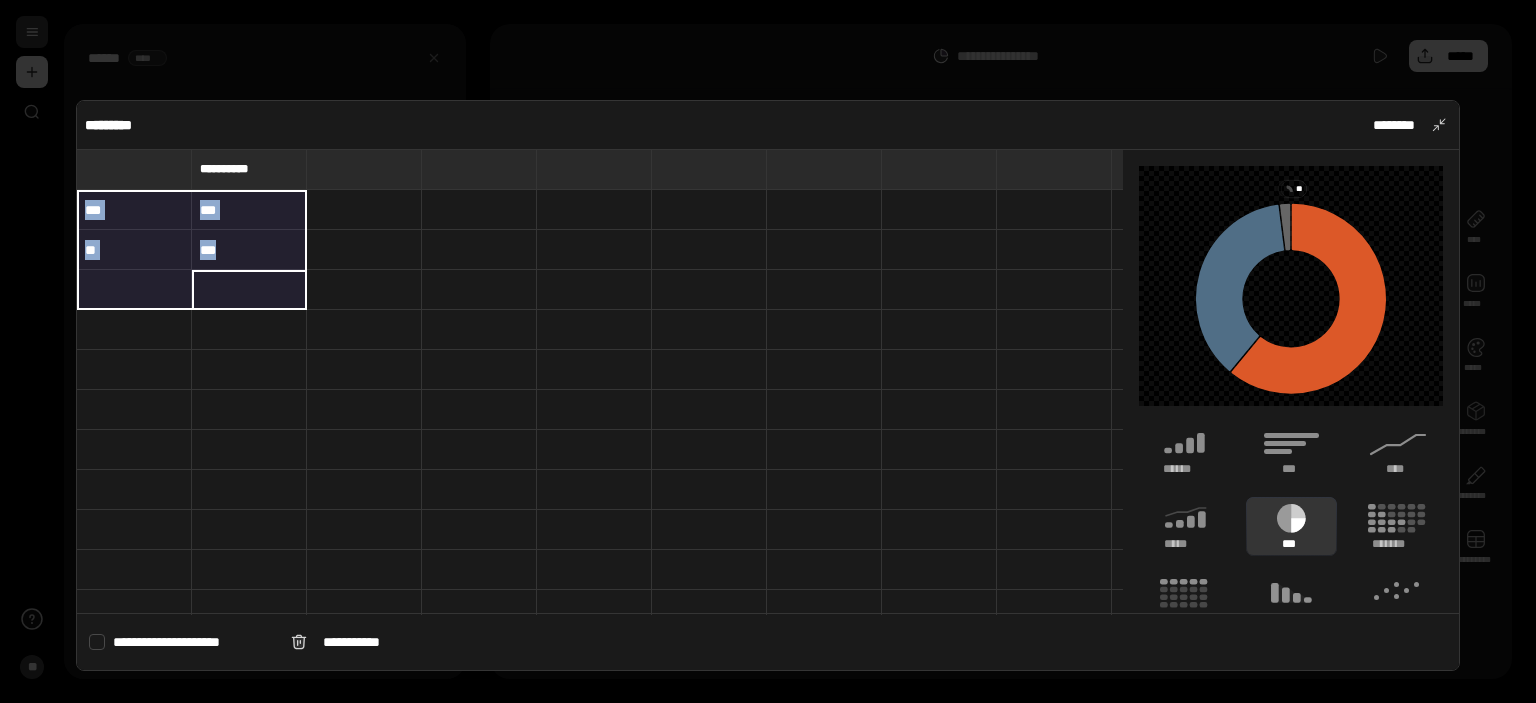 type on "**********" 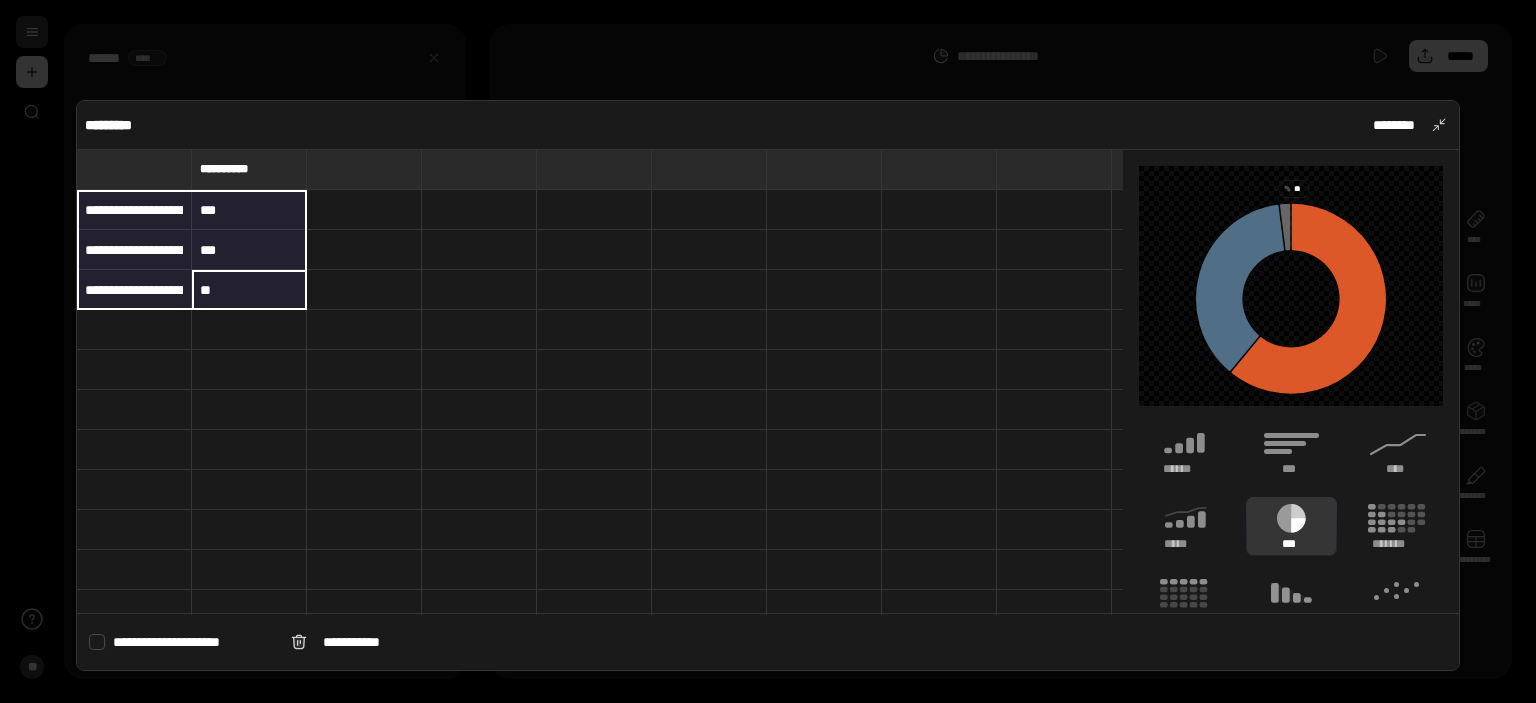 click on "**********" at bounding box center (134, 210) 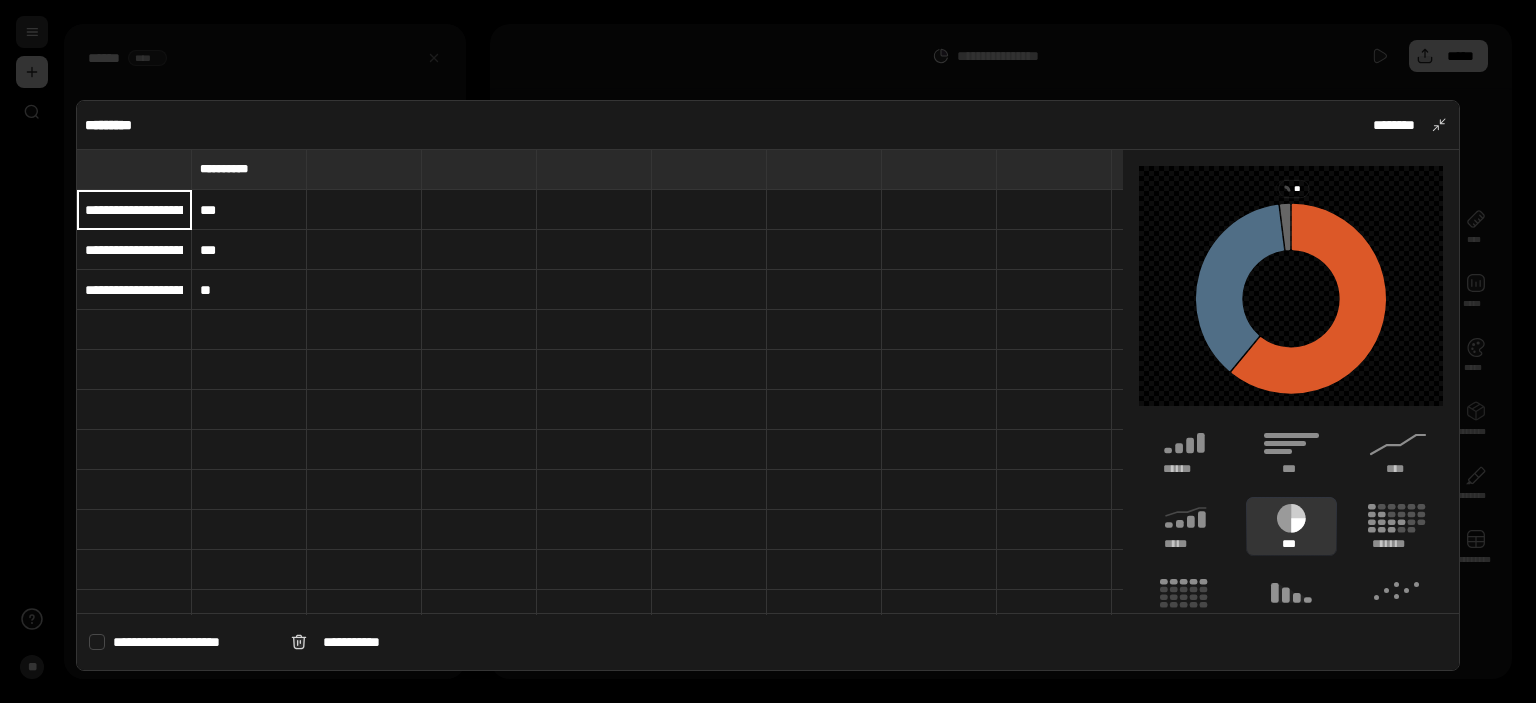 click on "**********" at bounding box center [134, 210] 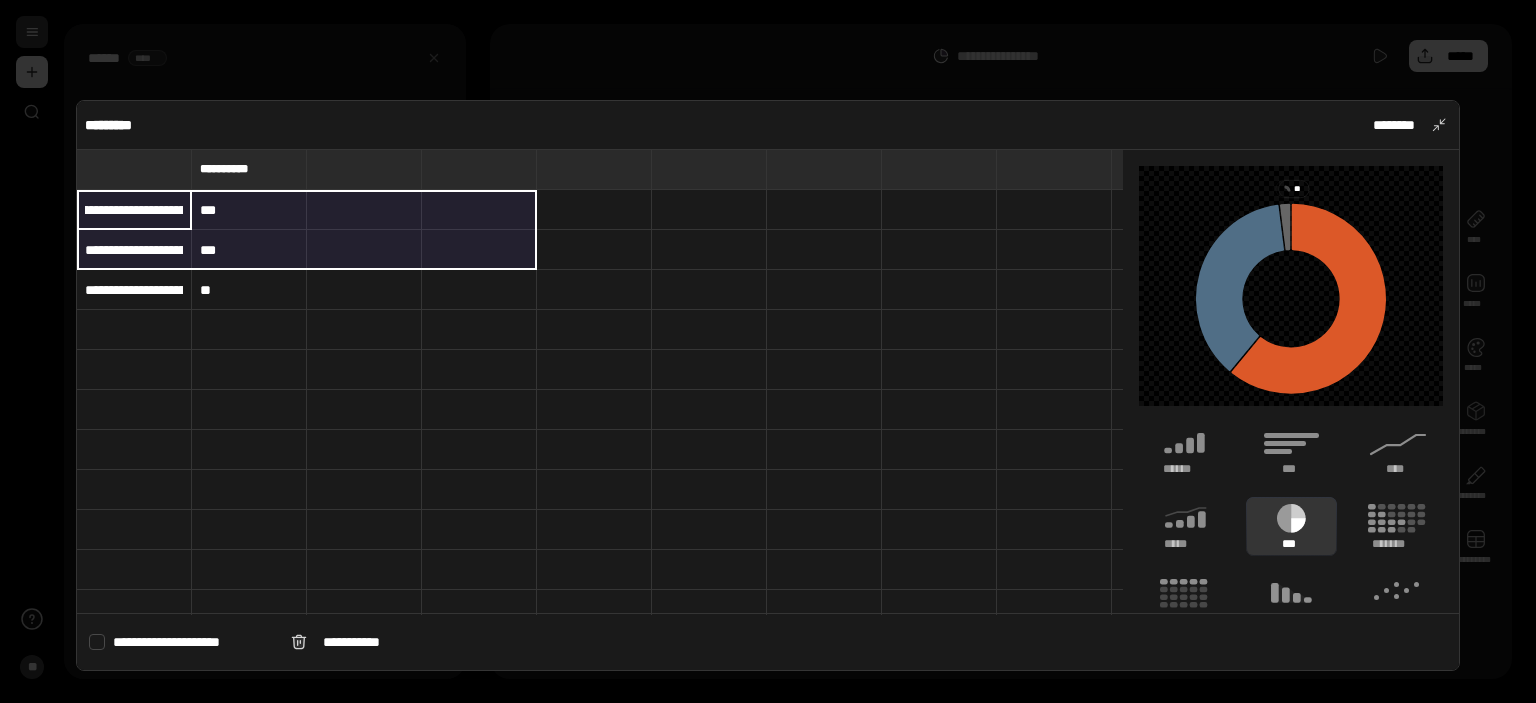 scroll, scrollTop: 0, scrollLeft: 406, axis: horizontal 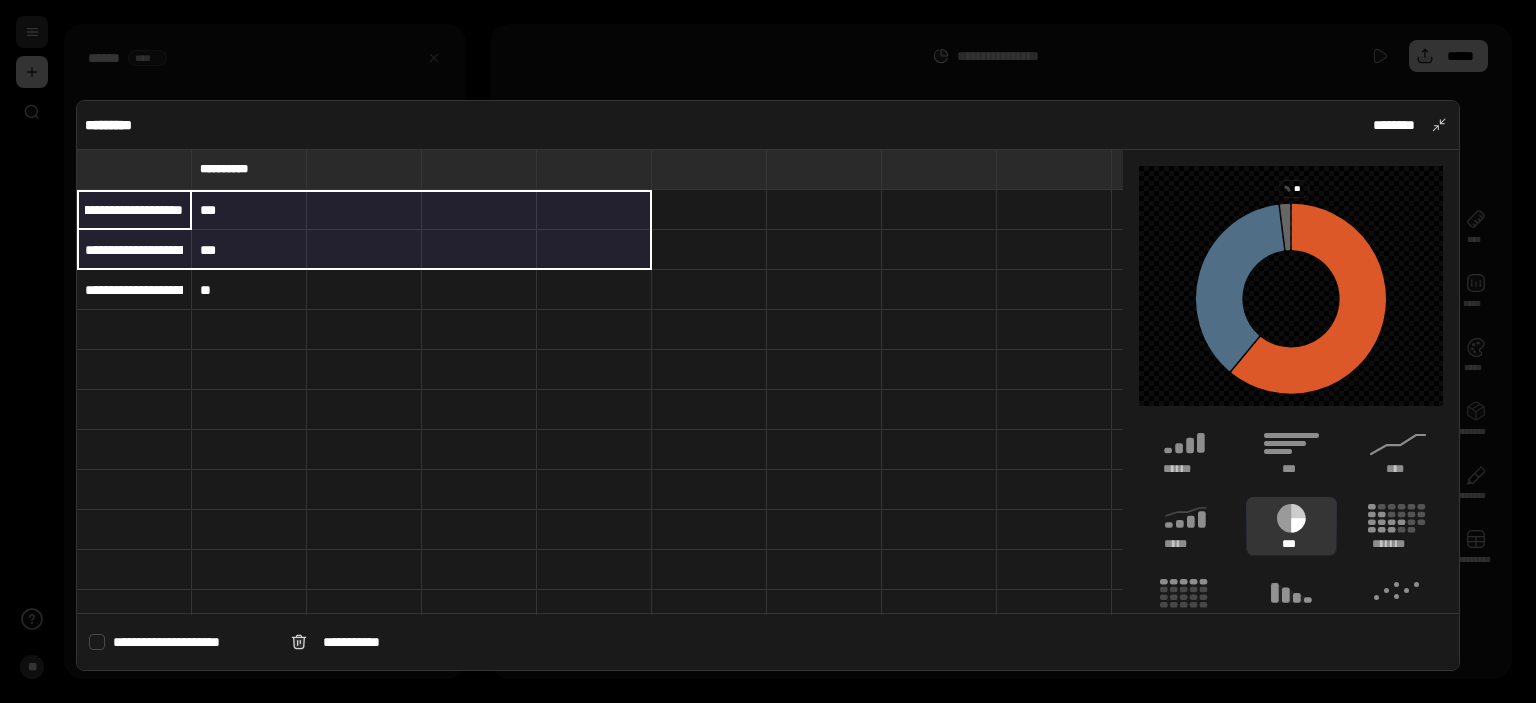 drag, startPoint x: 178, startPoint y: 206, endPoint x: 558, endPoint y: 262, distance: 384.10416 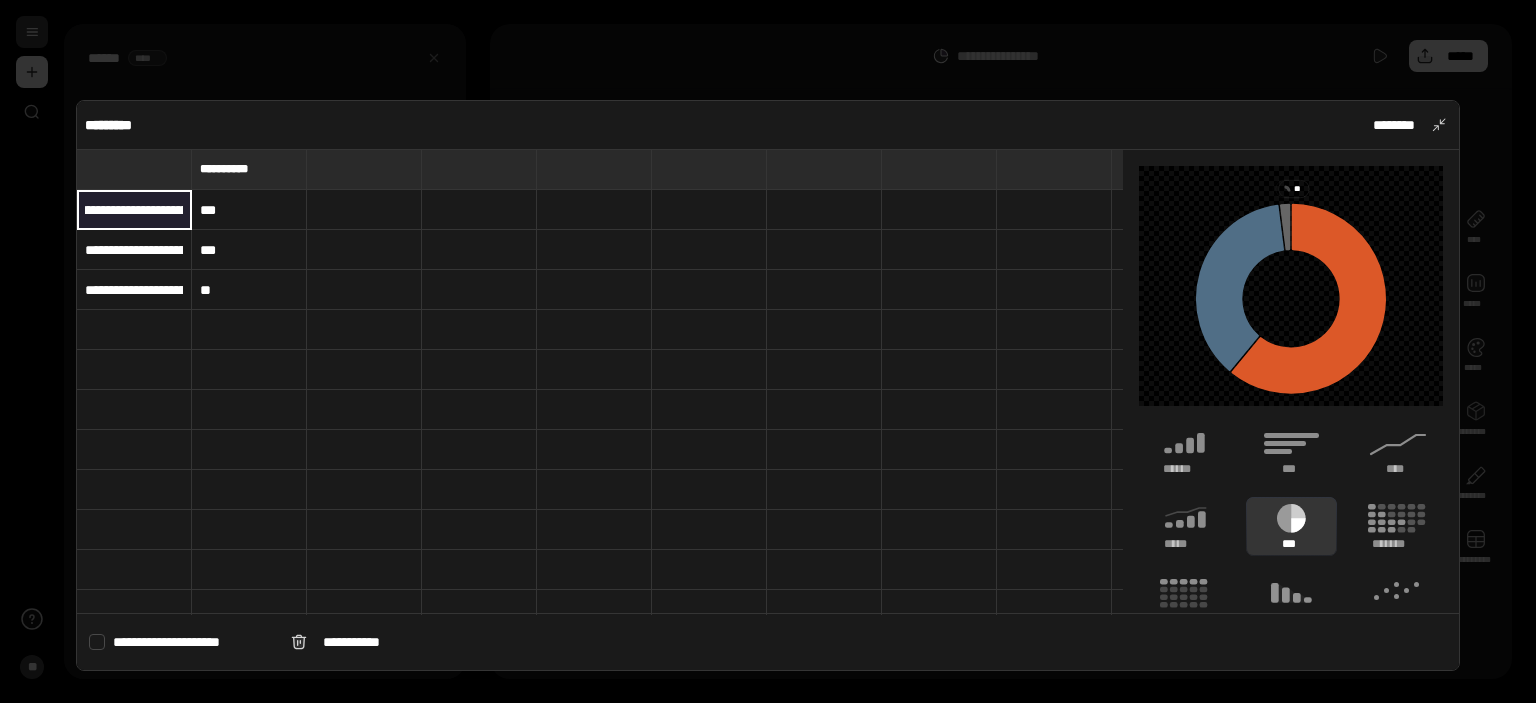 scroll, scrollTop: 0, scrollLeft: 0, axis: both 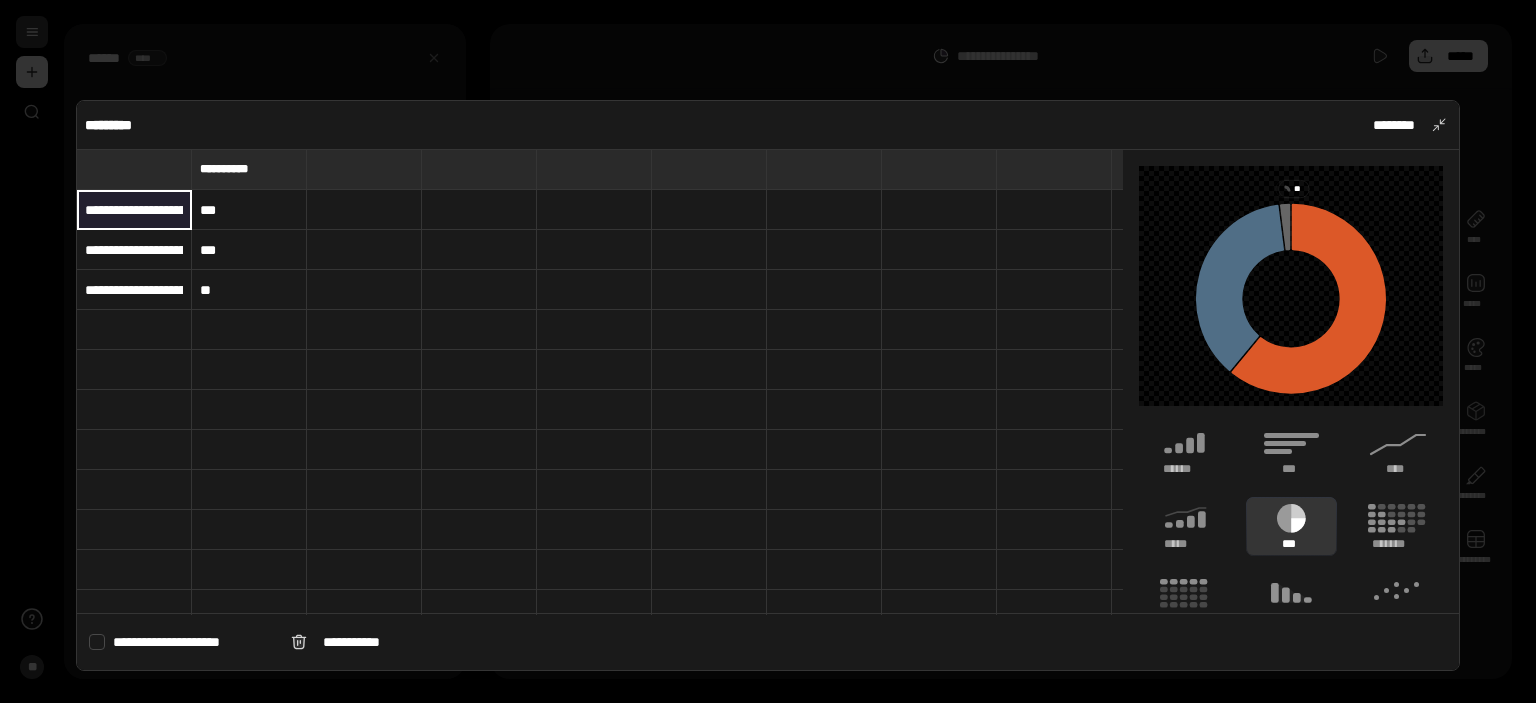 drag, startPoint x: 181, startPoint y: 209, endPoint x: 170, endPoint y: 208, distance: 11.045361 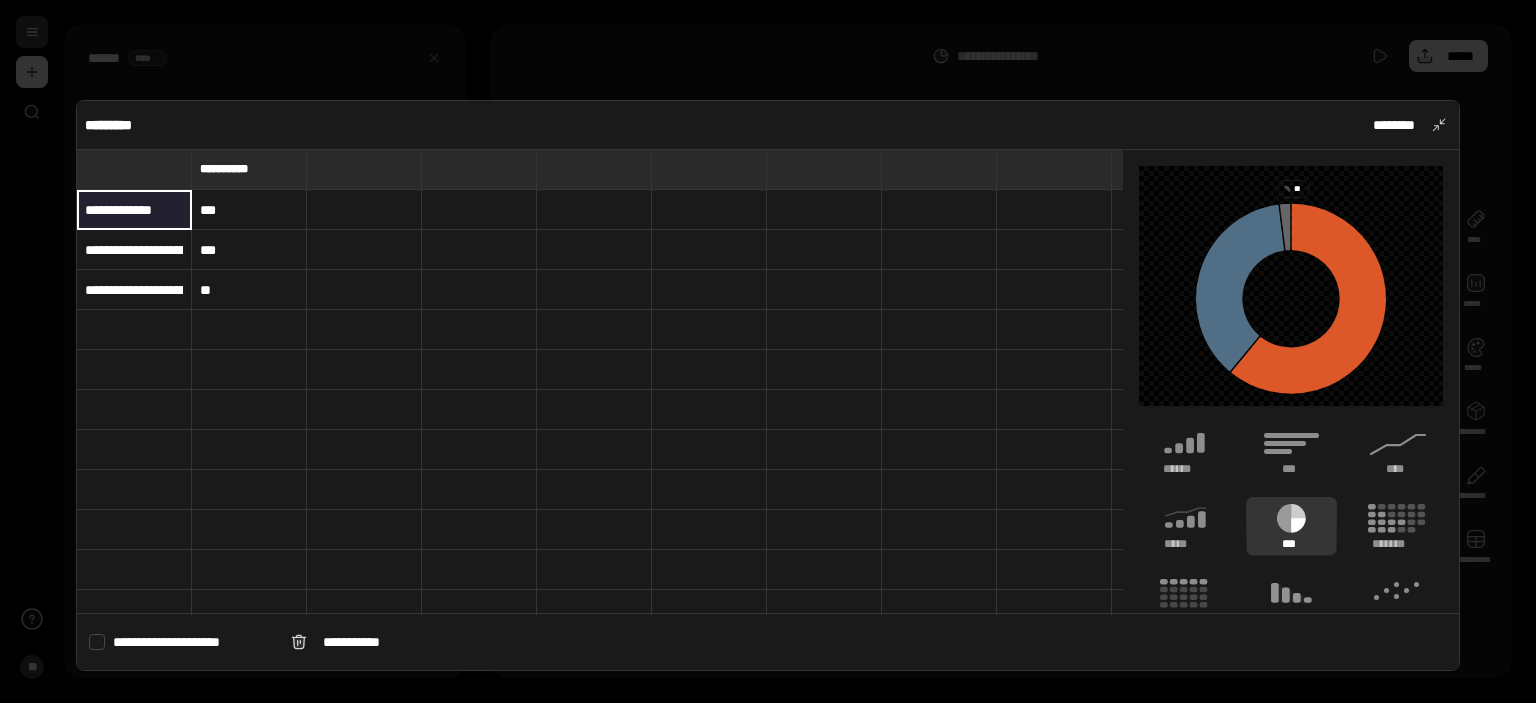 type on "**********" 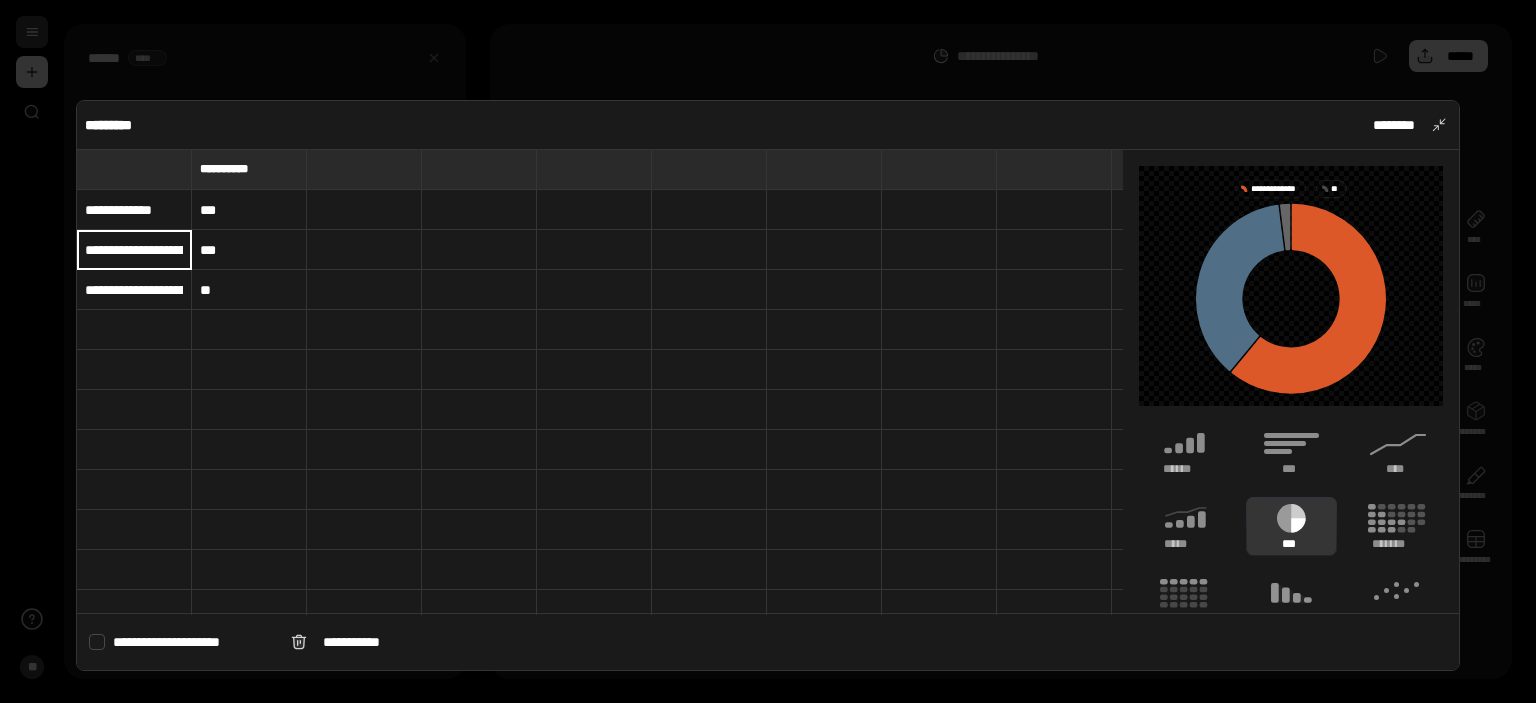 click on "**********" at bounding box center [134, 250] 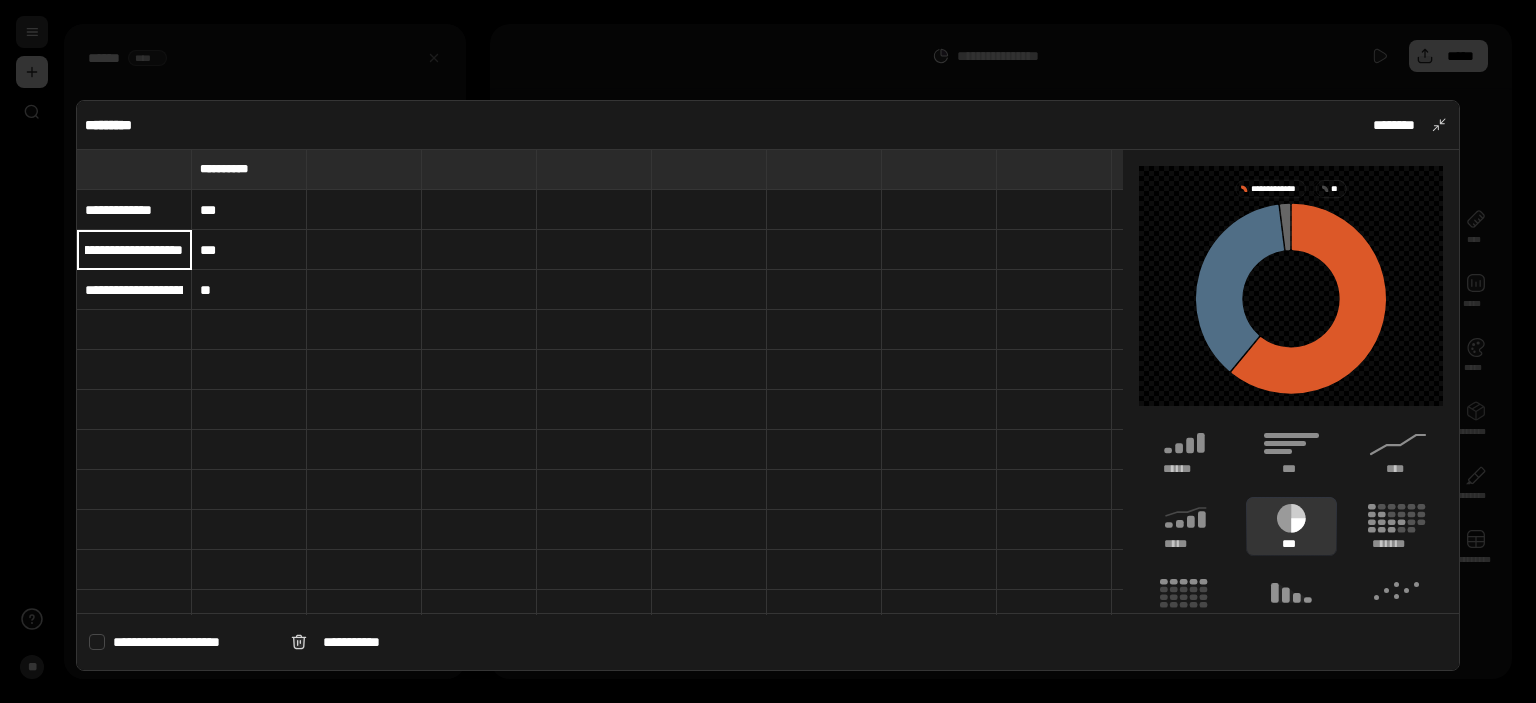 click on "**********" at bounding box center [134, 249] 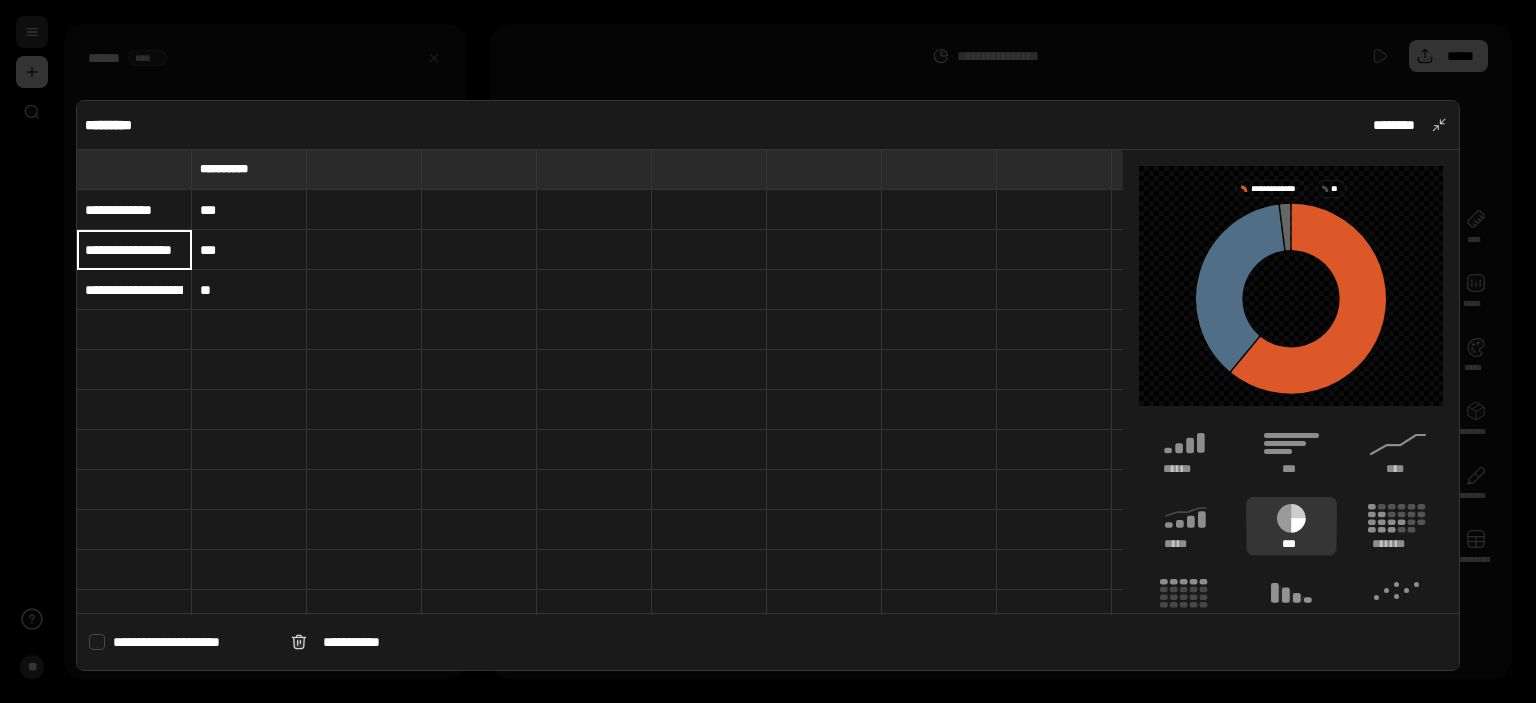 scroll, scrollTop: 0, scrollLeft: 26, axis: horizontal 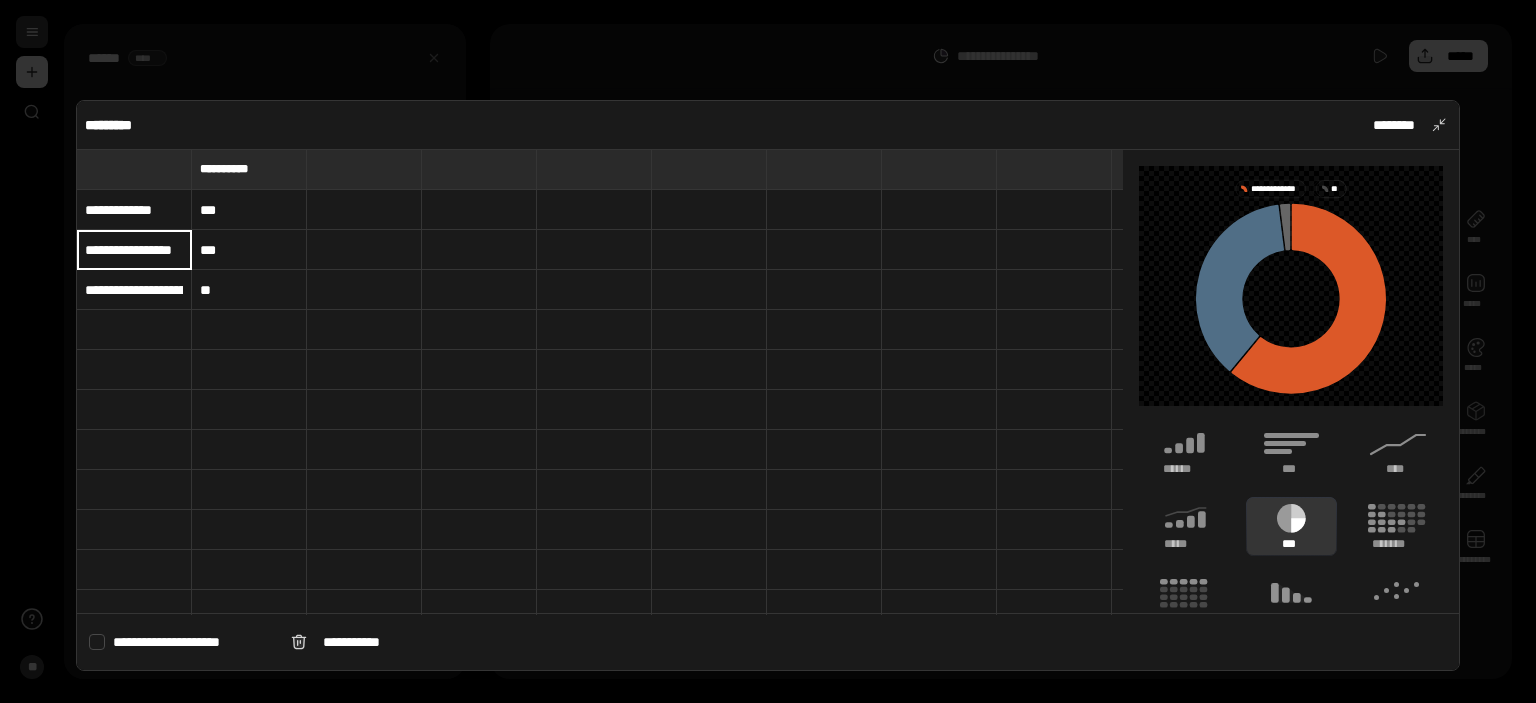 type on "**********" 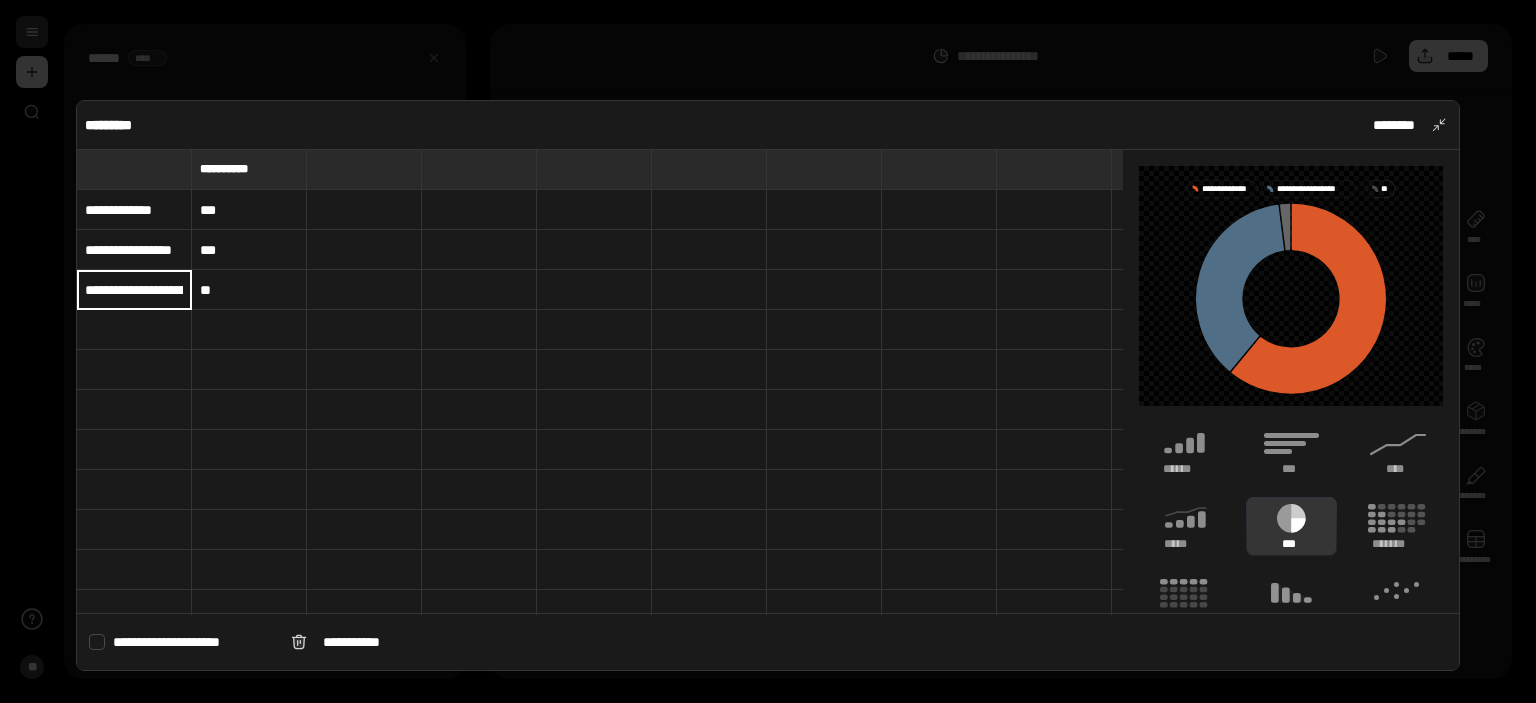 click on "**********" at bounding box center (134, 290) 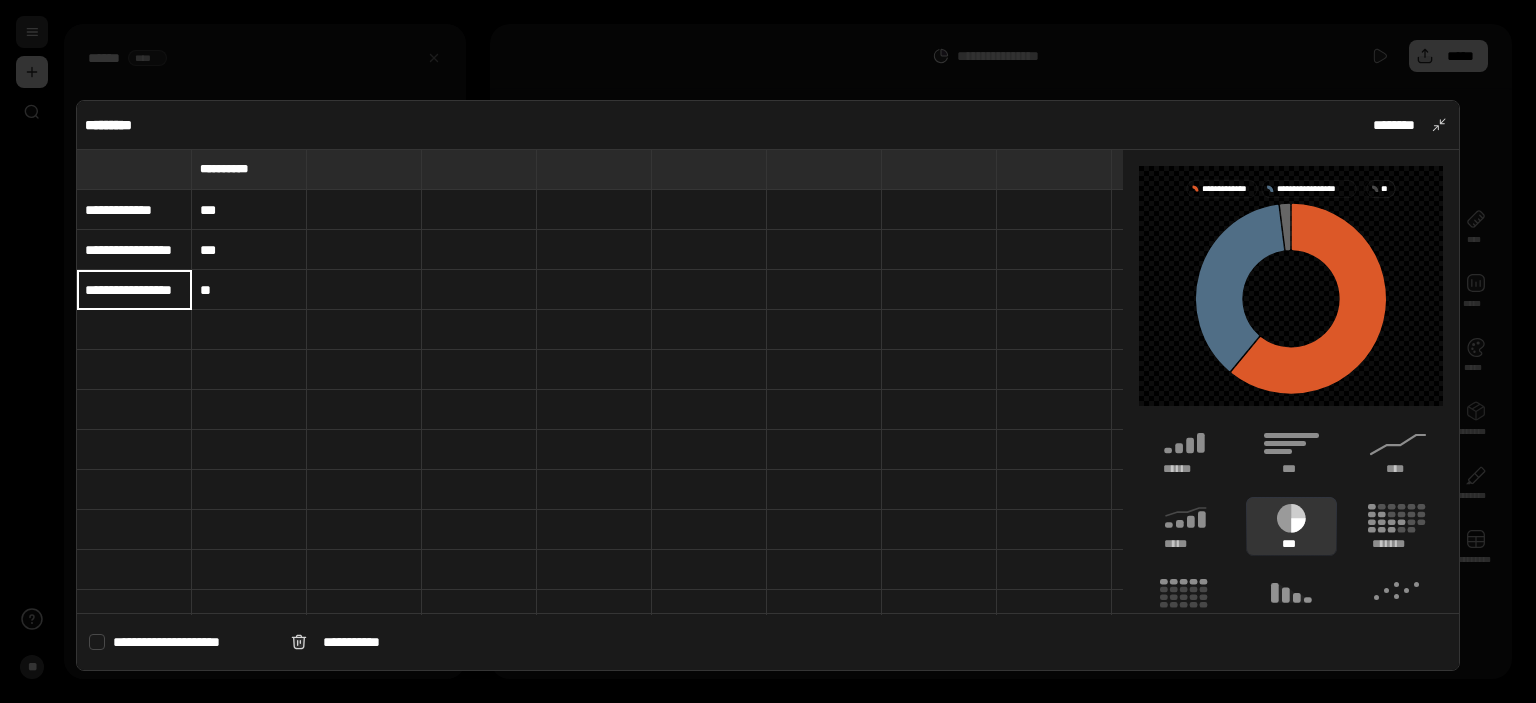 scroll, scrollTop: 0, scrollLeft: 0, axis: both 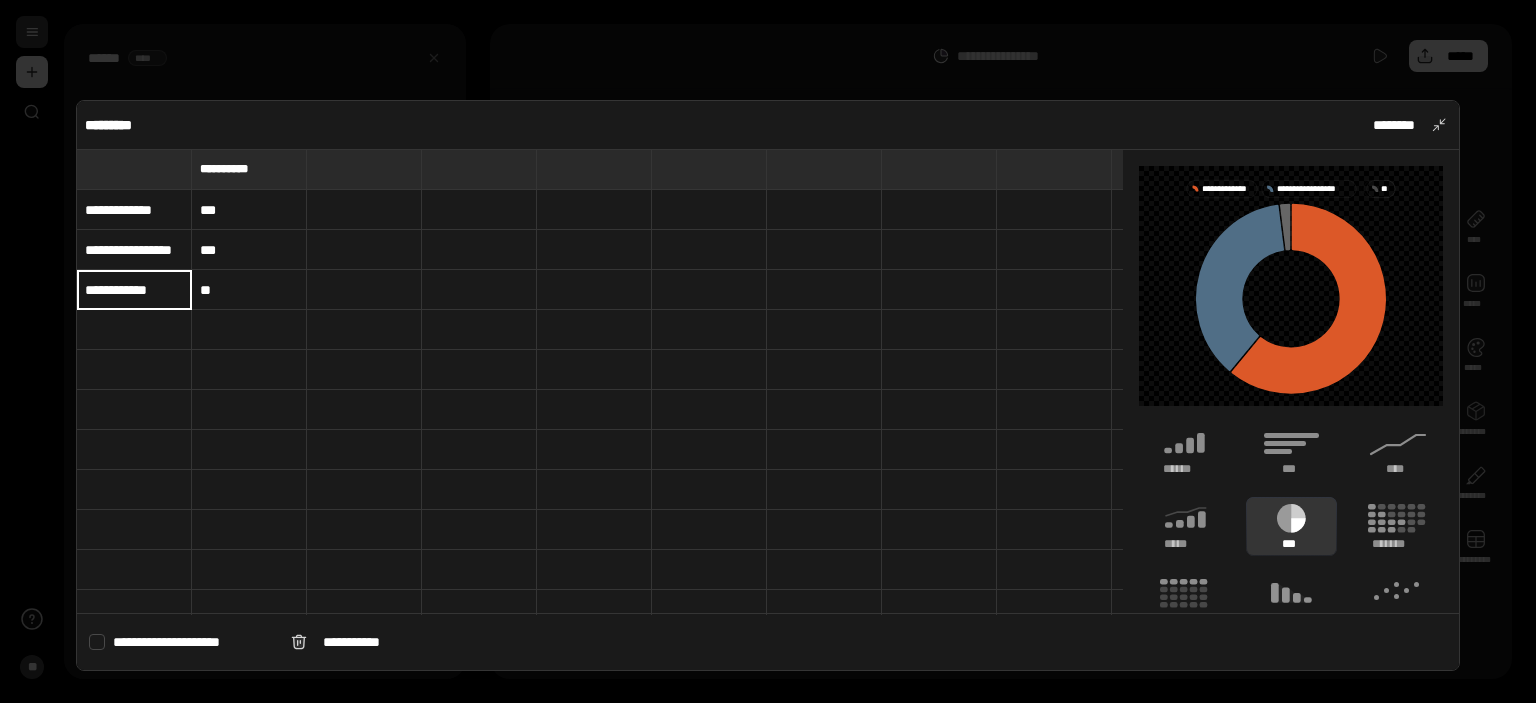 type on "**********" 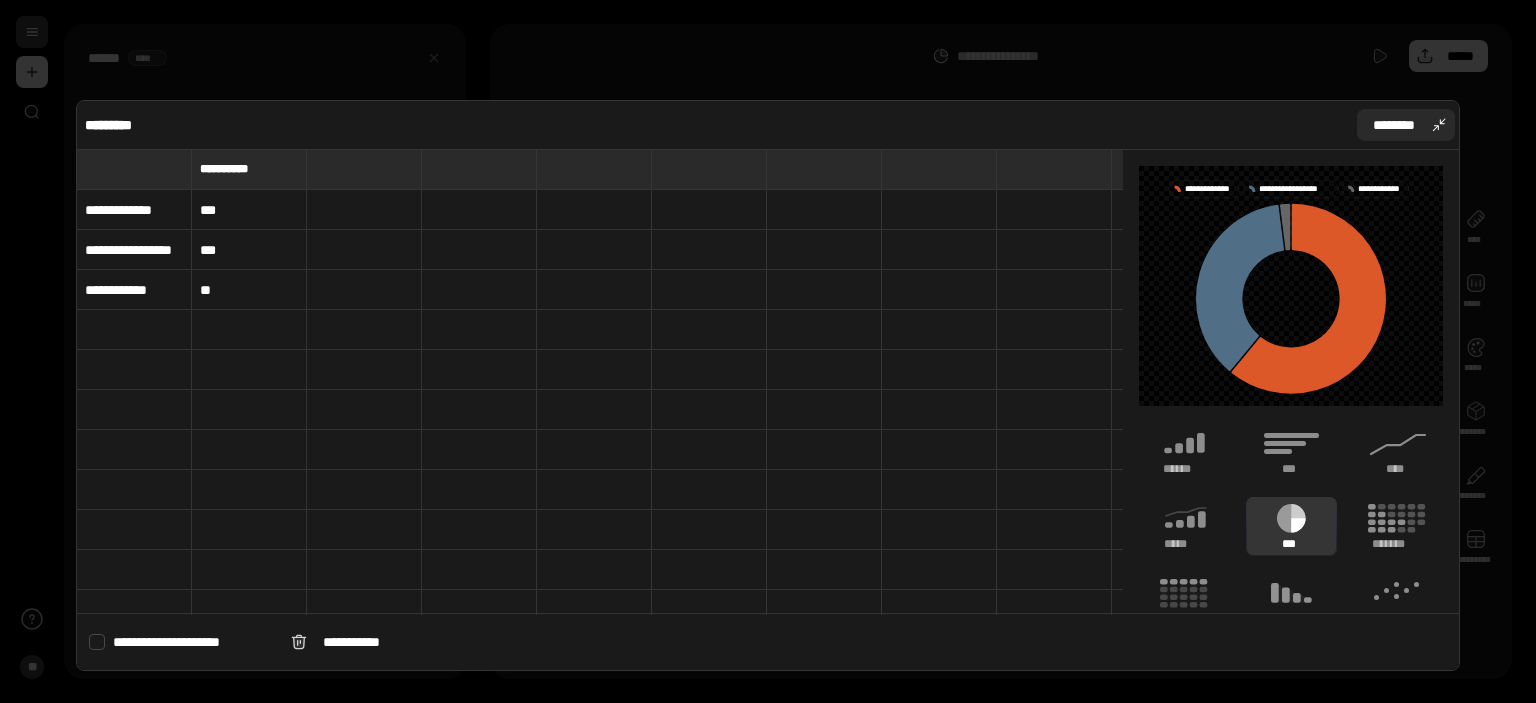 click on "********" at bounding box center [1394, 125] 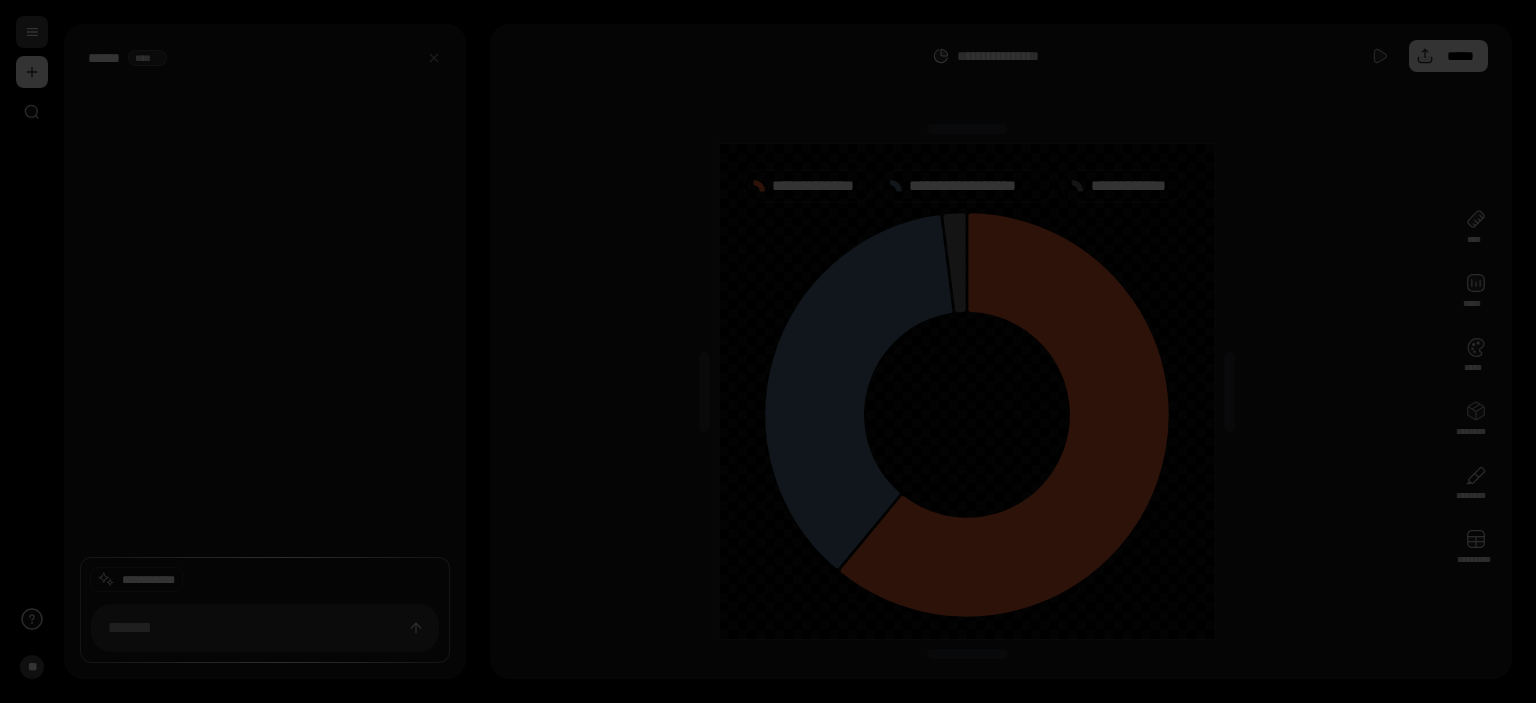 scroll, scrollTop: 0, scrollLeft: 26, axis: horizontal 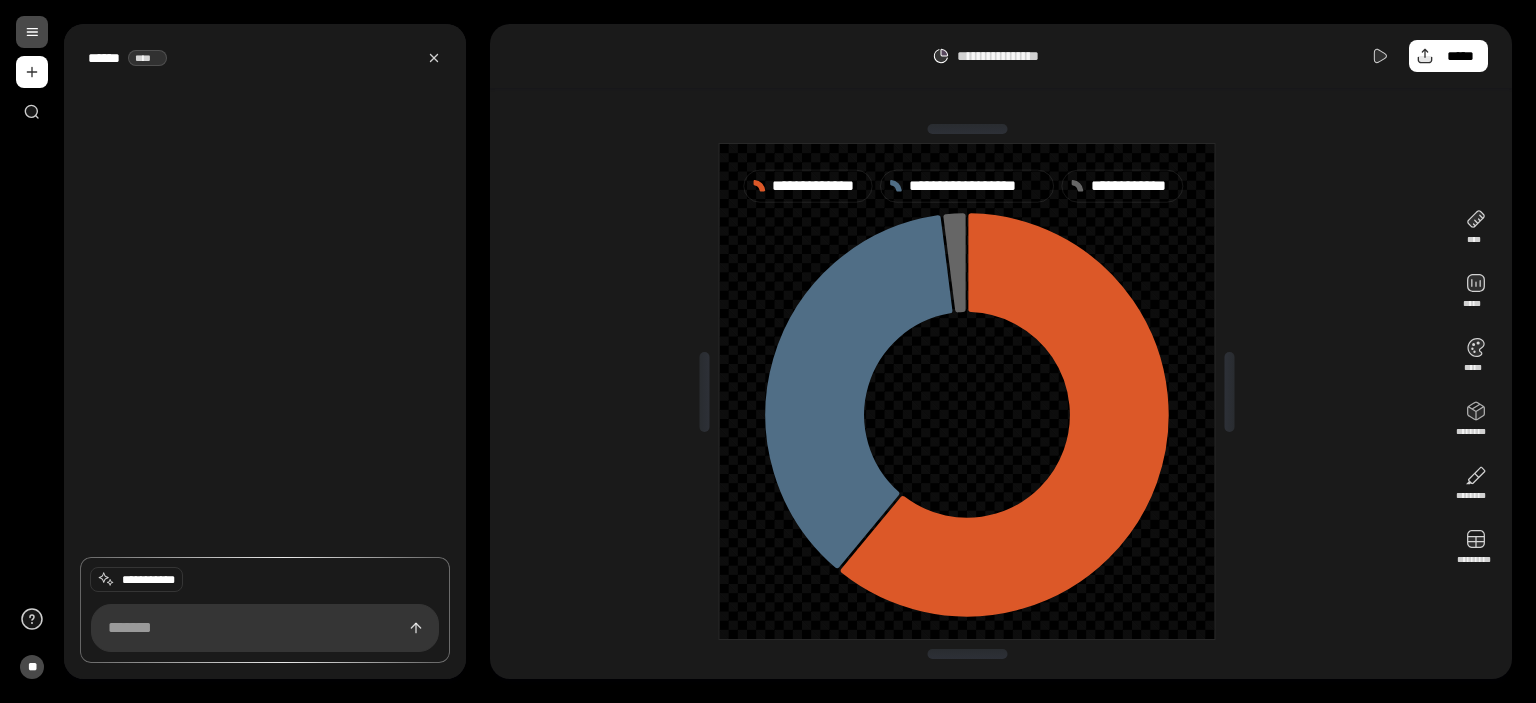 click 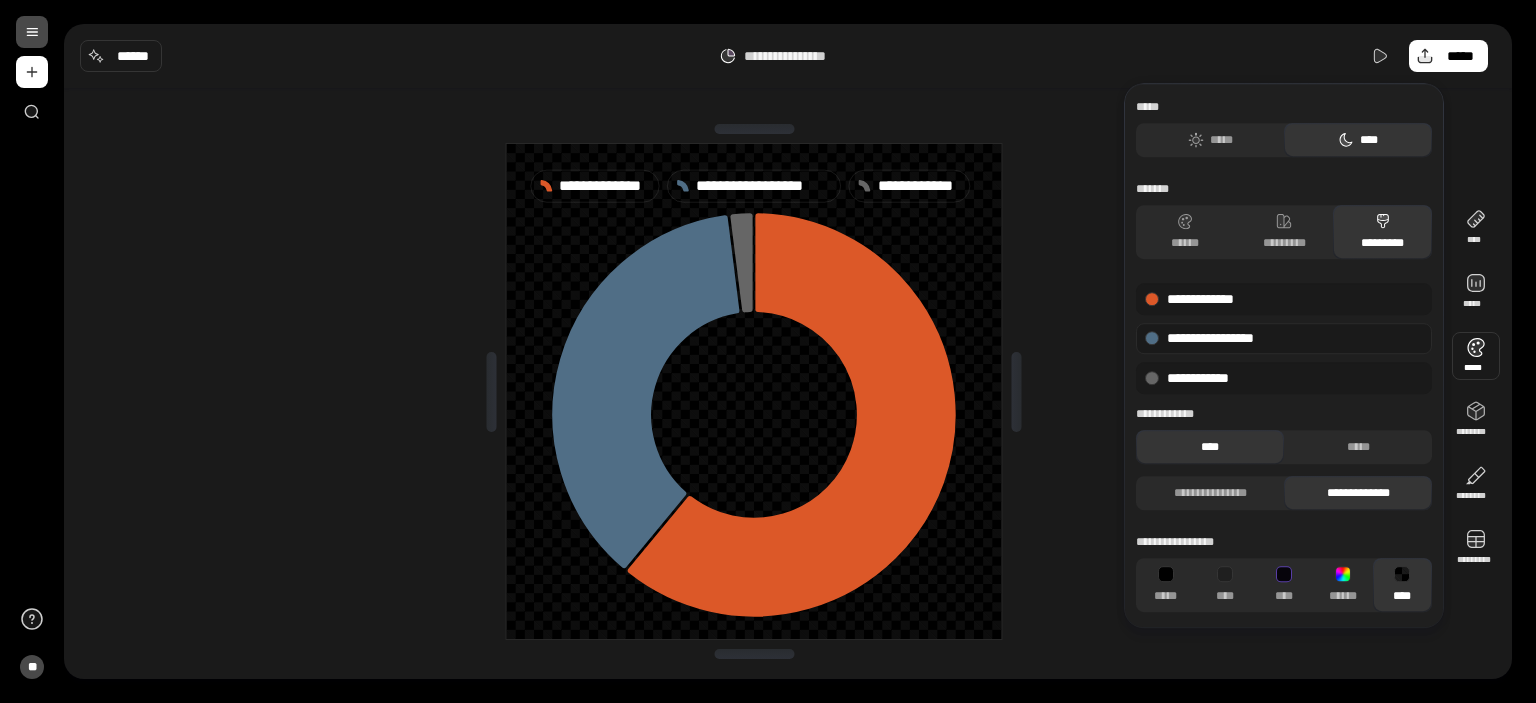 click on "**********" at bounding box center [1284, 339] 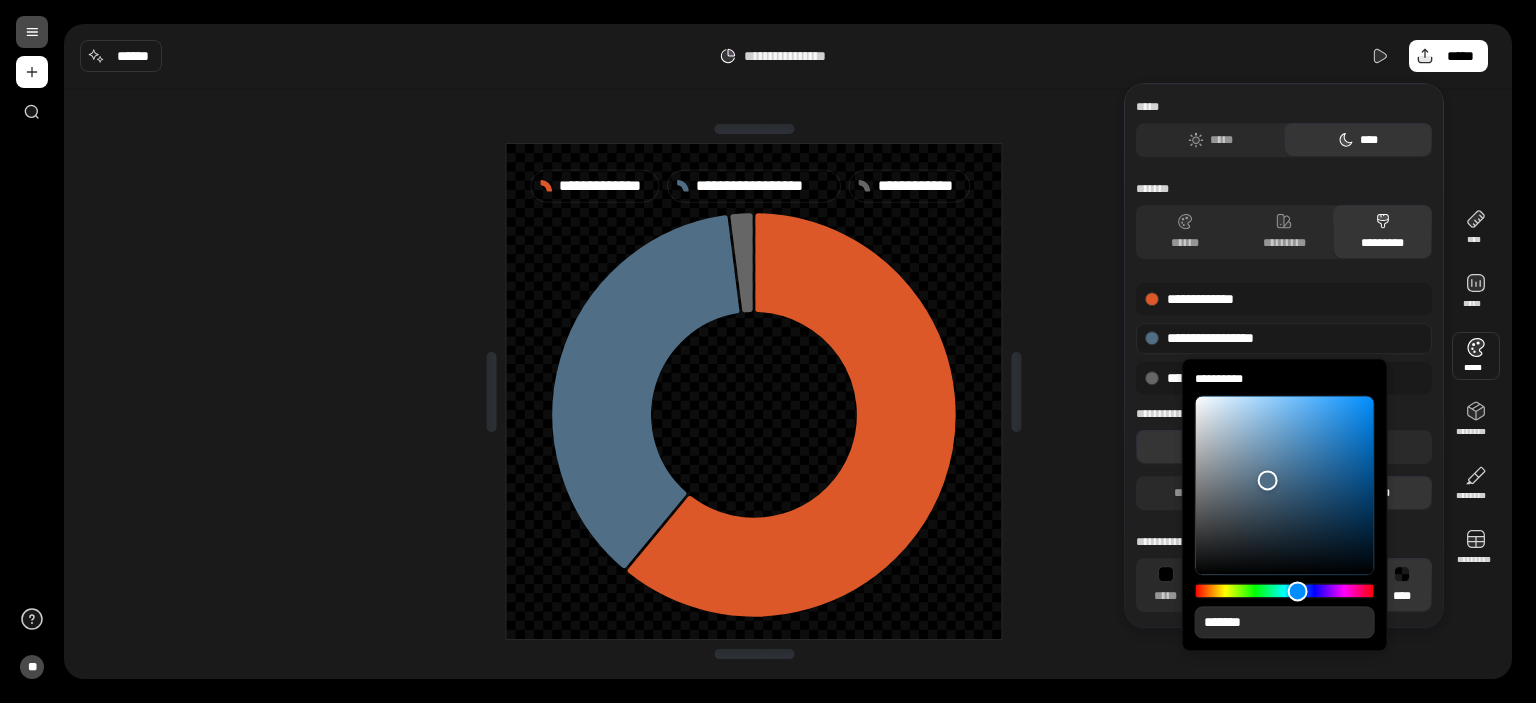 click on "*******" at bounding box center (1285, 622) 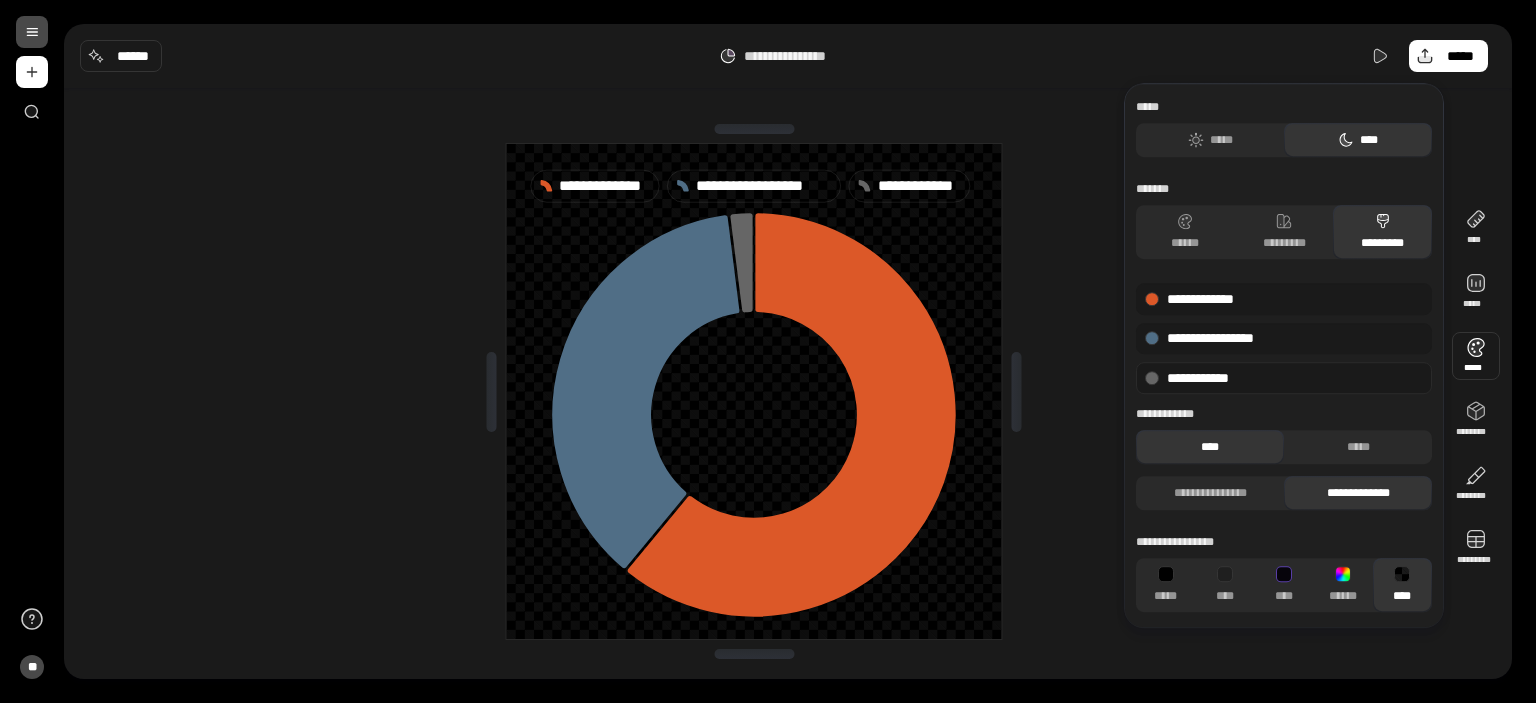 click at bounding box center (1152, 378) 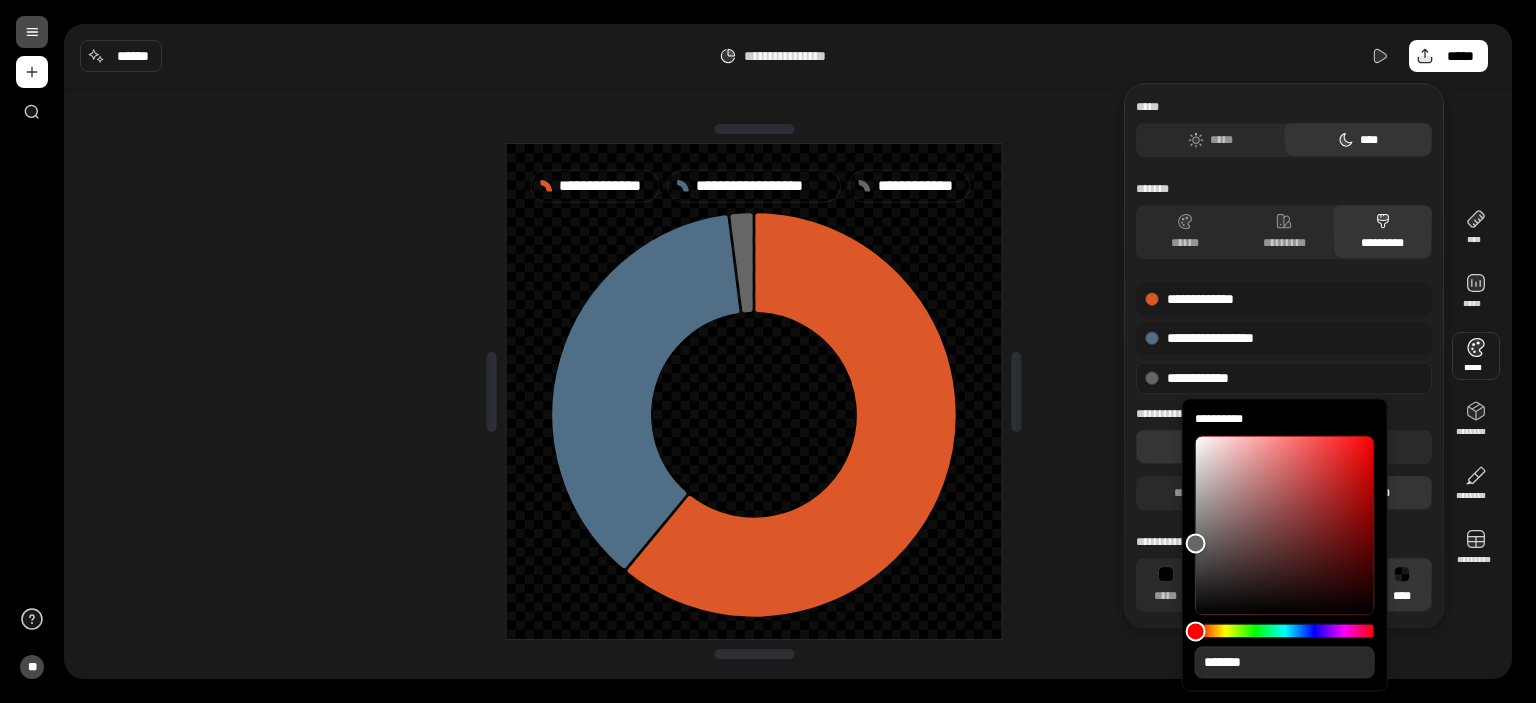 click on "*******" at bounding box center [1285, 662] 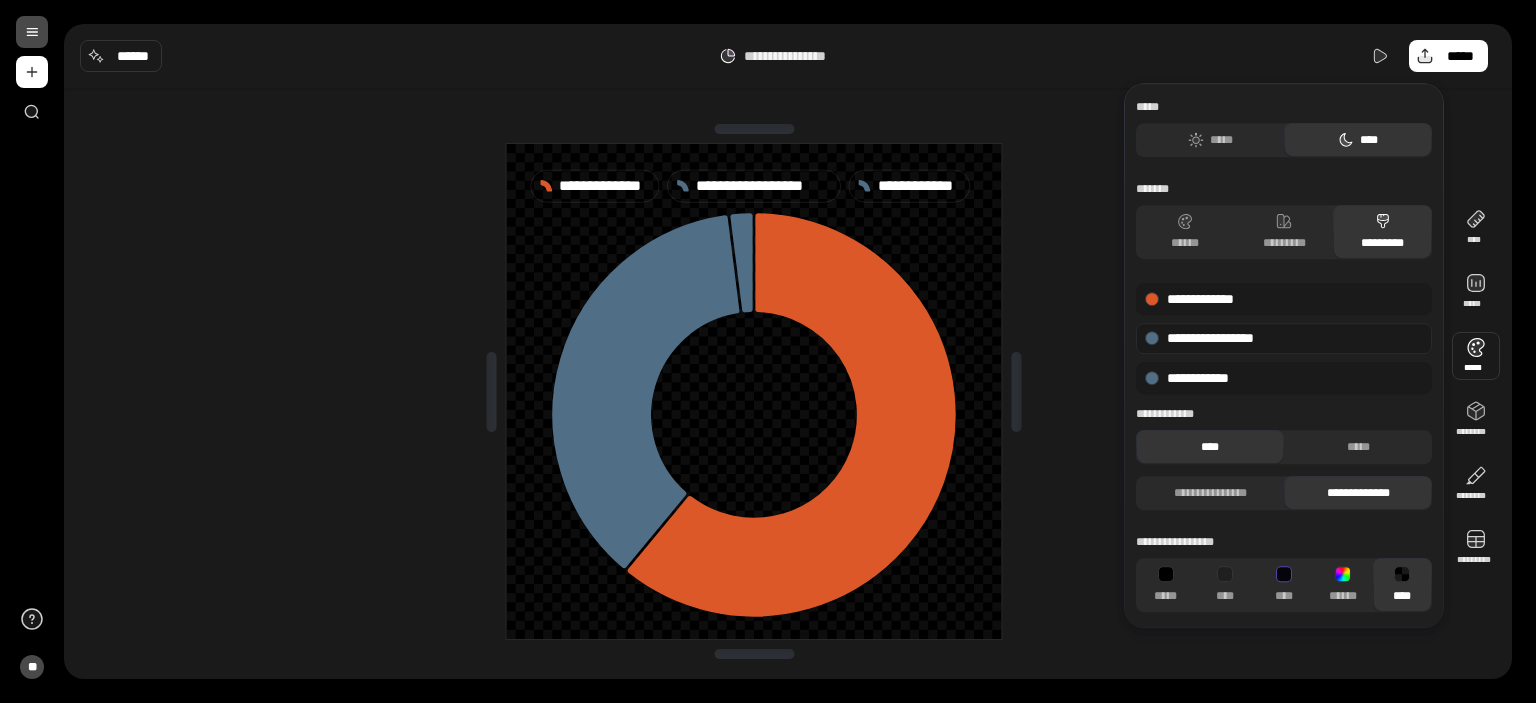 click at bounding box center (1152, 339) 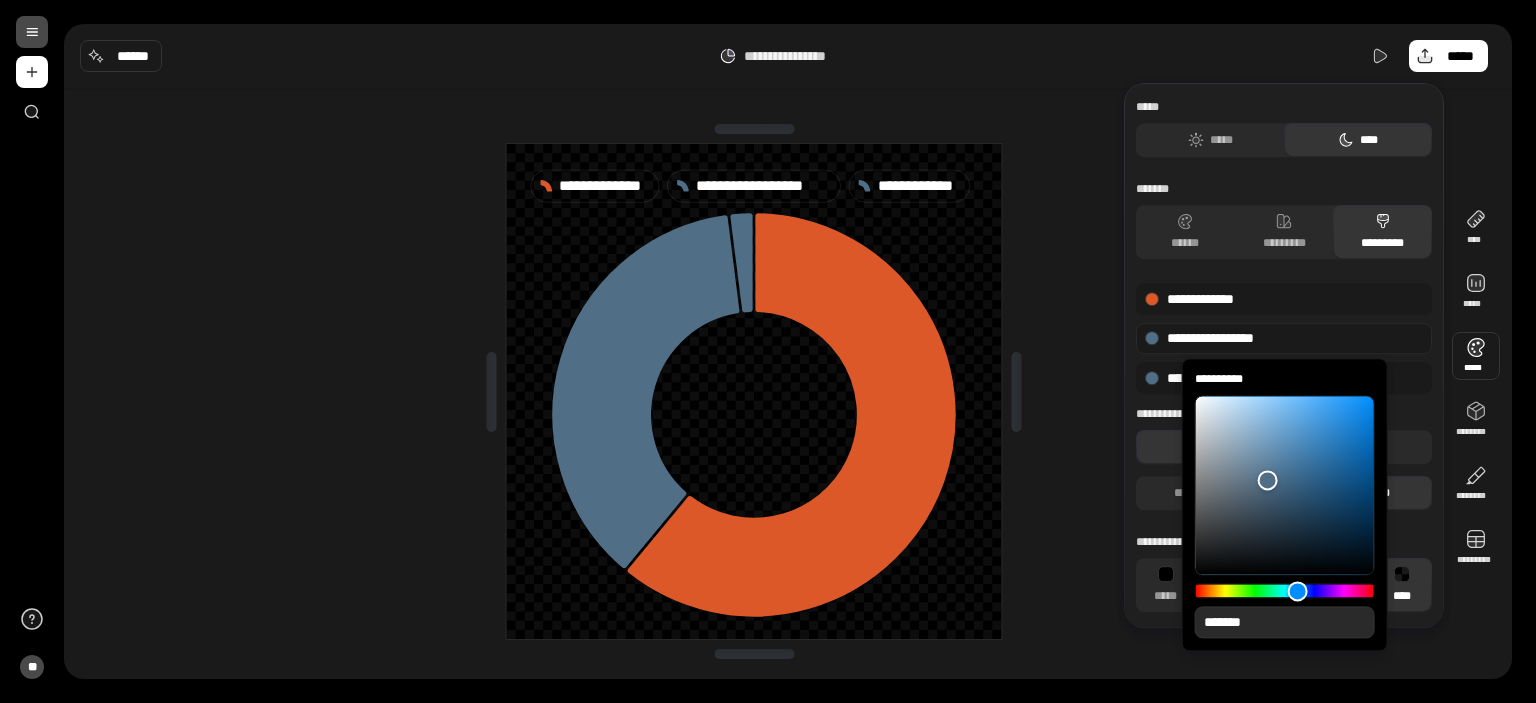 type on "**" 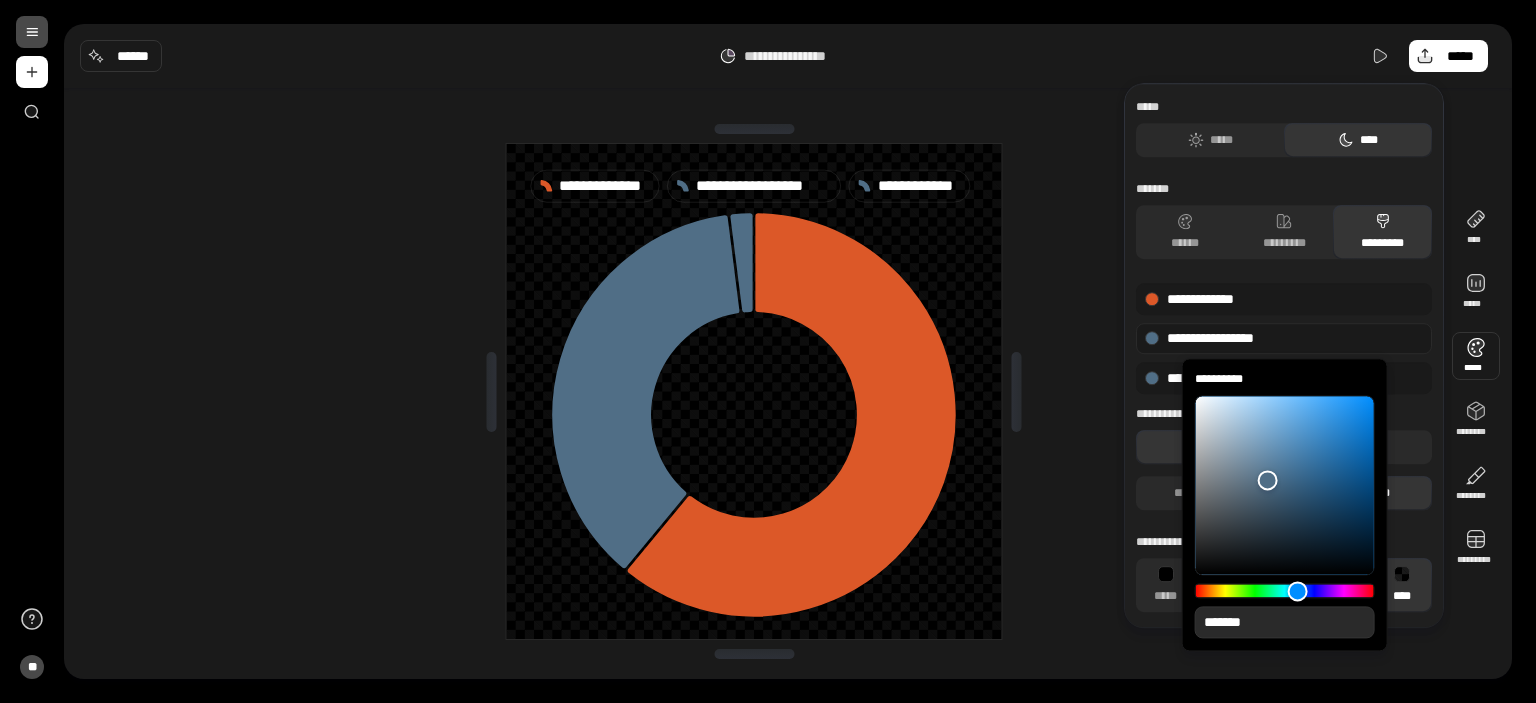 click at bounding box center [1152, 339] 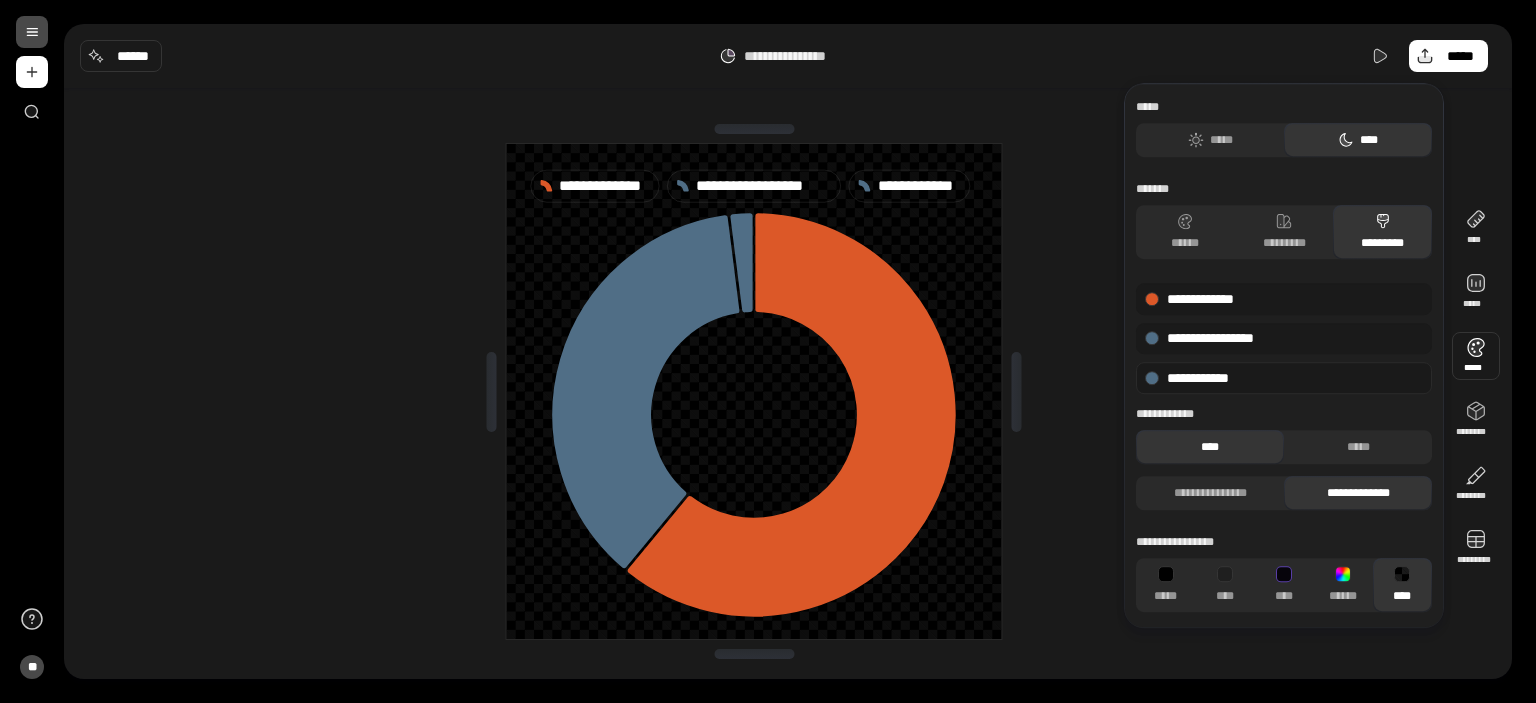 click on "**********" at bounding box center (1284, 378) 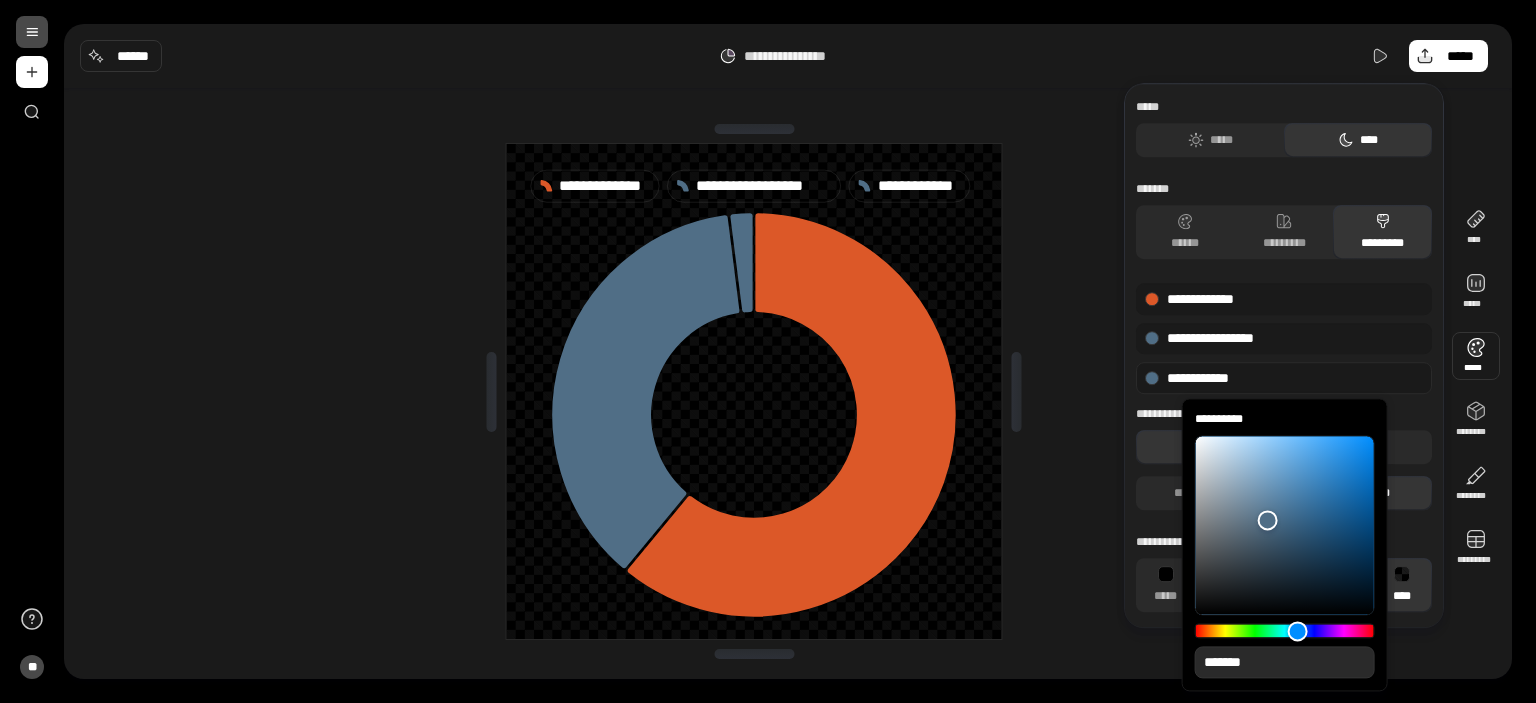click on "*******" at bounding box center [1285, 662] 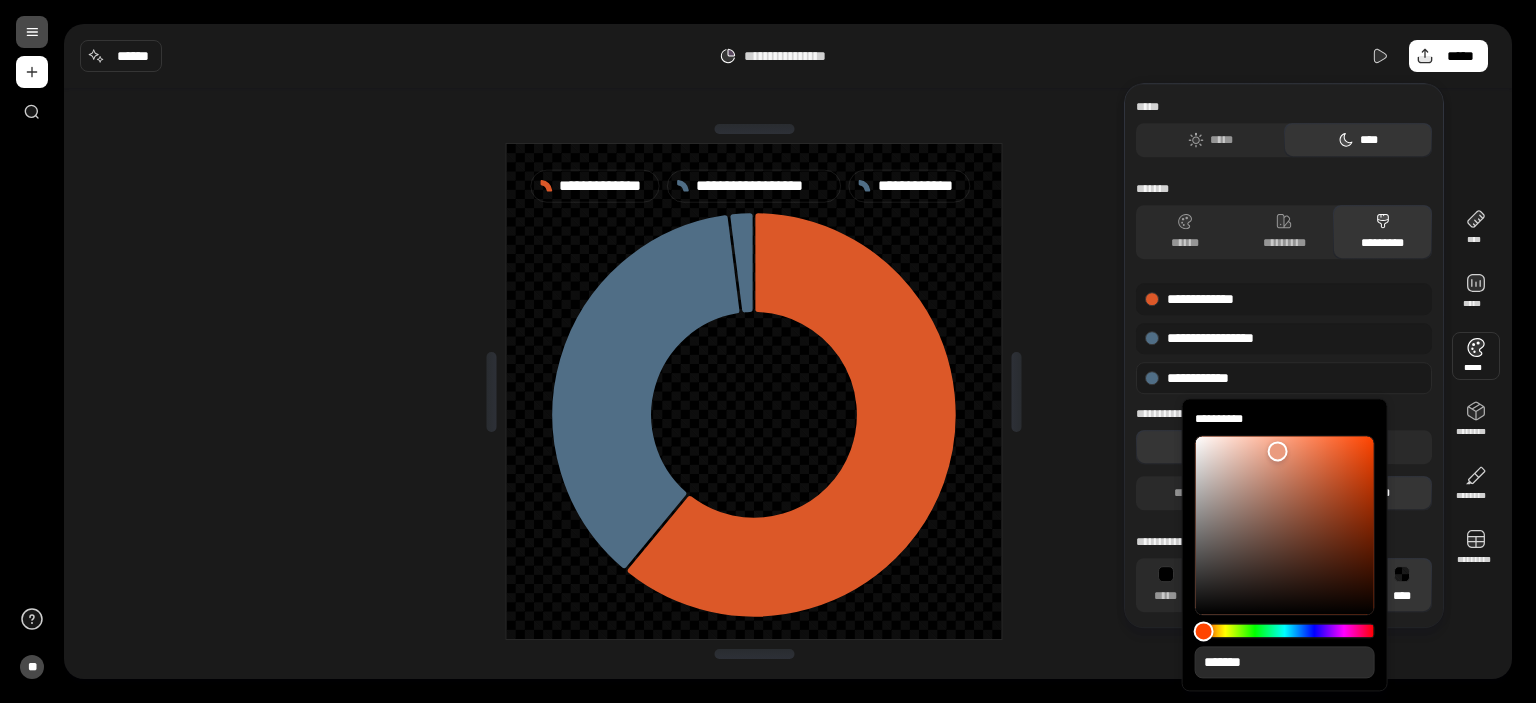 type on "**" 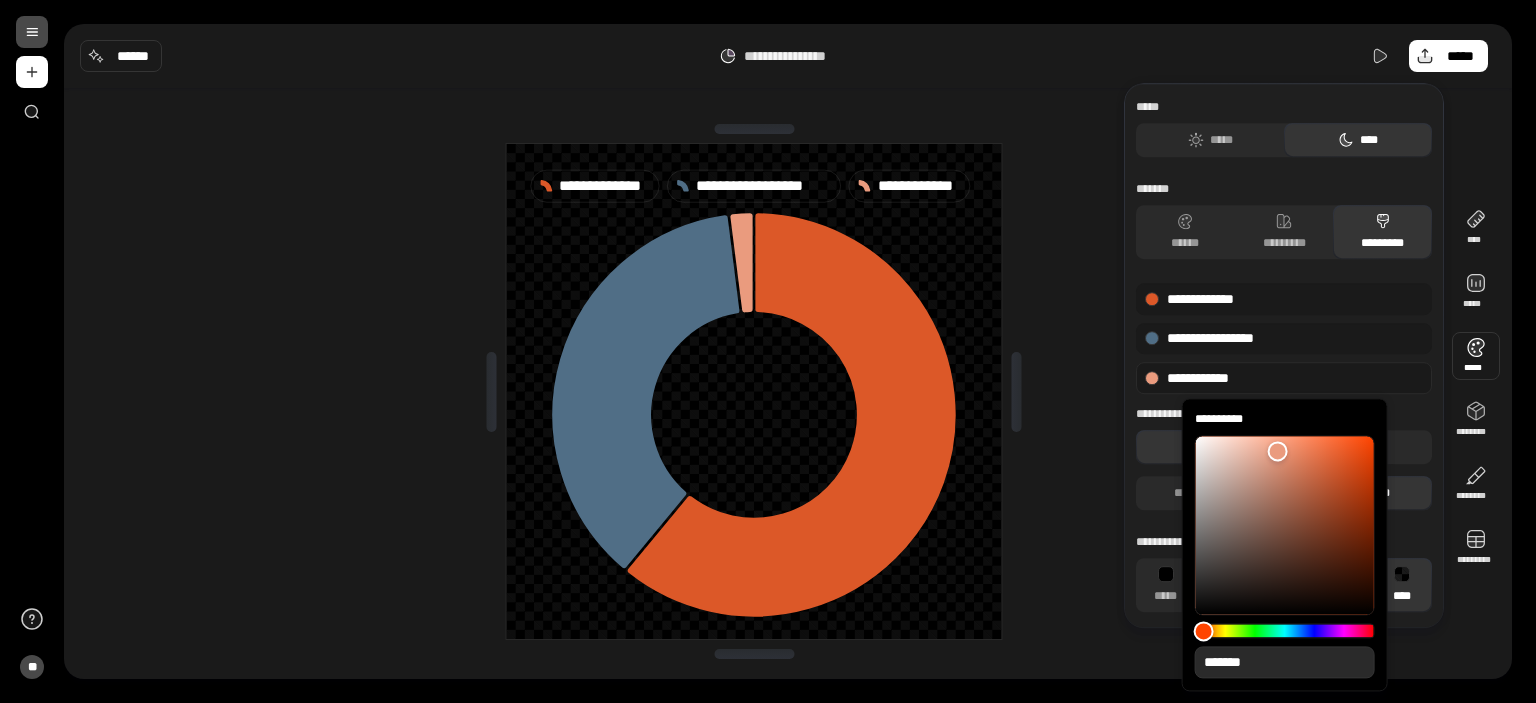 type on "**" 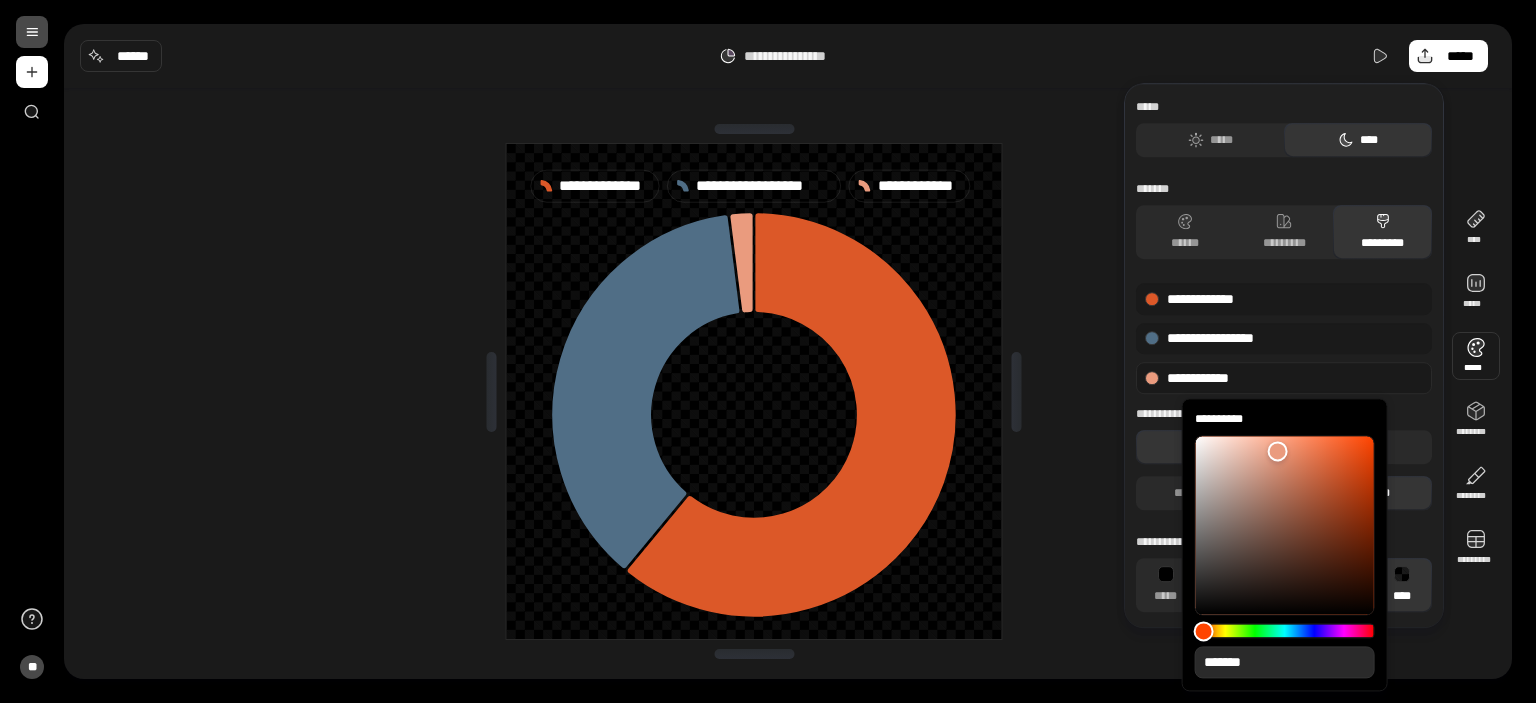 type on "**" 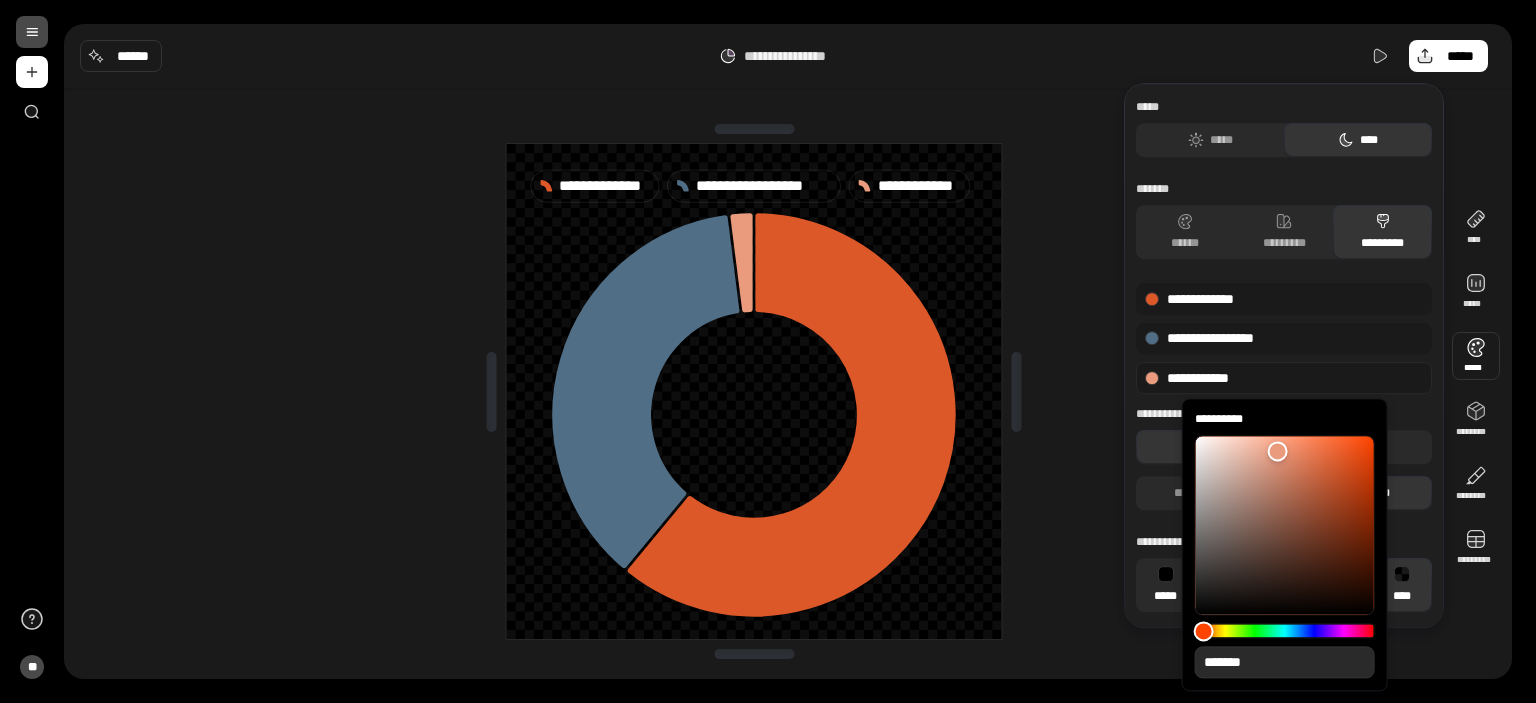 type on "**" 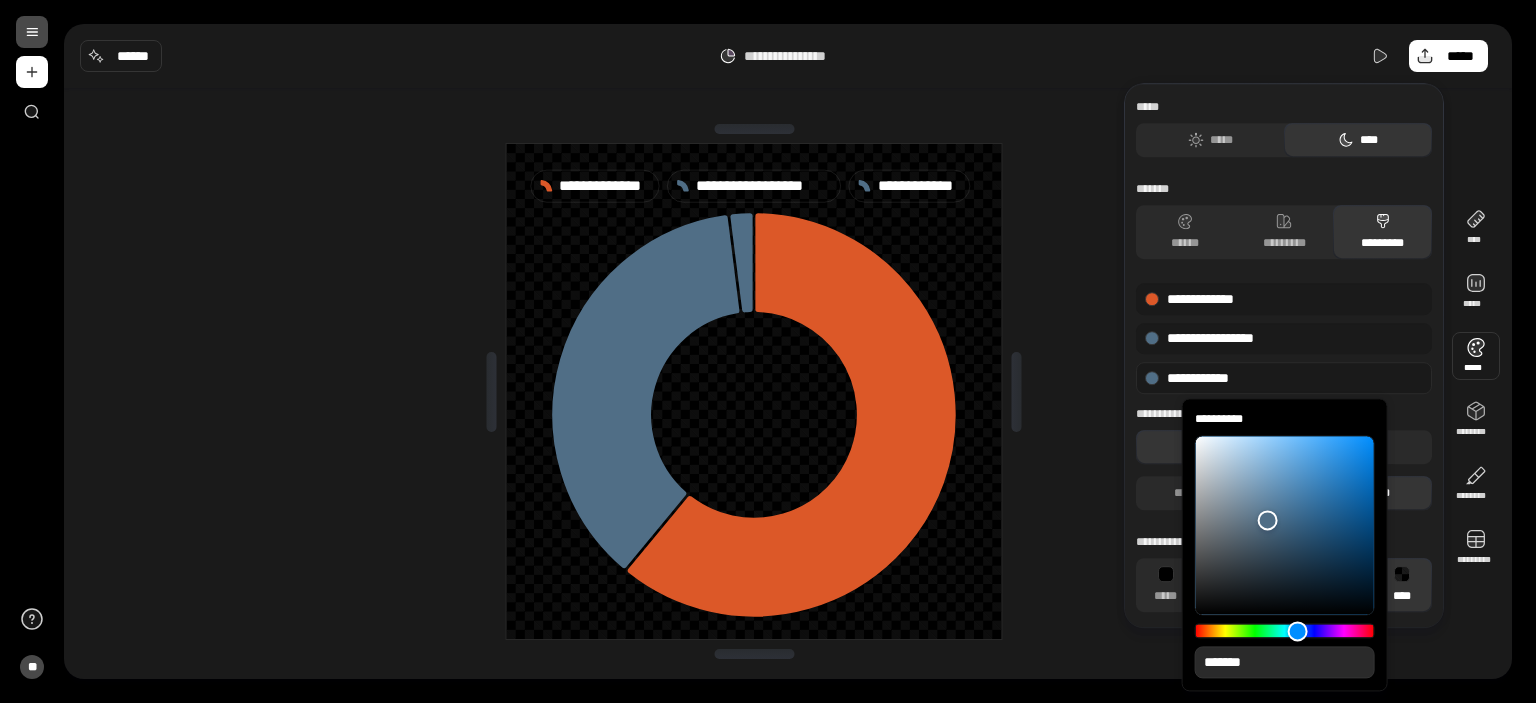 type on "**" 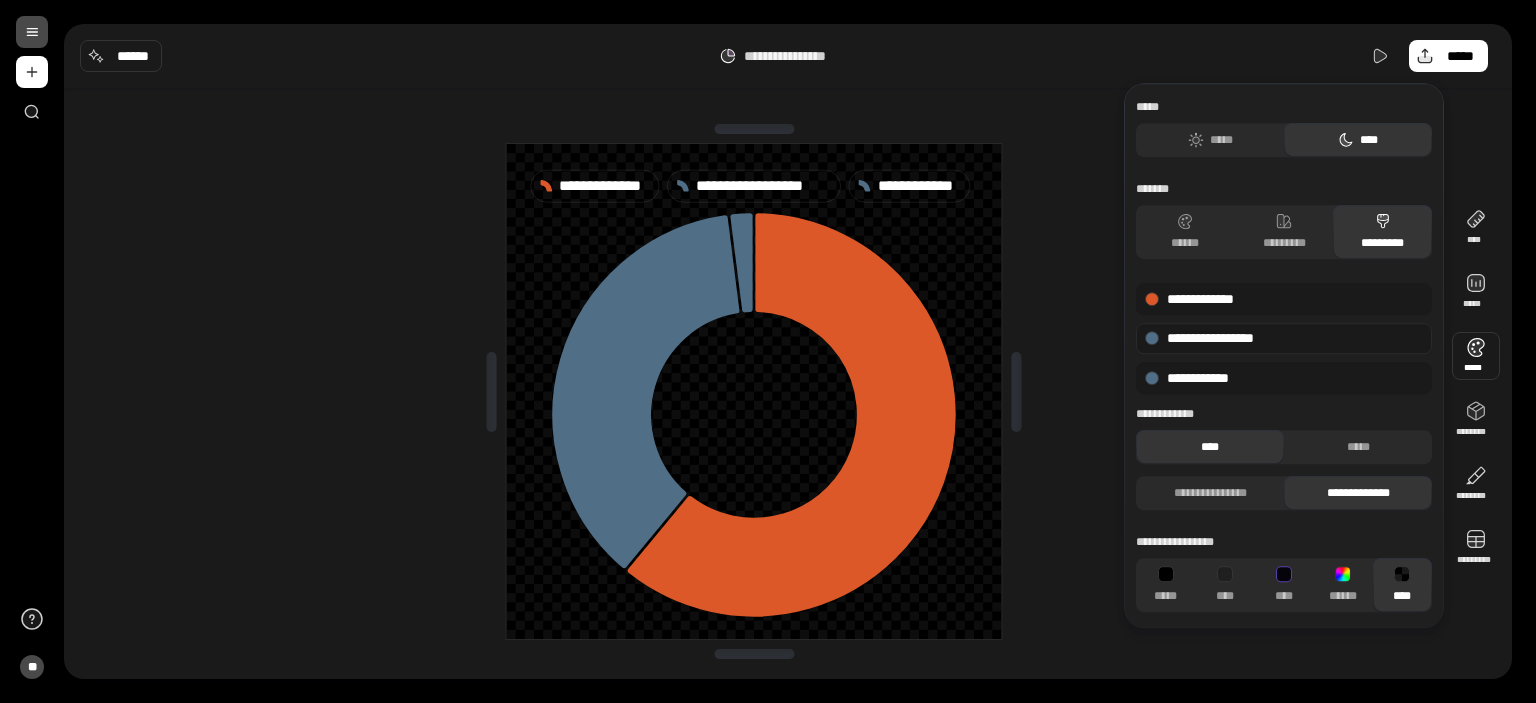 click at bounding box center (1152, 339) 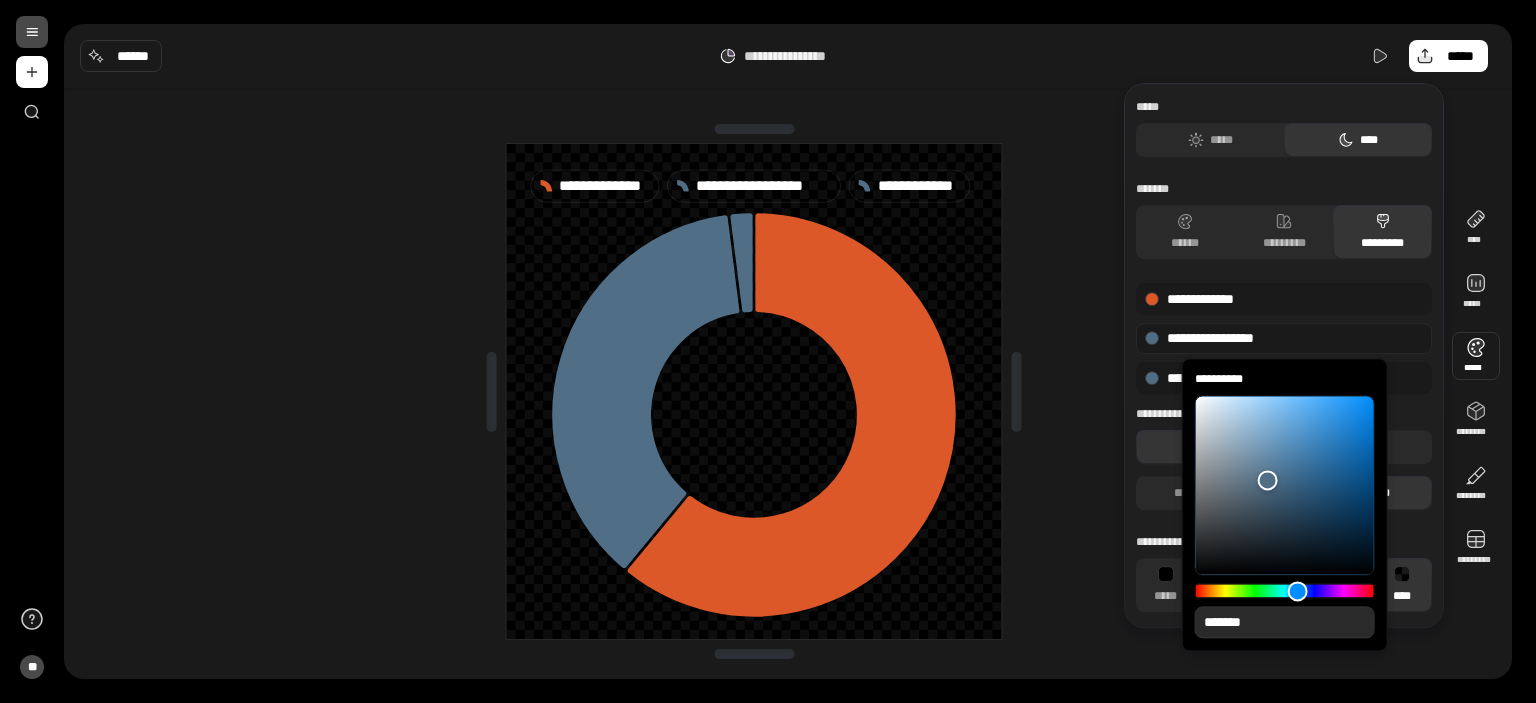 type on "**" 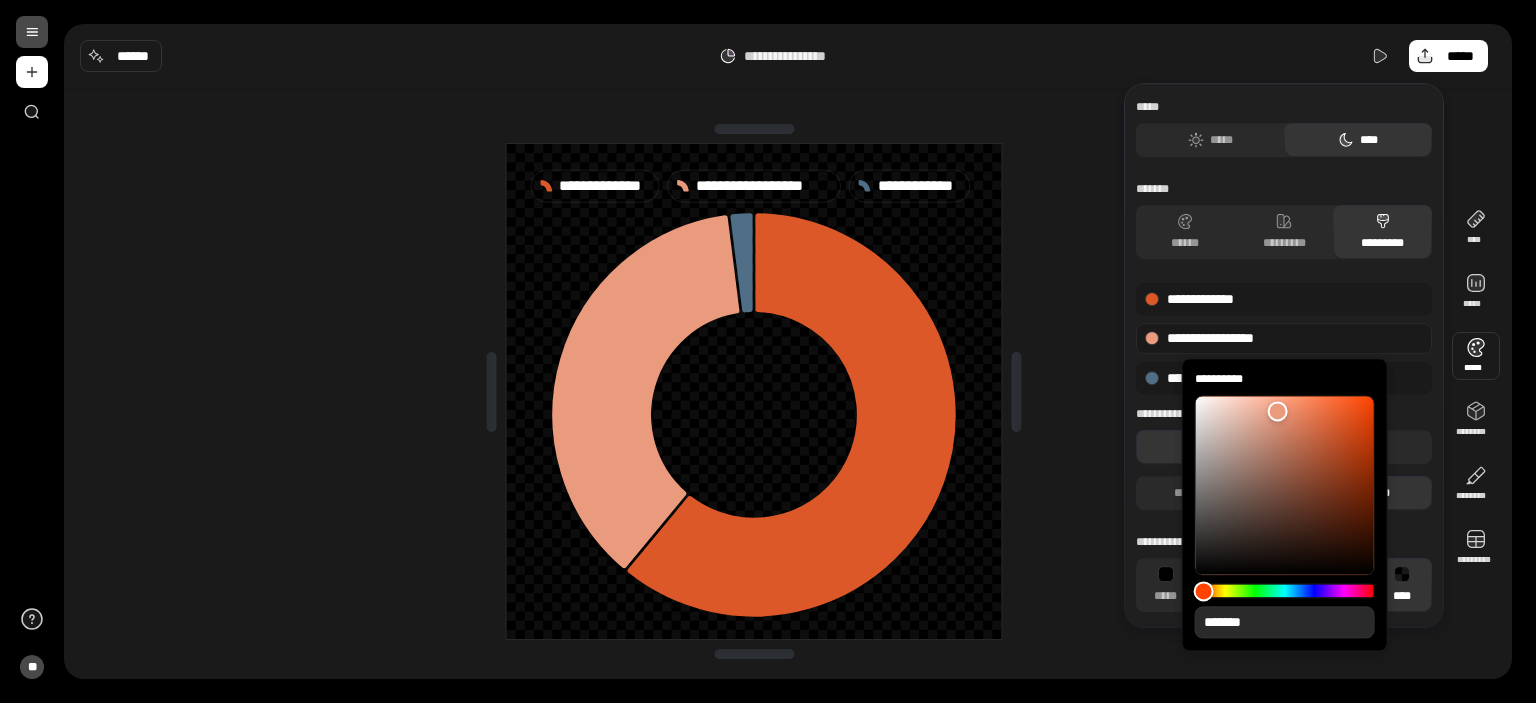 type on "**" 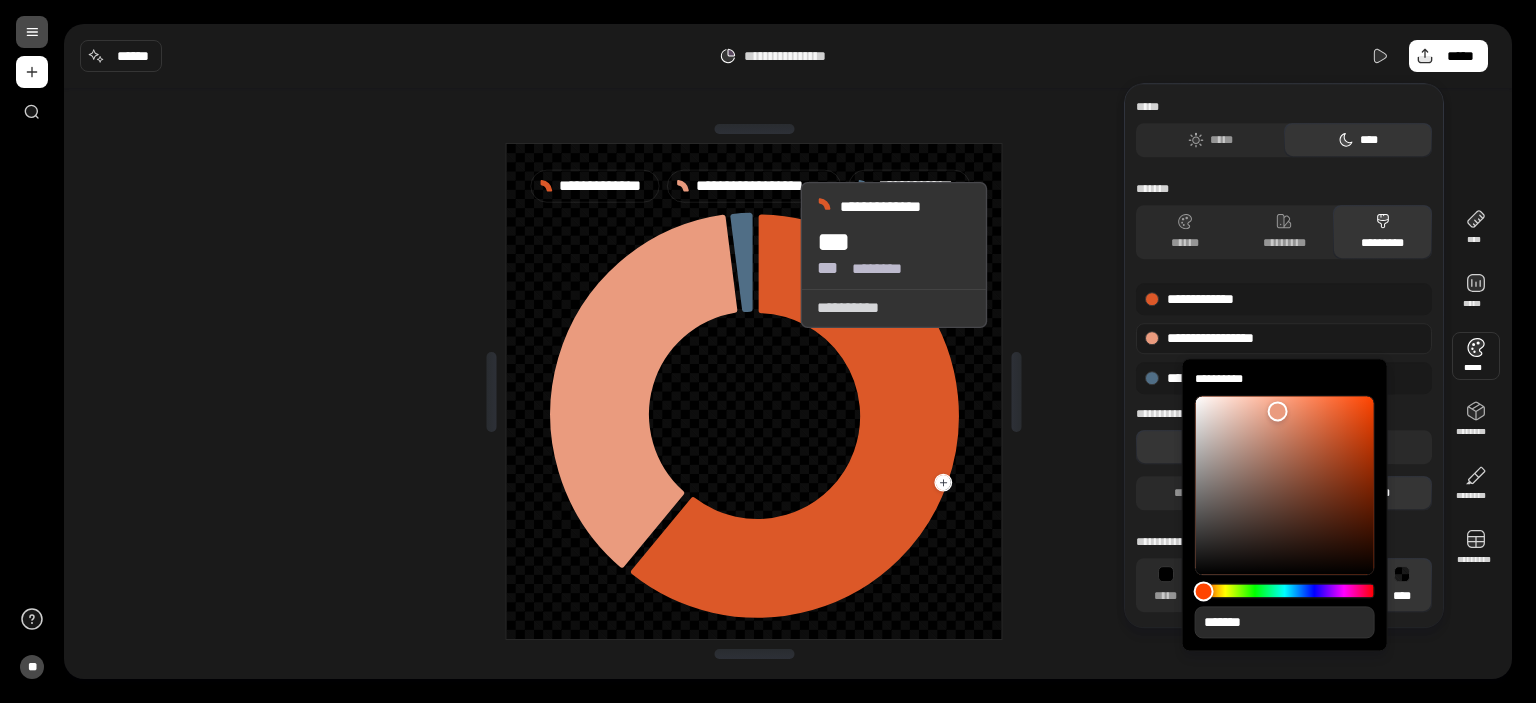 type on "**" 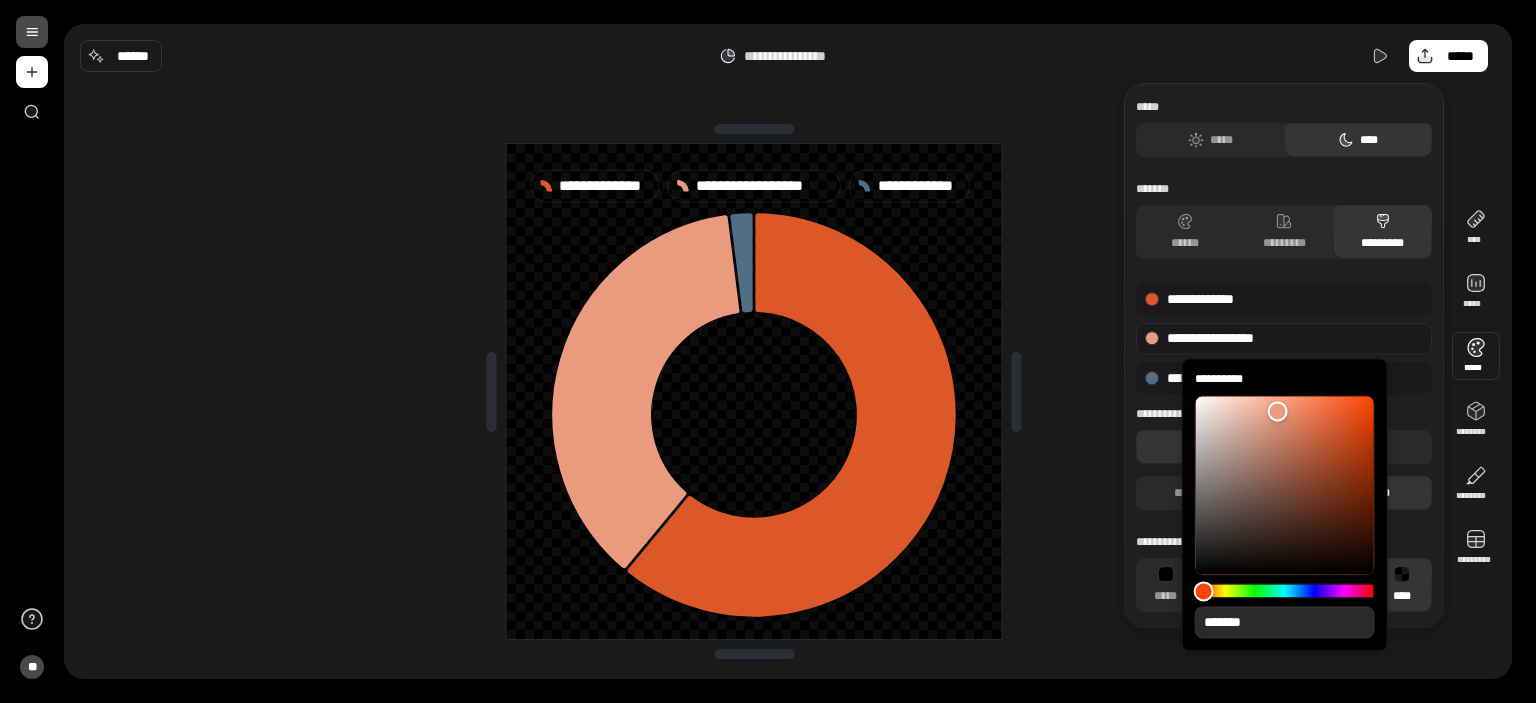 click on "**********" at bounding box center (754, 391) 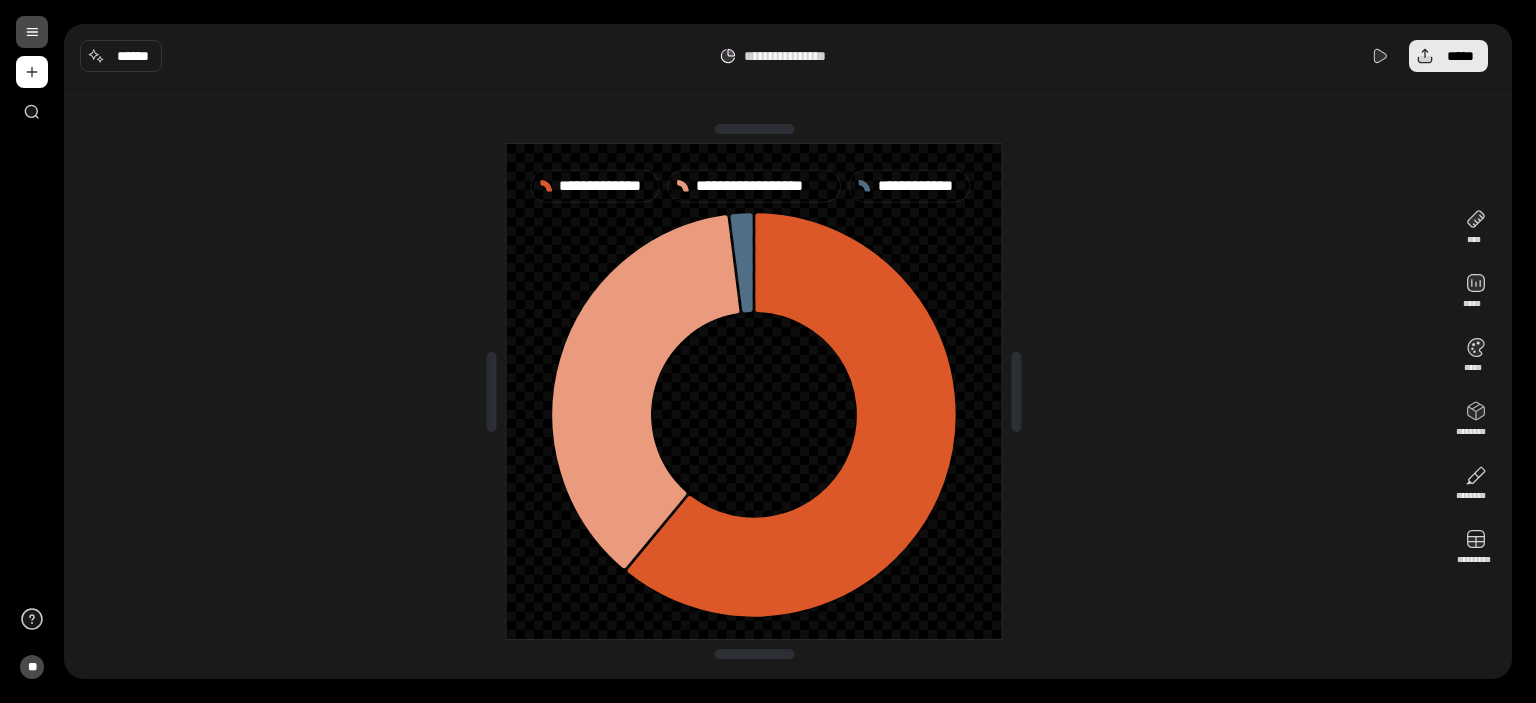 click on "*****" at bounding box center [1448, 56] 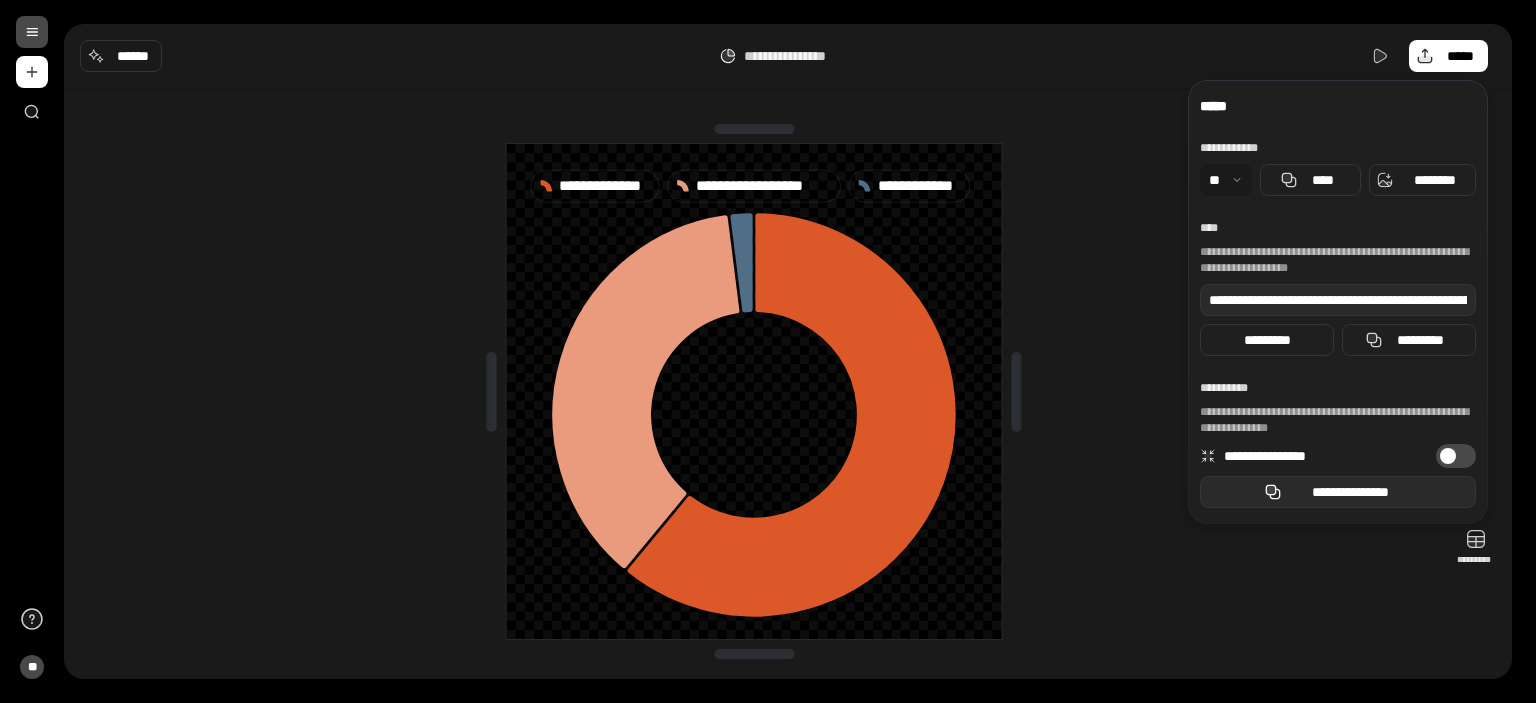 click on "**********" at bounding box center [1338, 492] 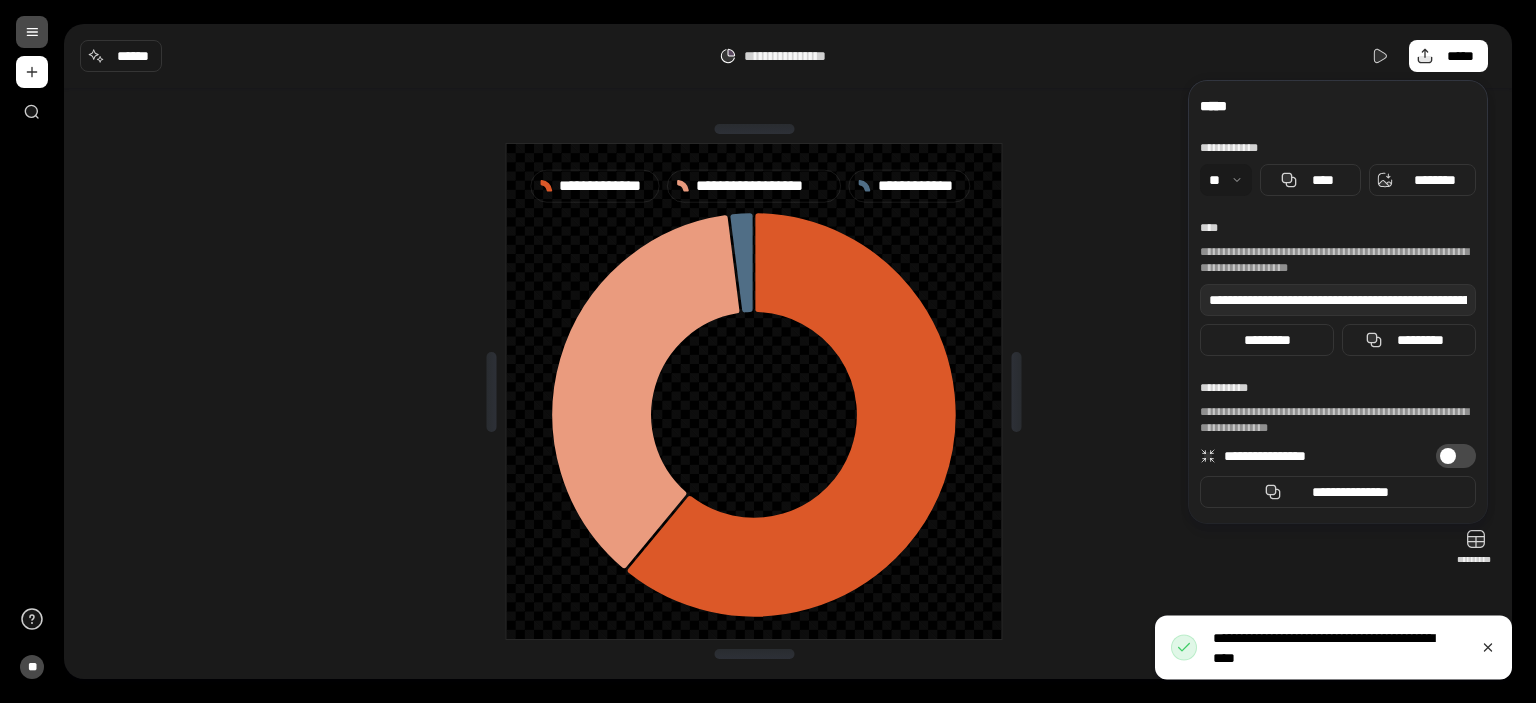 click on "**********" at bounding box center (754, 391) 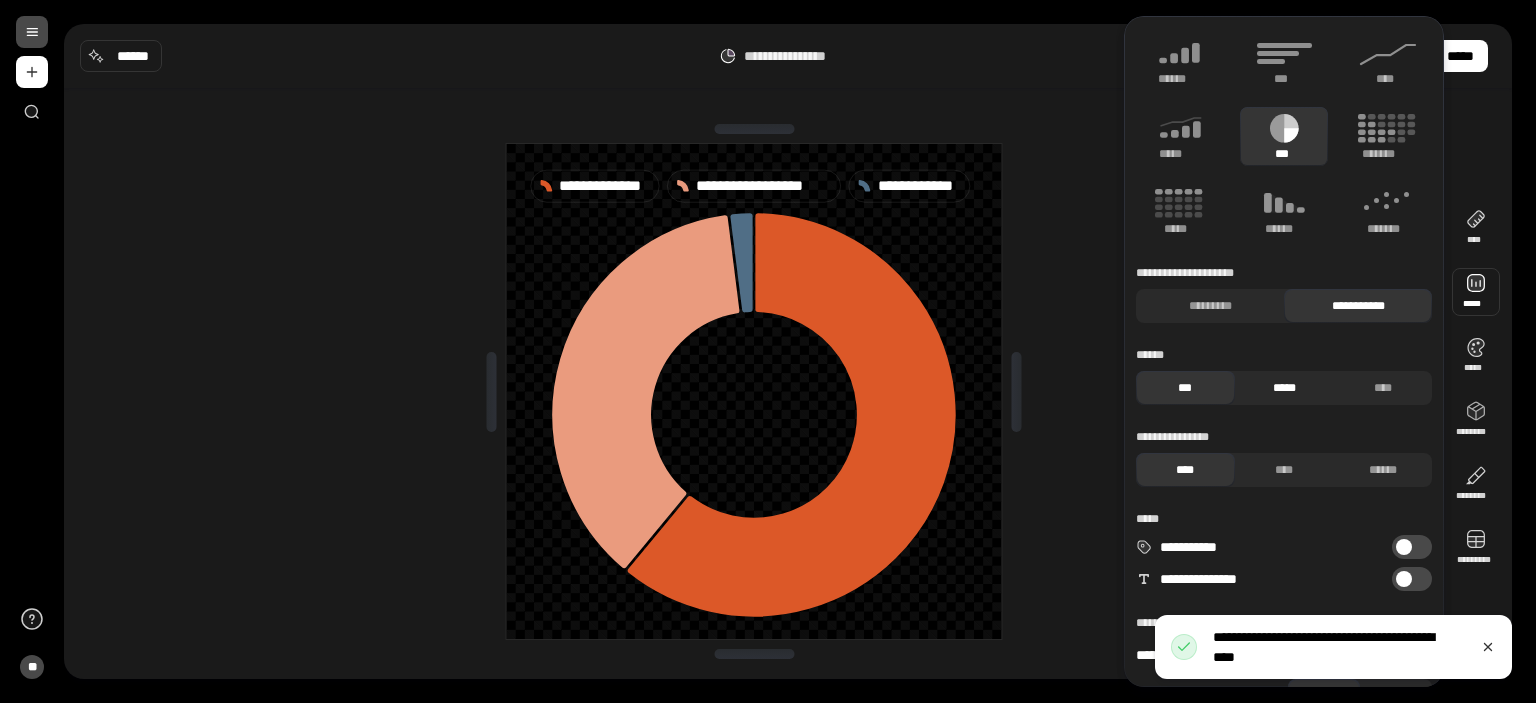 click on "*****" at bounding box center (1284, 388) 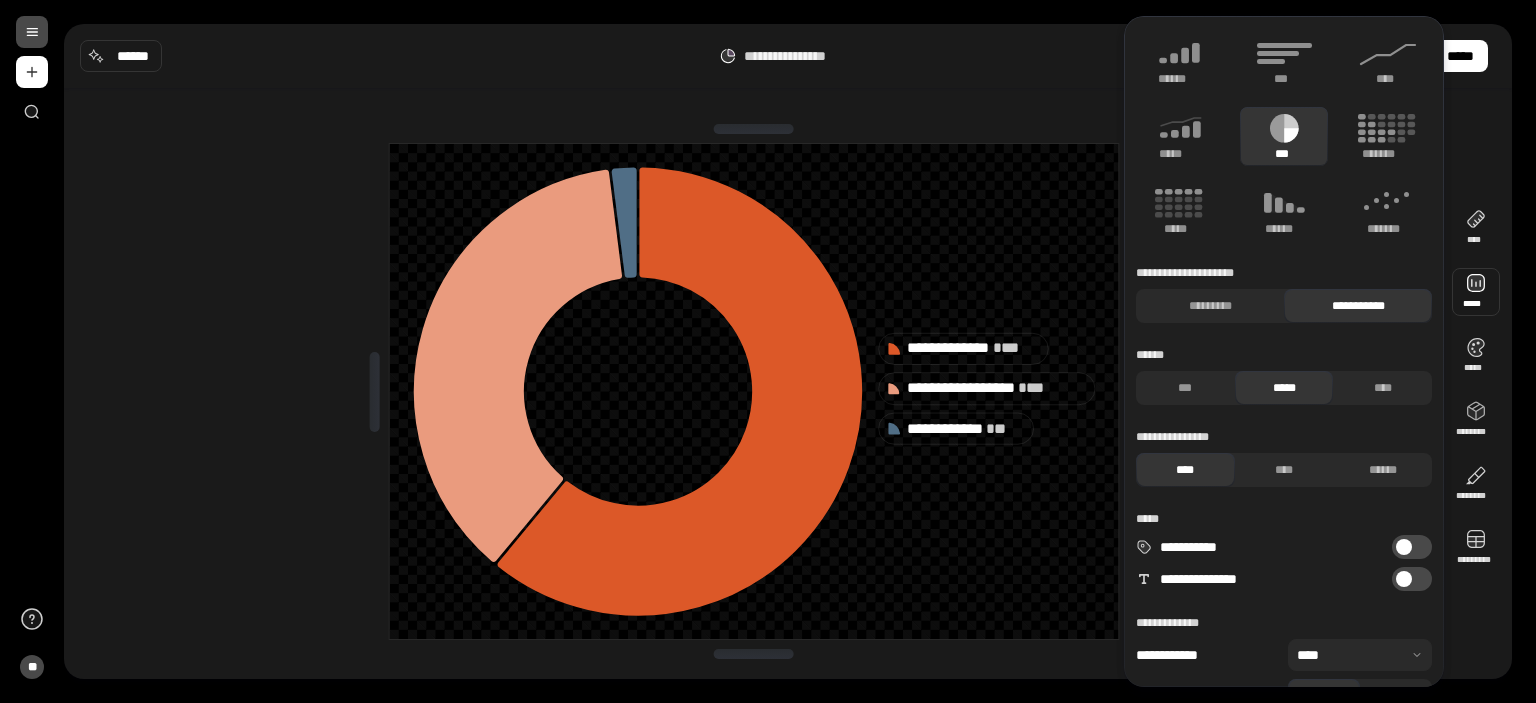 click on "**********" at bounding box center [768, 351] 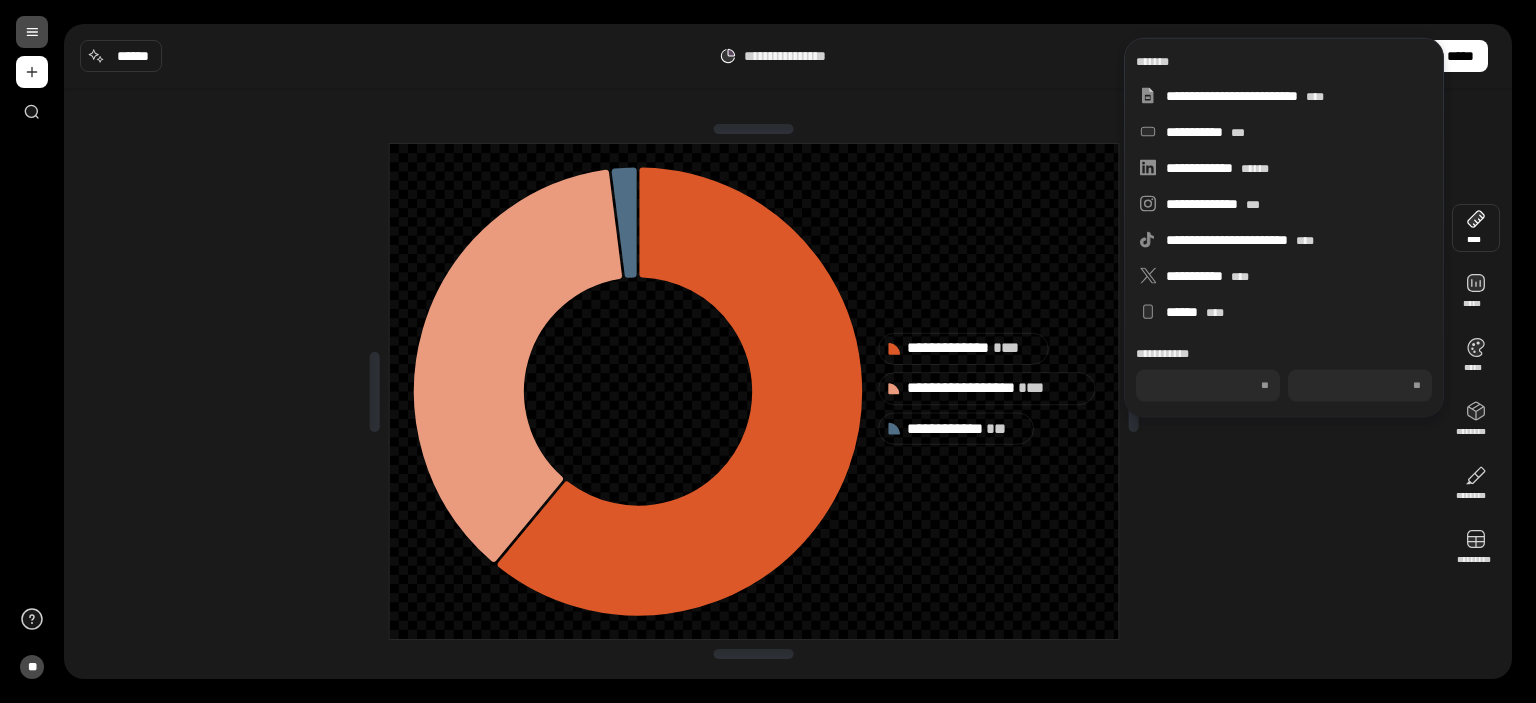 click at bounding box center [1476, 228] 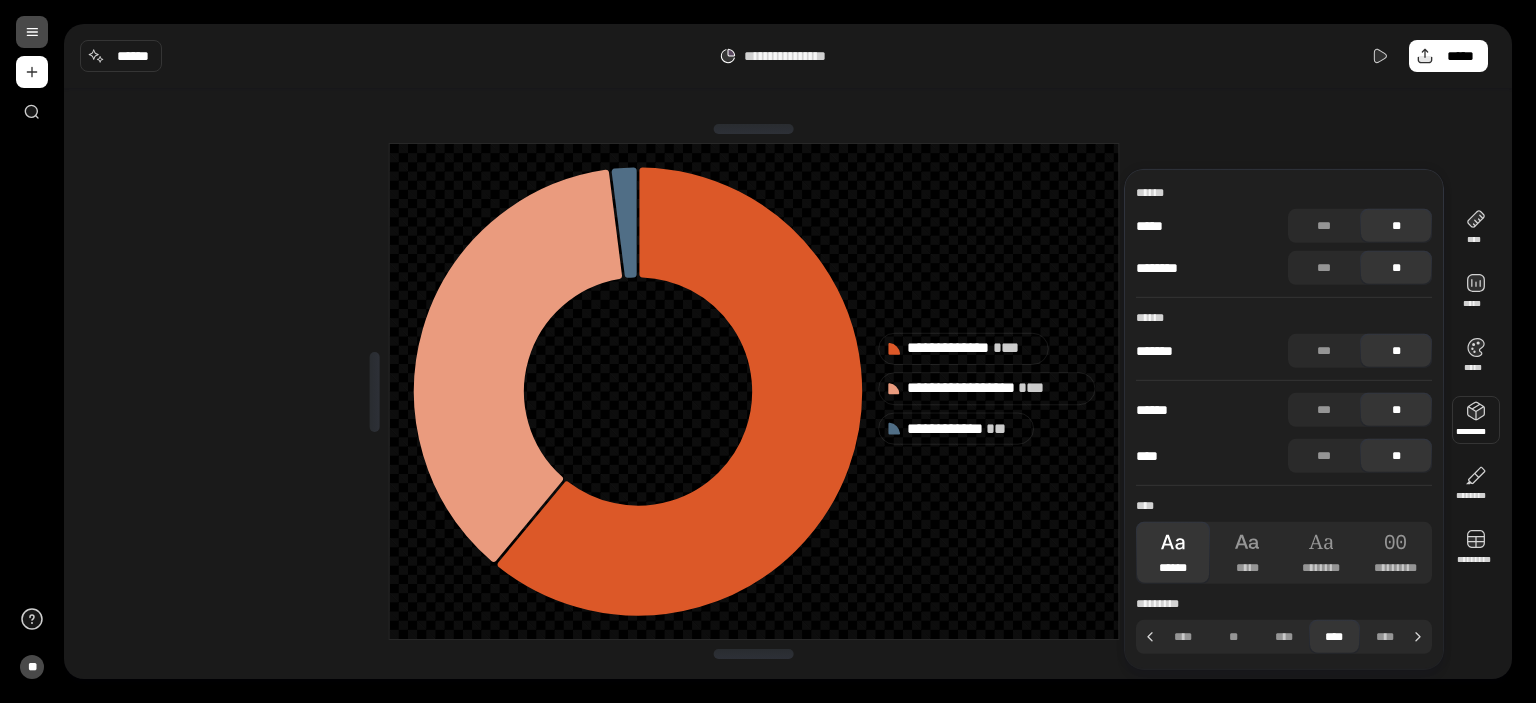 click on "**********" at bounding box center (754, 391) 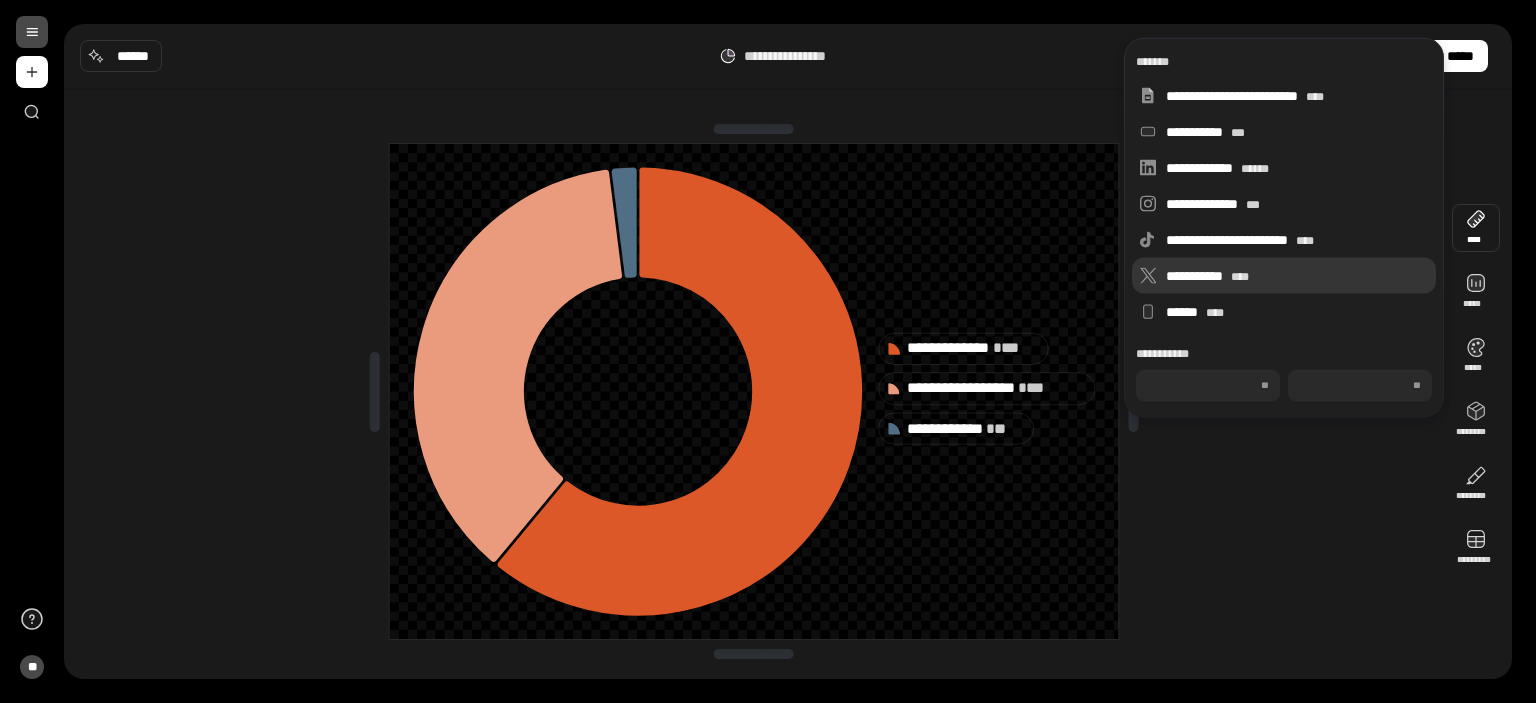 click on "**********" at bounding box center (1297, 276) 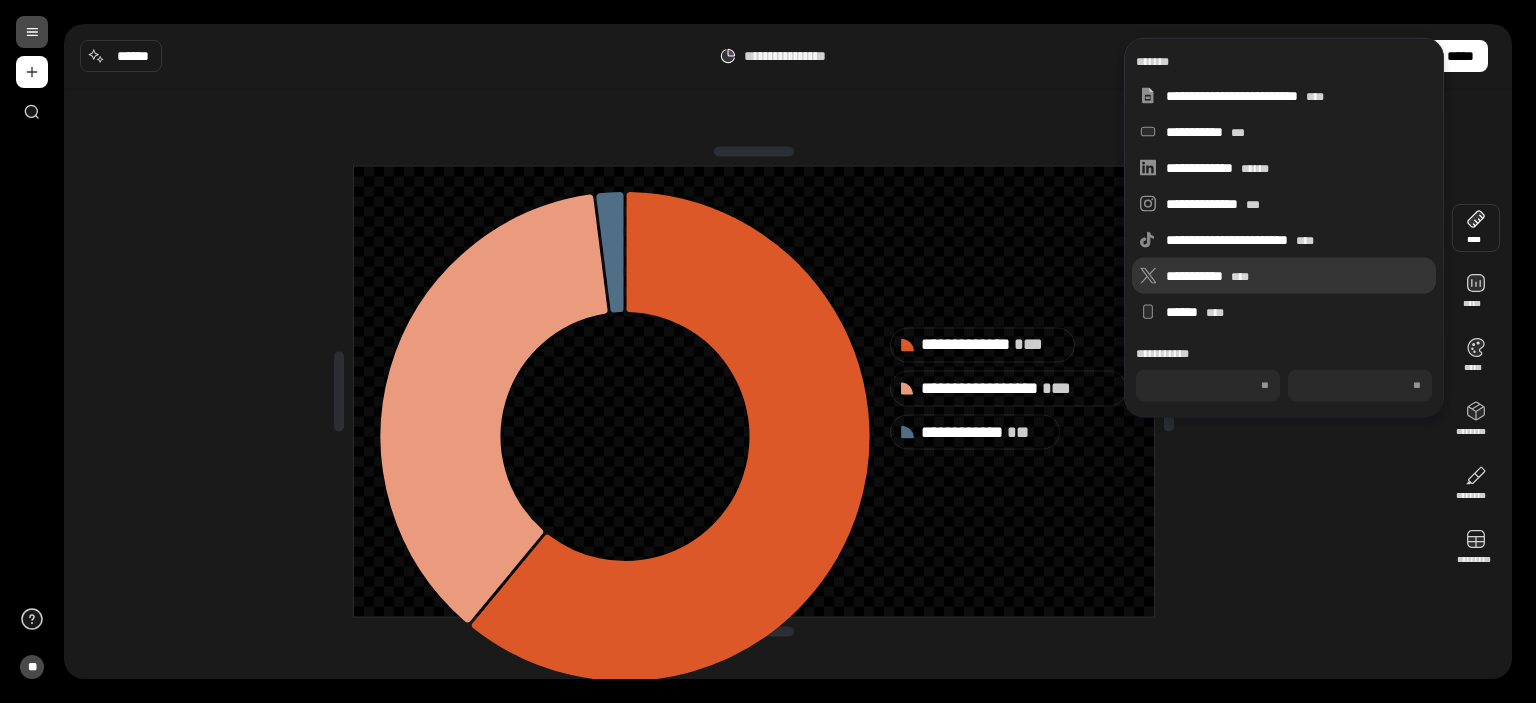 type on "***" 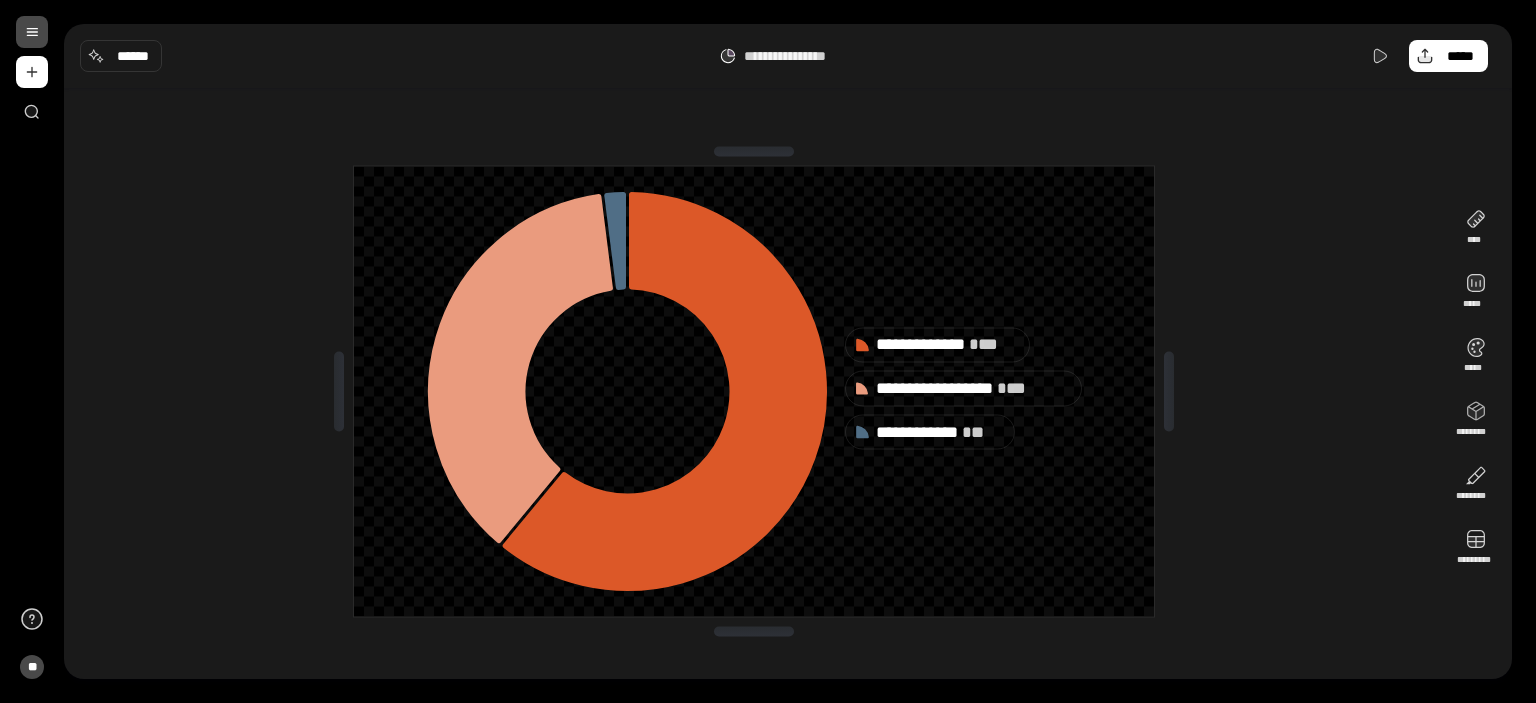 click on "**********" at bounding box center (754, 391) 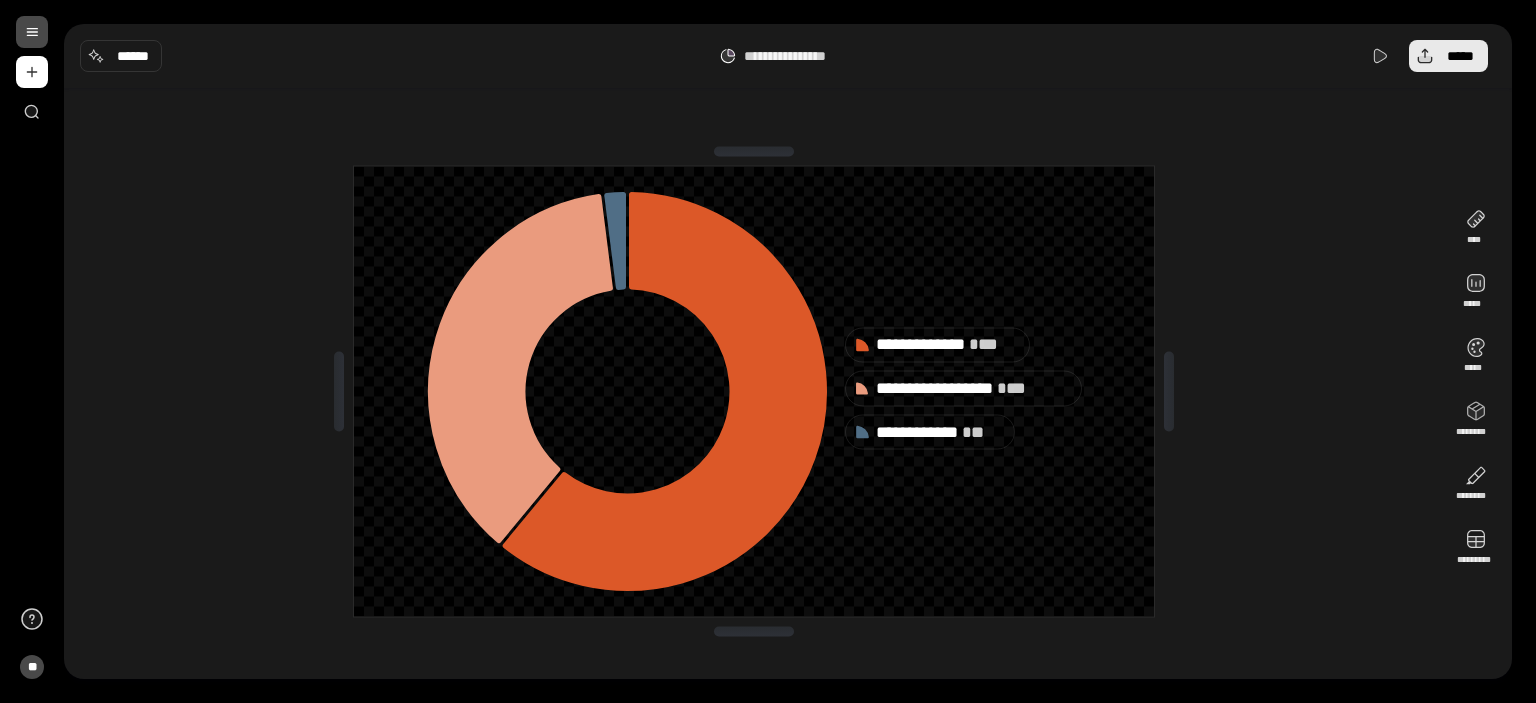 click on "*****" at bounding box center [1460, 56] 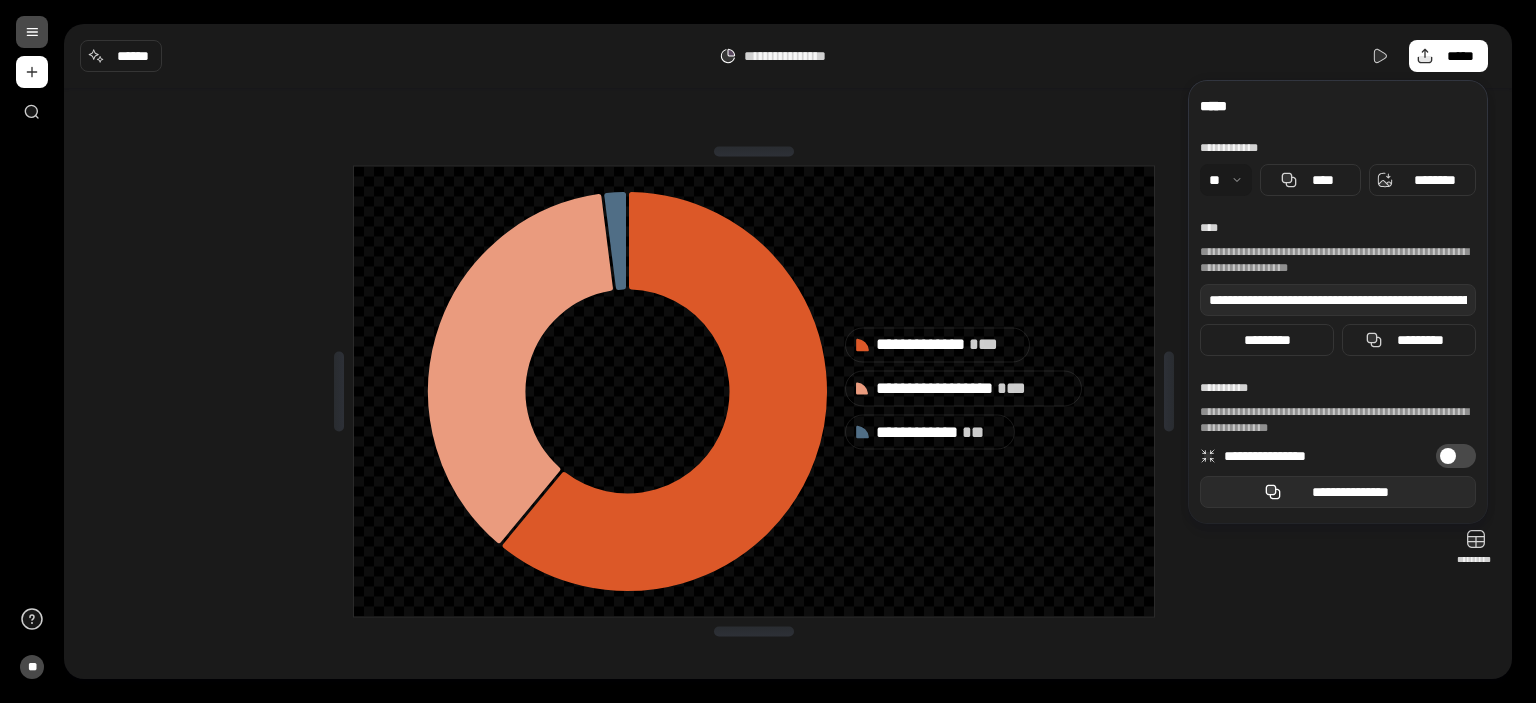 click on "**********" at bounding box center [1350, 492] 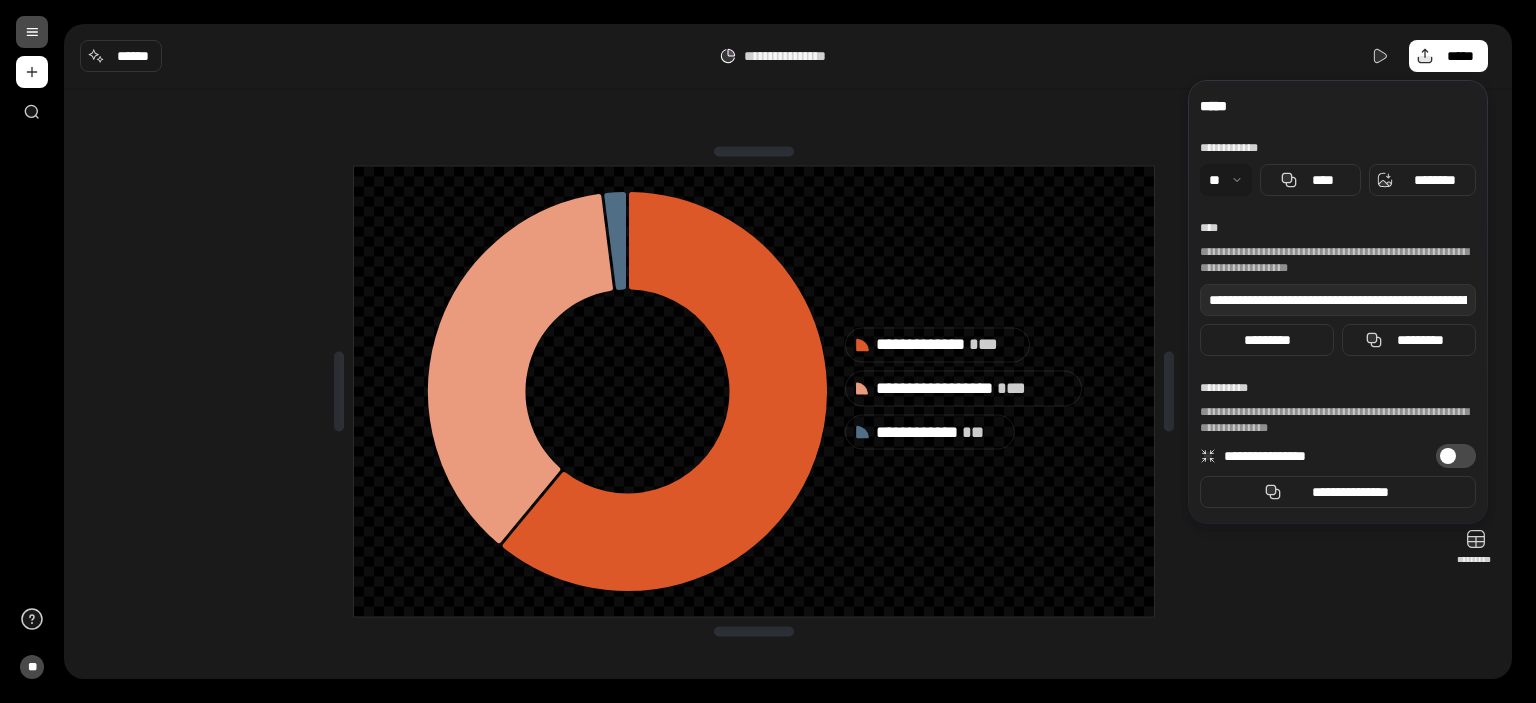 click on "**********" at bounding box center [788, 351] 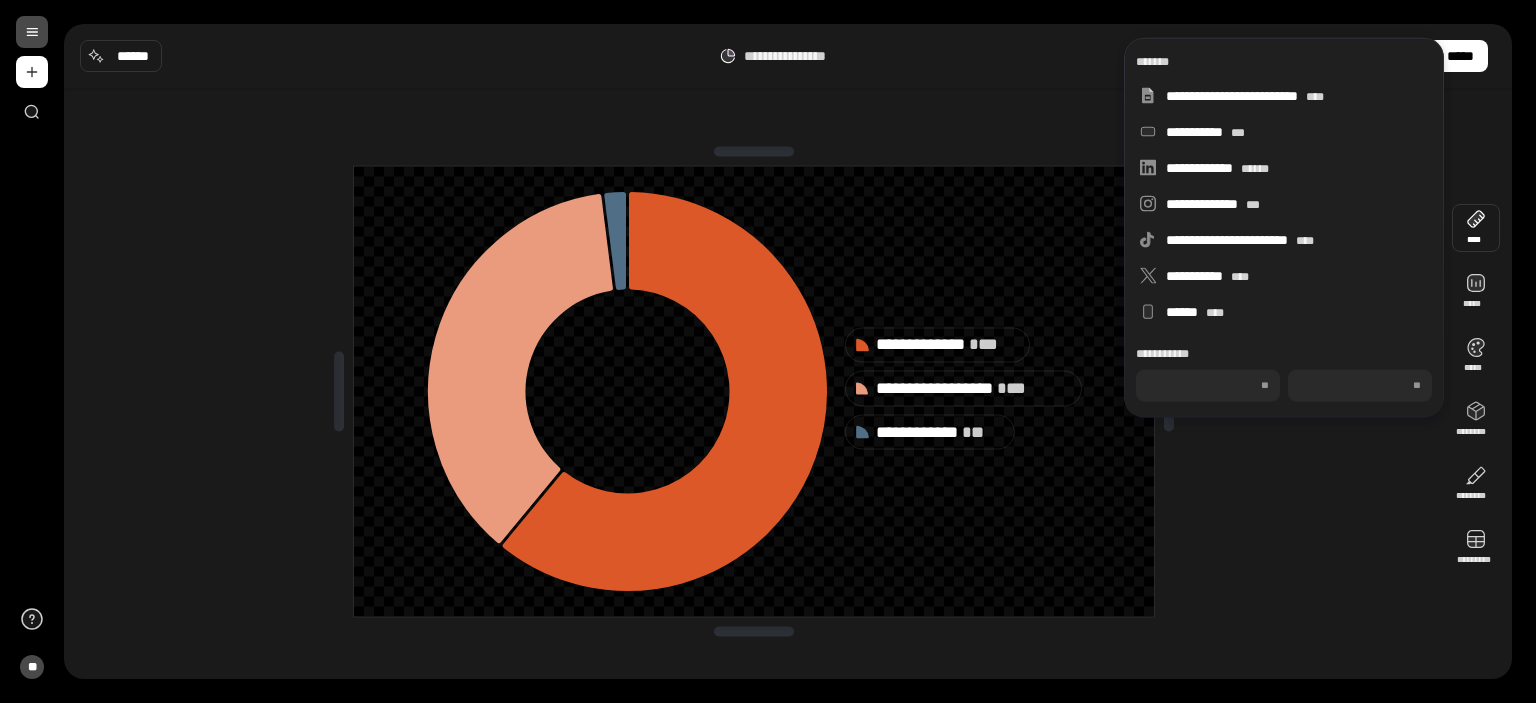 click on "***" at bounding box center [1360, 386] 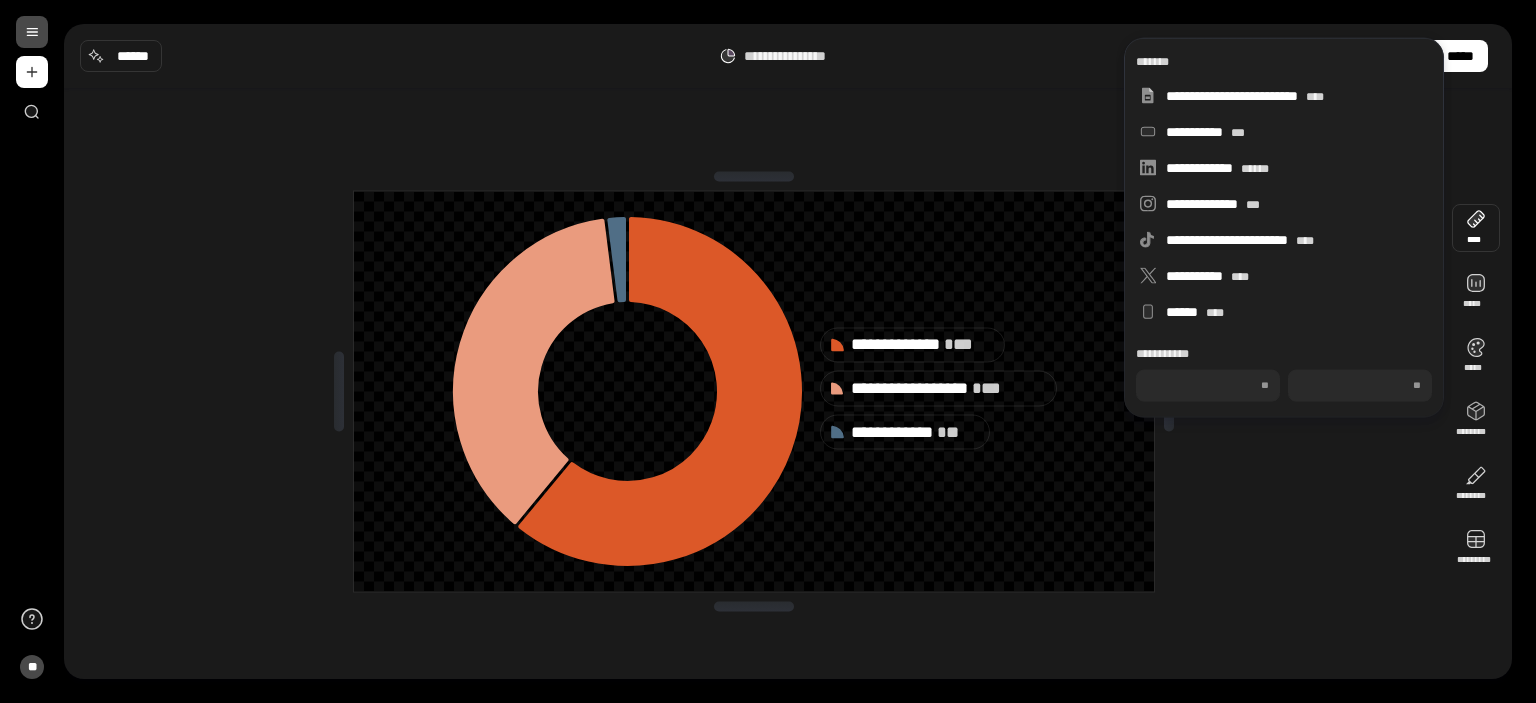 click on "**********" at bounding box center (754, 392) 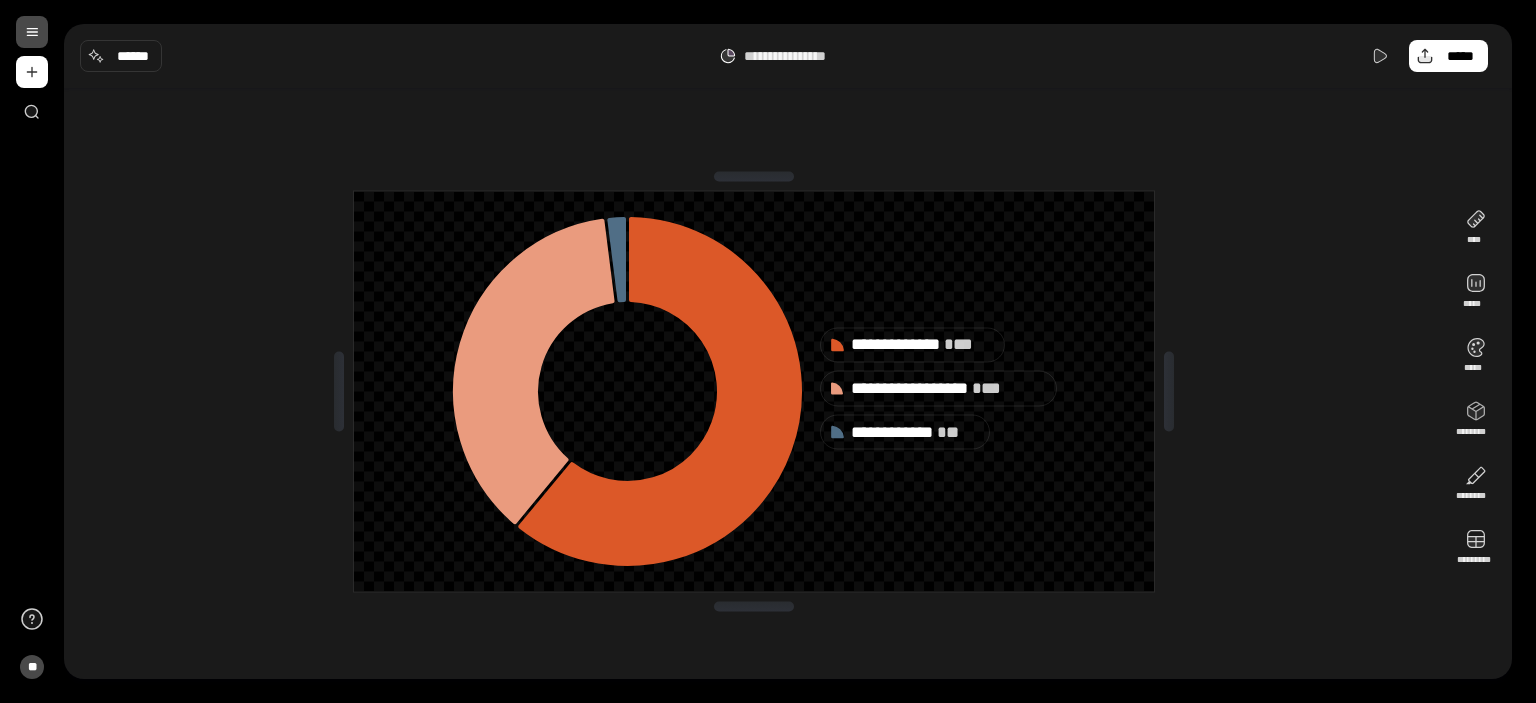 click on "**********" at bounding box center [754, 392] 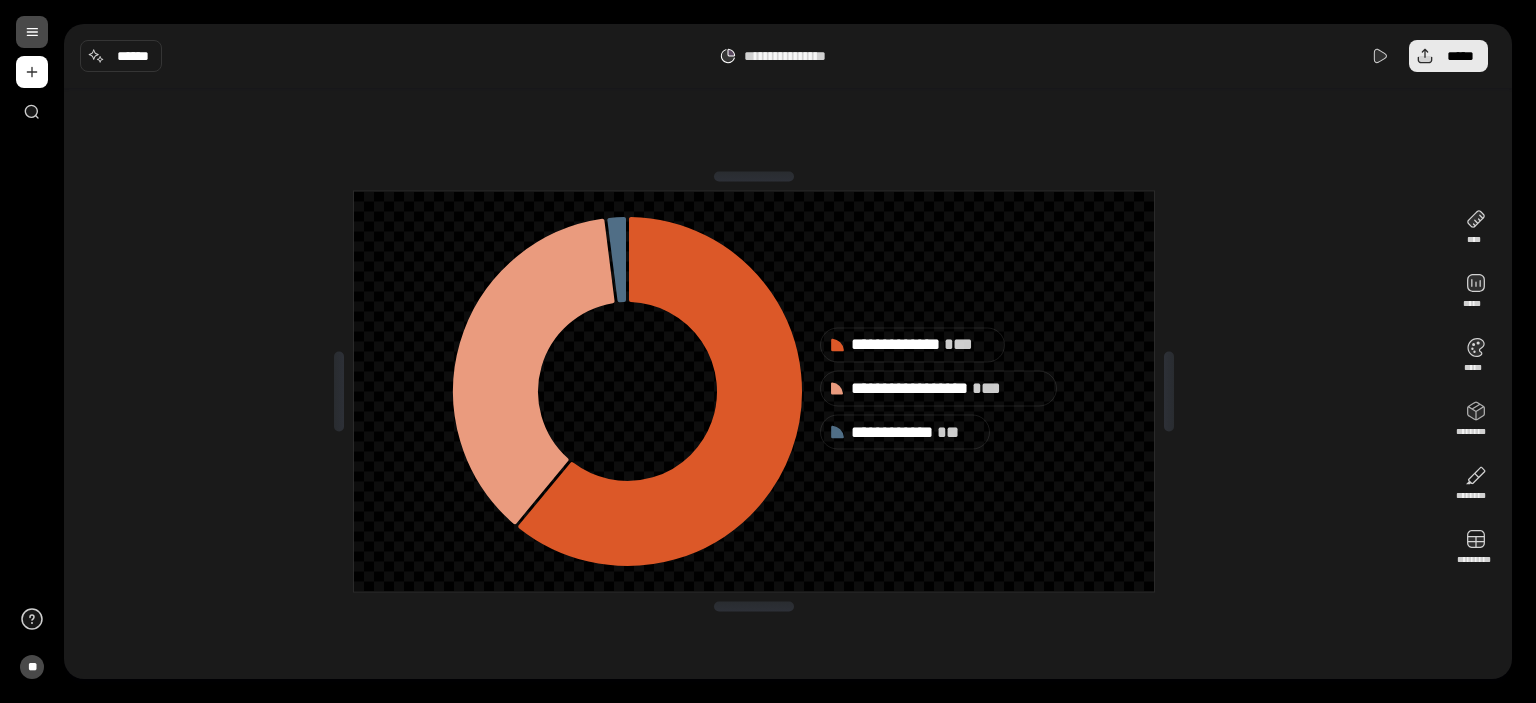 click on "*****" at bounding box center (1460, 56) 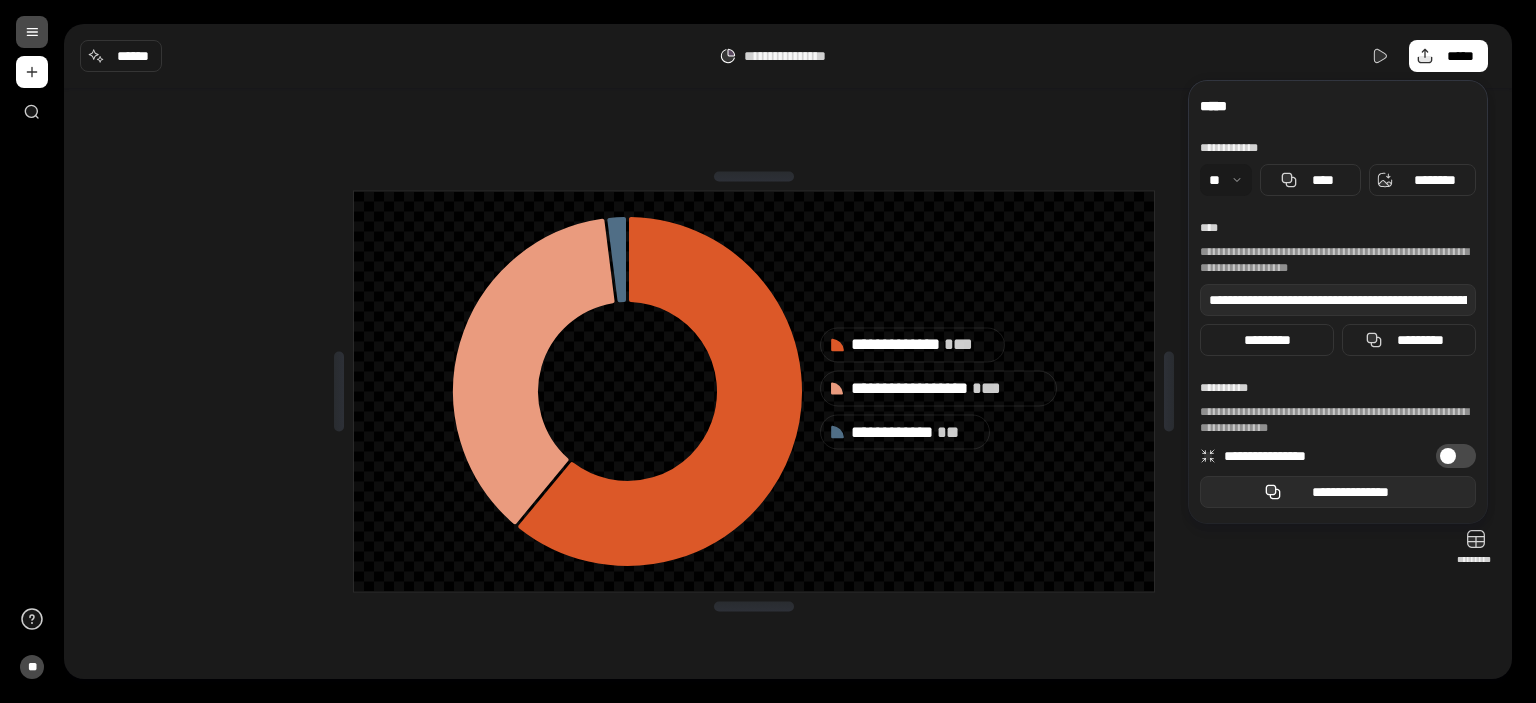 click on "**********" at bounding box center [1350, 492] 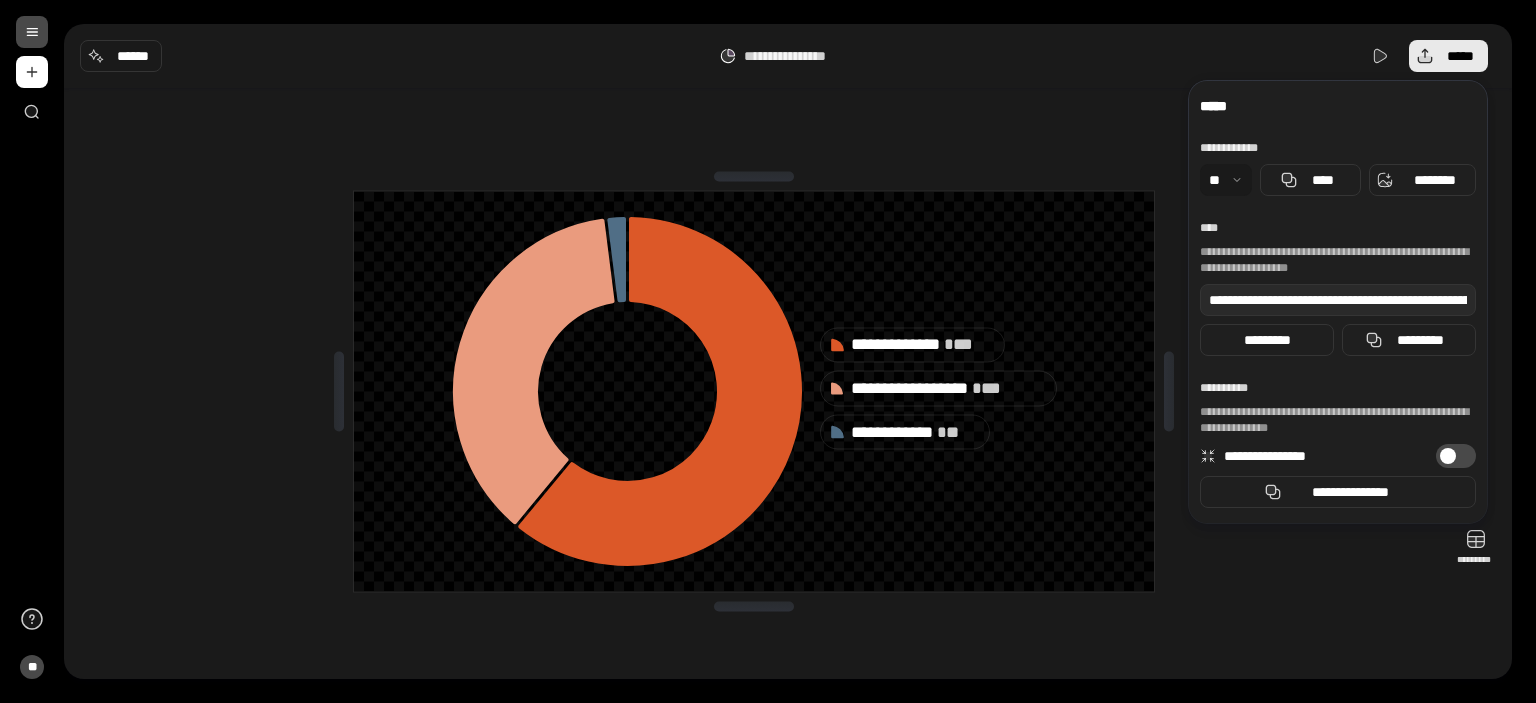 click on "*****" at bounding box center (1448, 56) 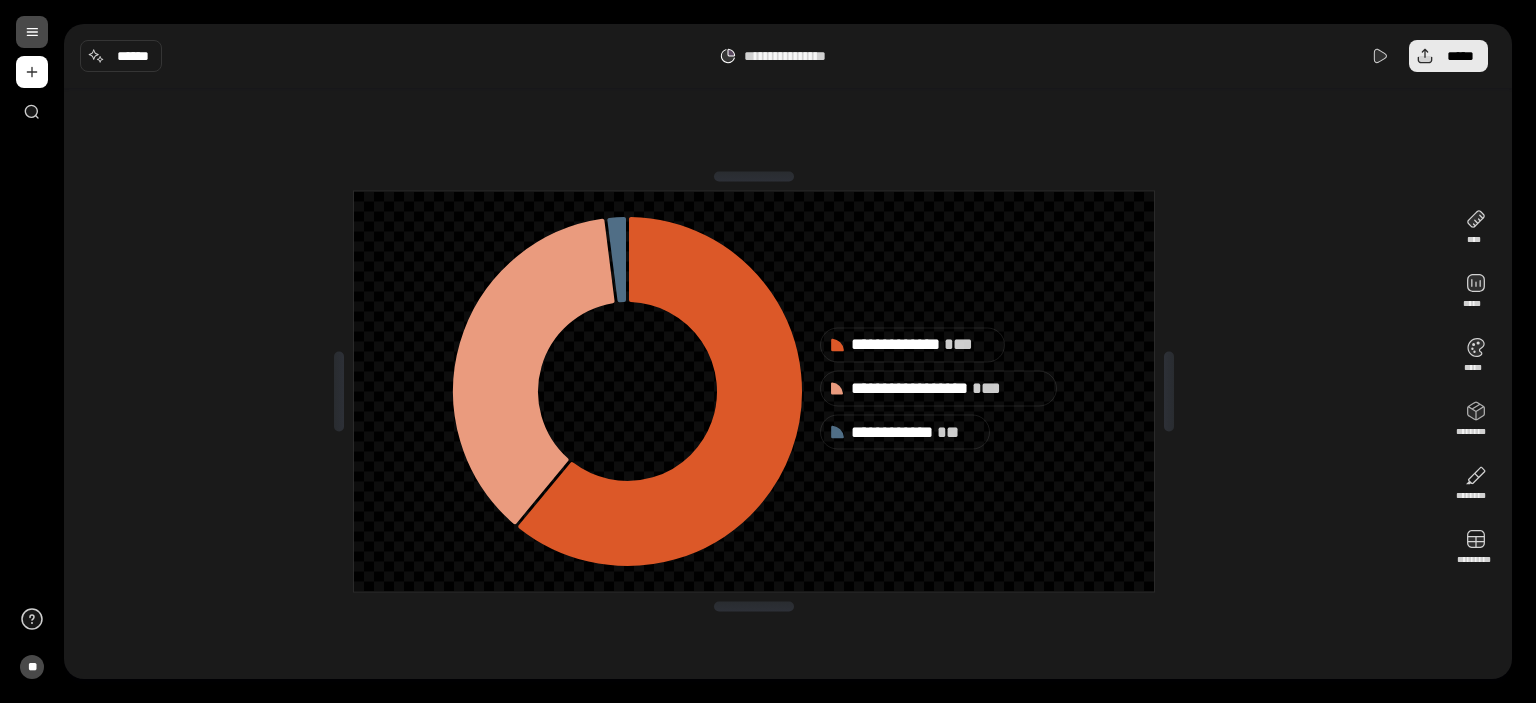 click on "*****" at bounding box center (1448, 56) 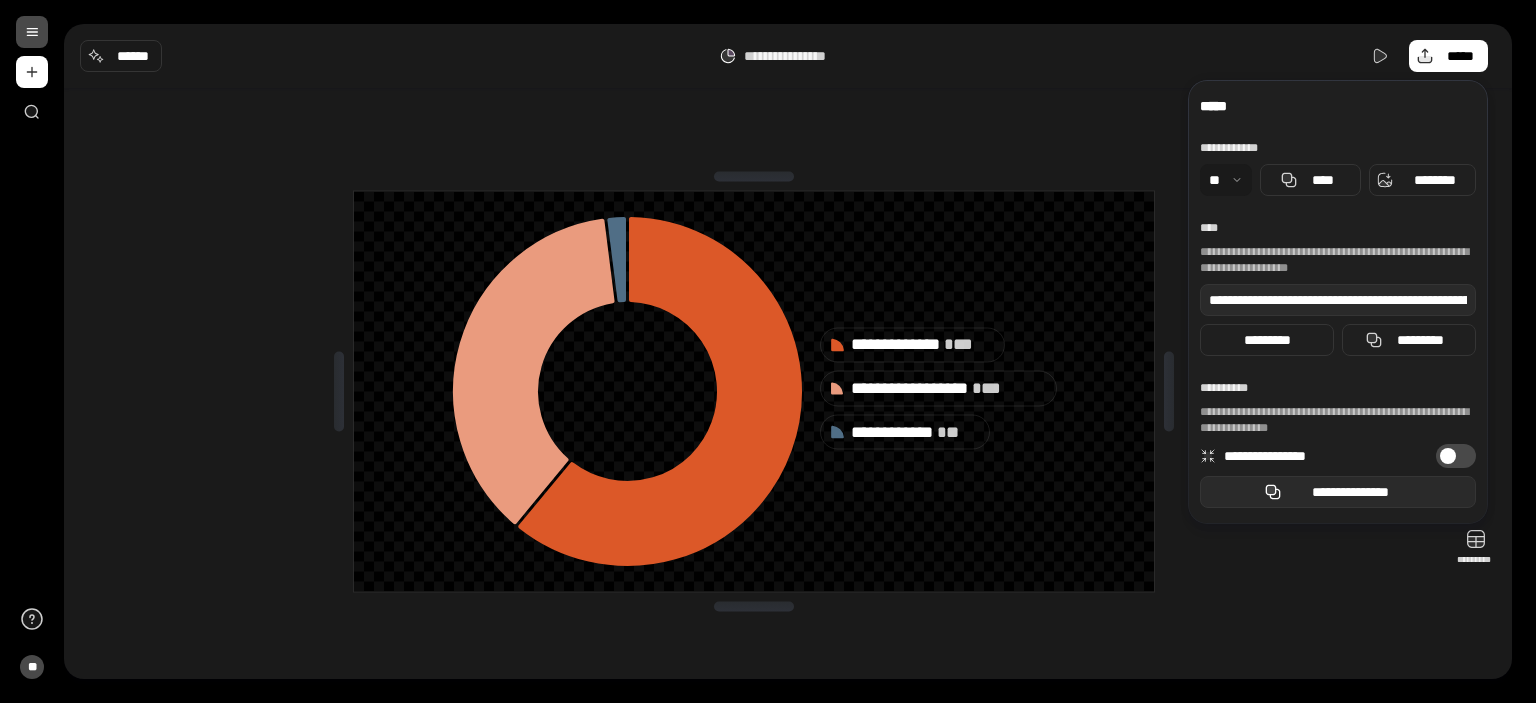 click on "**********" at bounding box center [1338, 492] 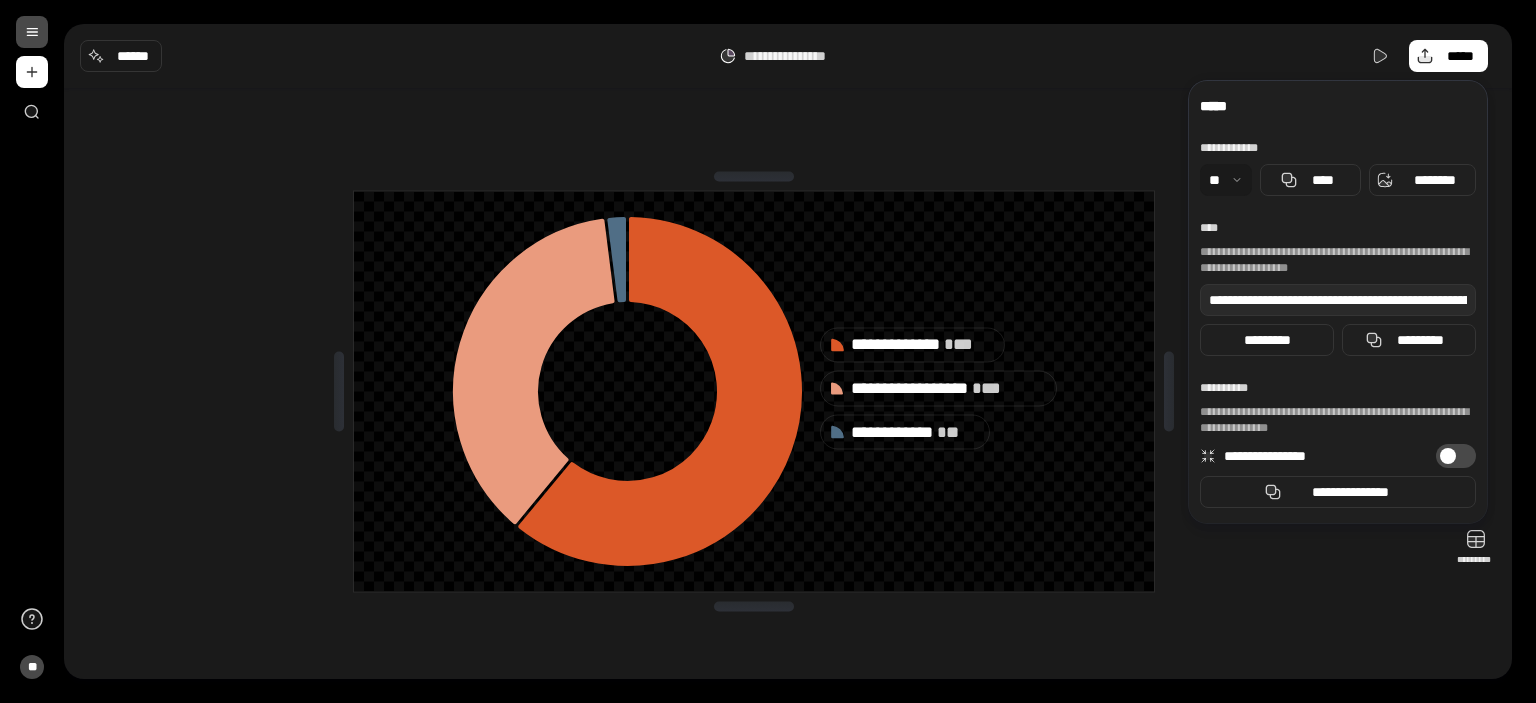 click on "**********" at bounding box center (754, 391) 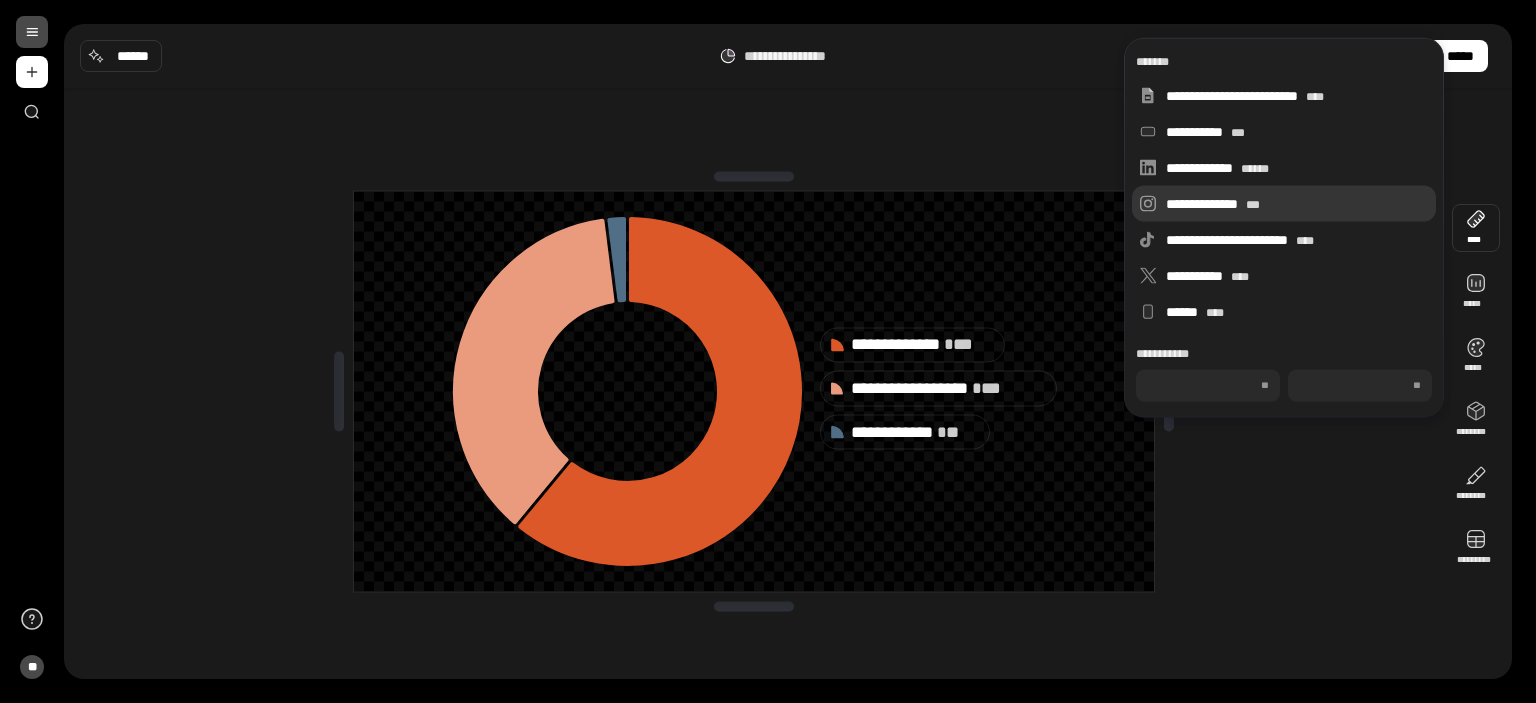 click on "***" at bounding box center [1253, 205] 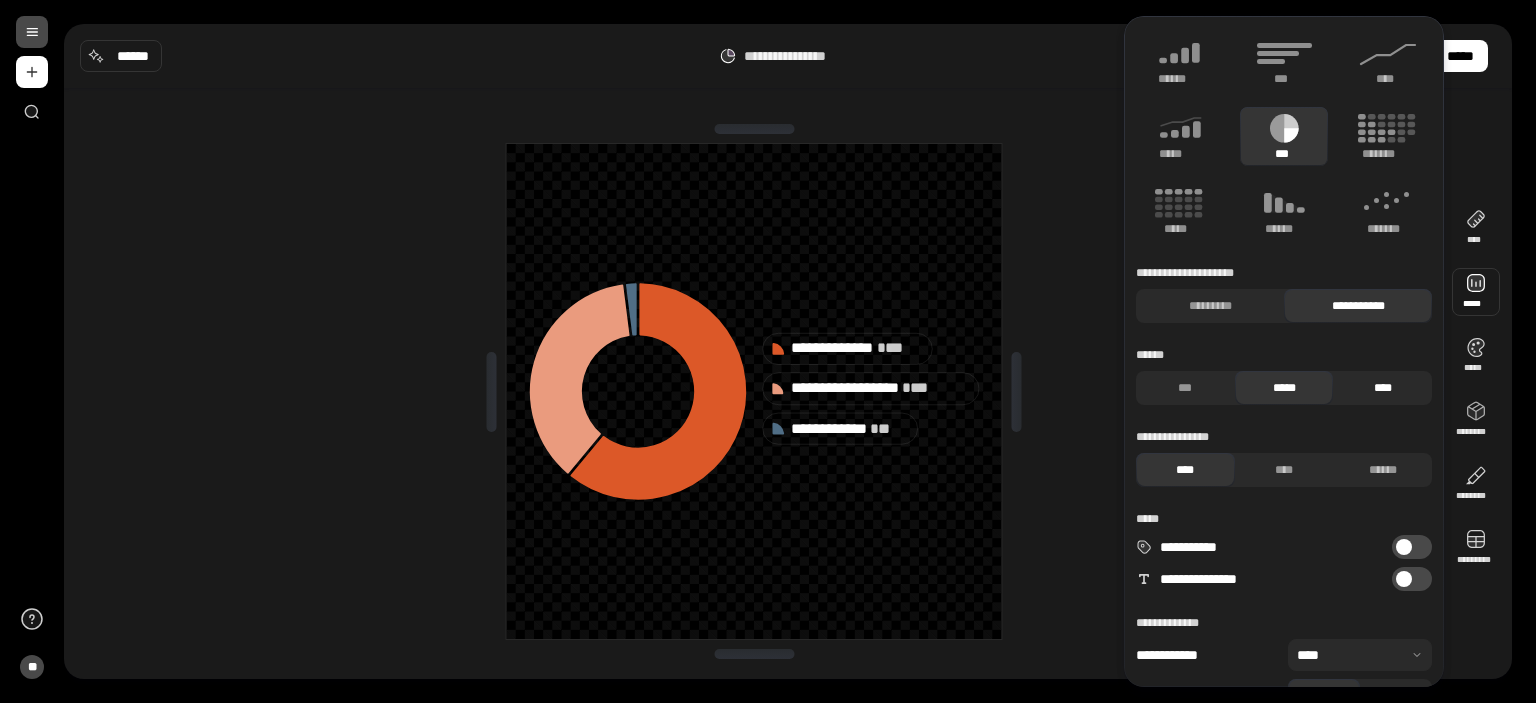 click on "****" at bounding box center (1382, 388) 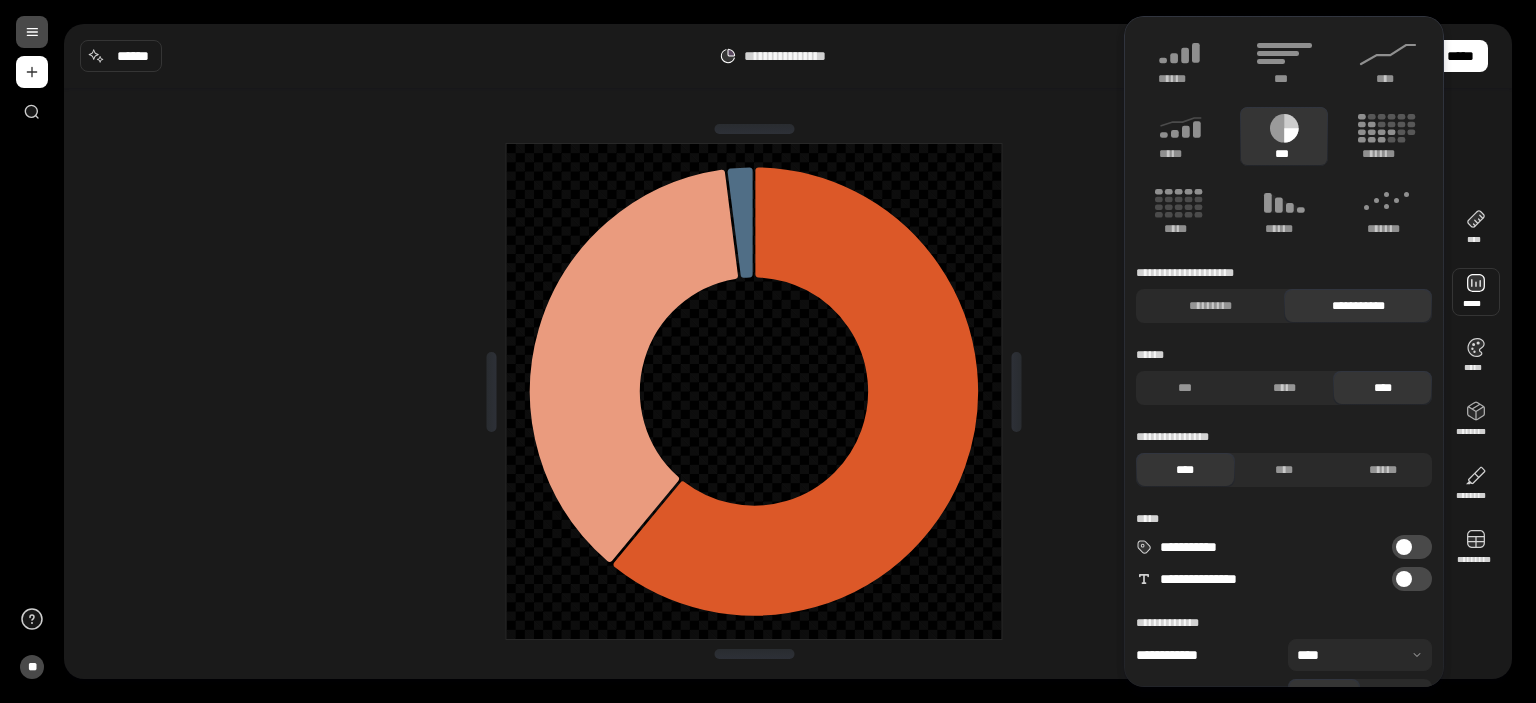 click at bounding box center (754, 391) 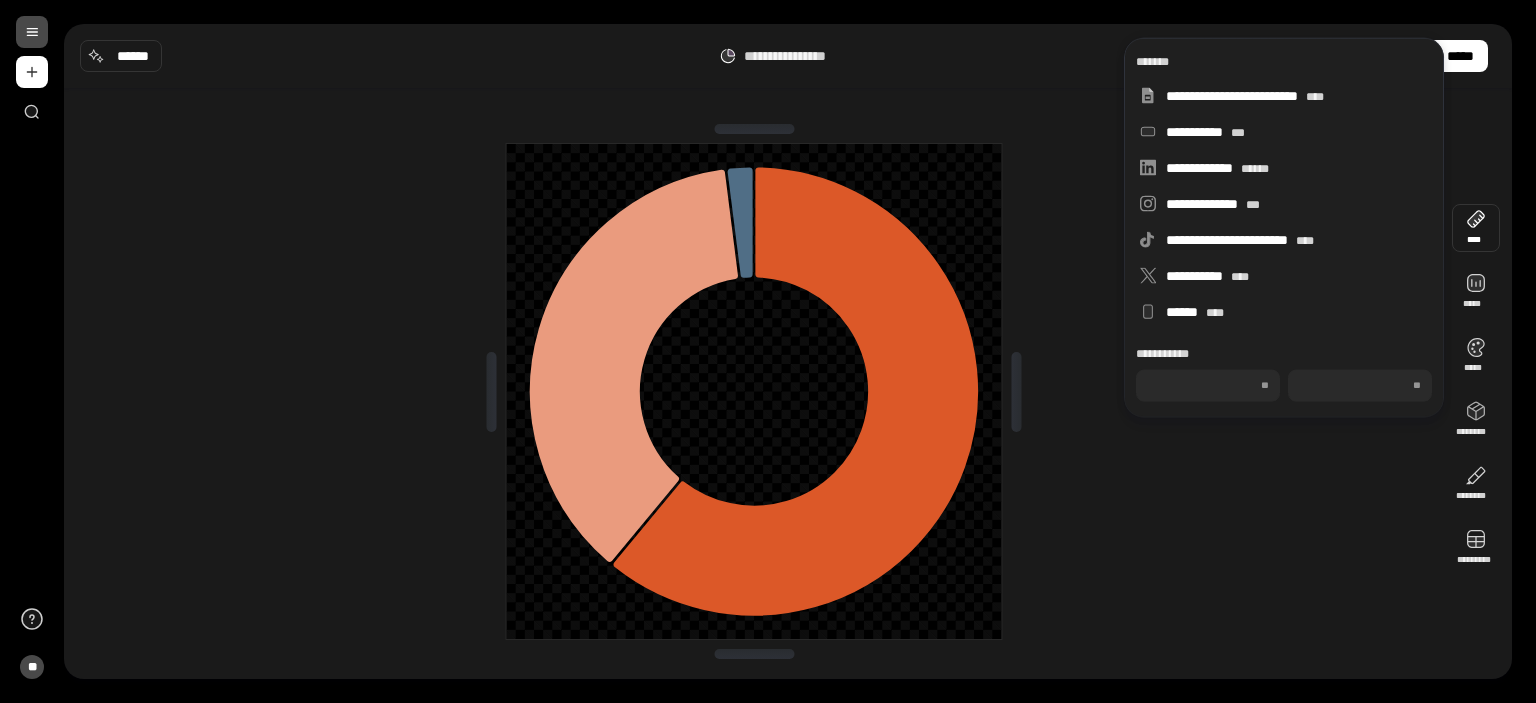 click on "***" at bounding box center (1208, 386) 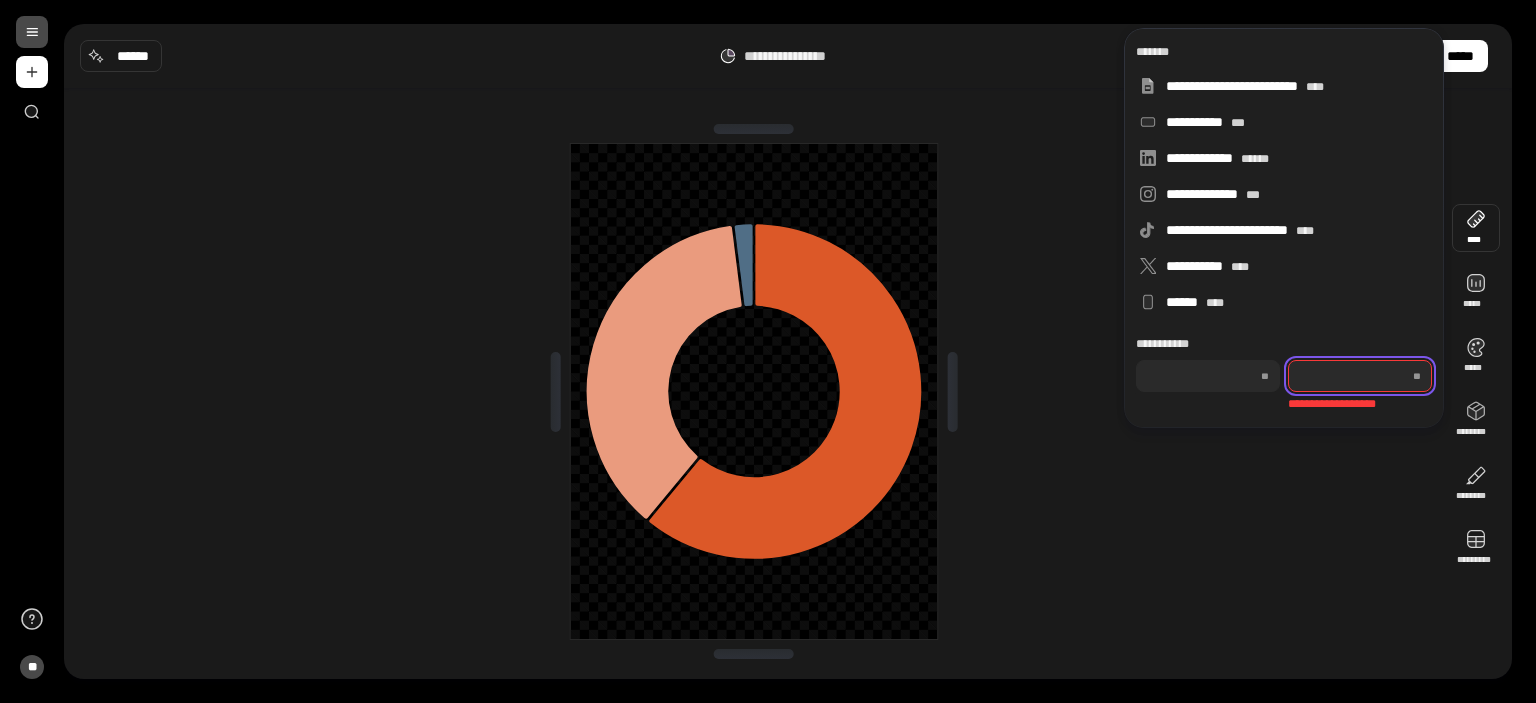 type on "***" 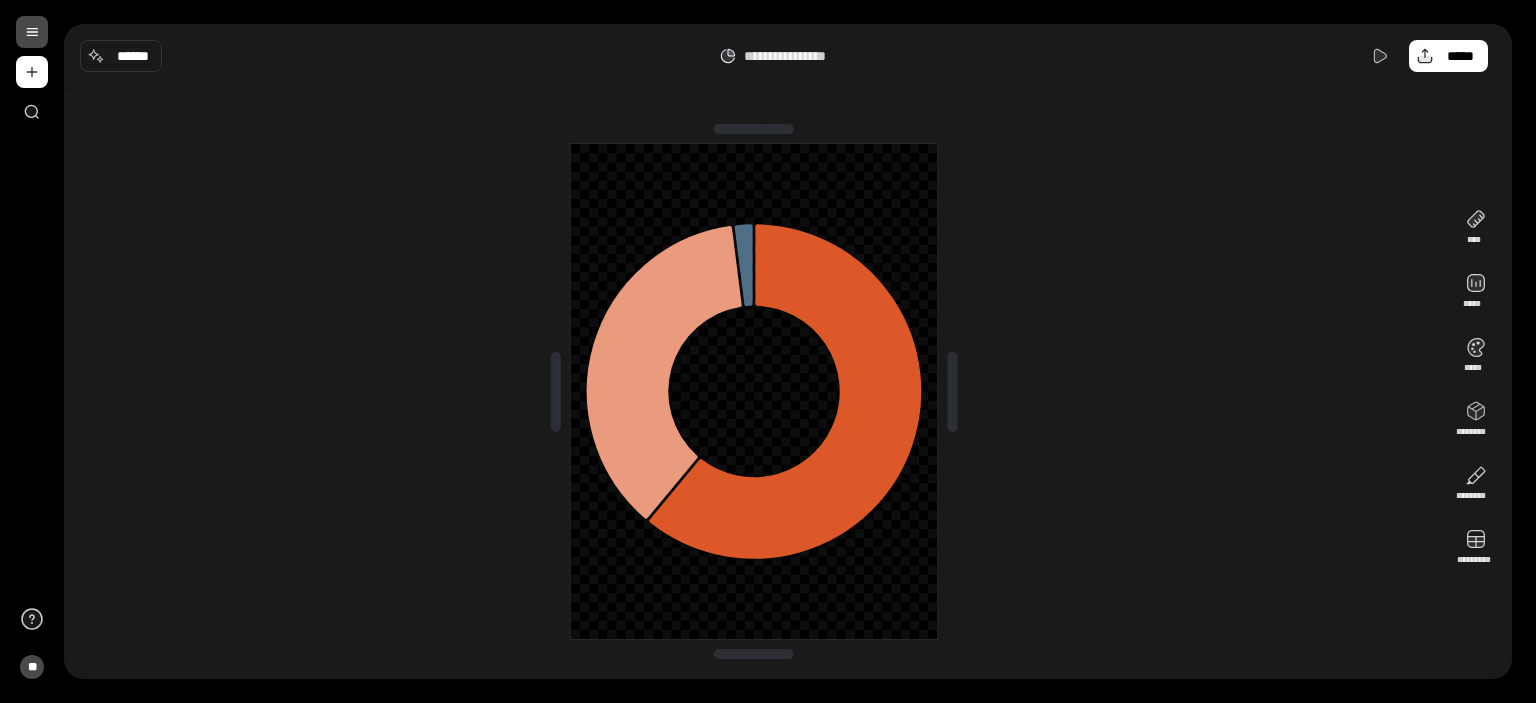 click at bounding box center (754, 391) 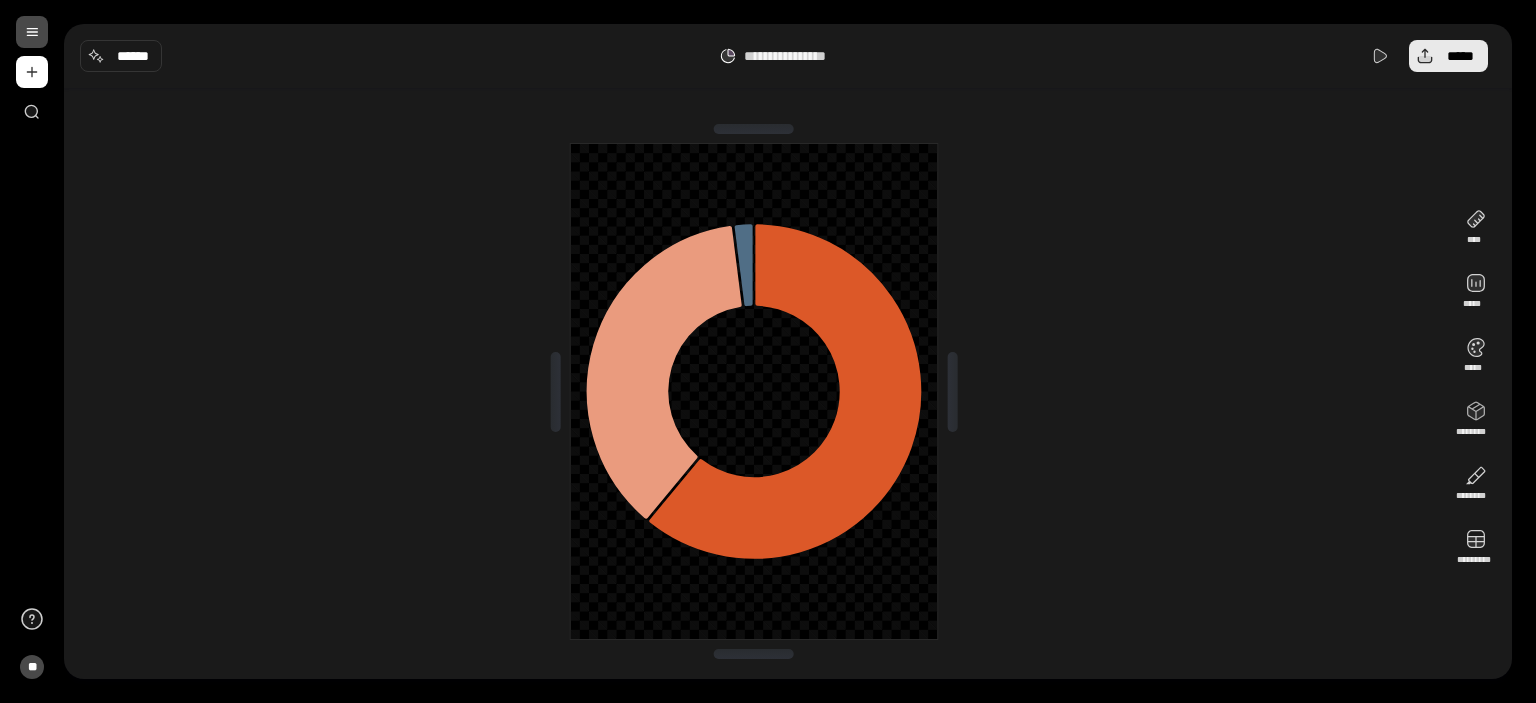 click on "*****" at bounding box center (1448, 56) 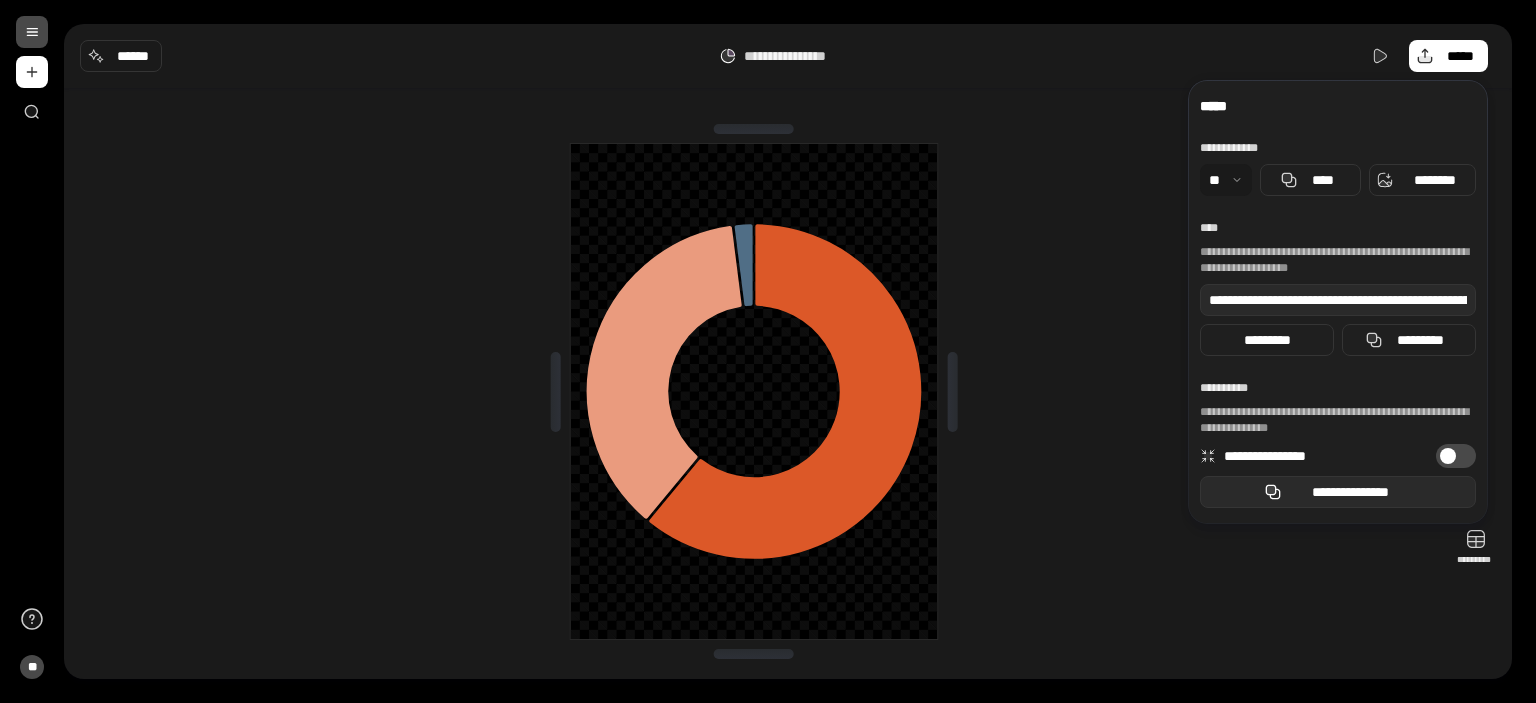 click on "**********" at bounding box center (1350, 492) 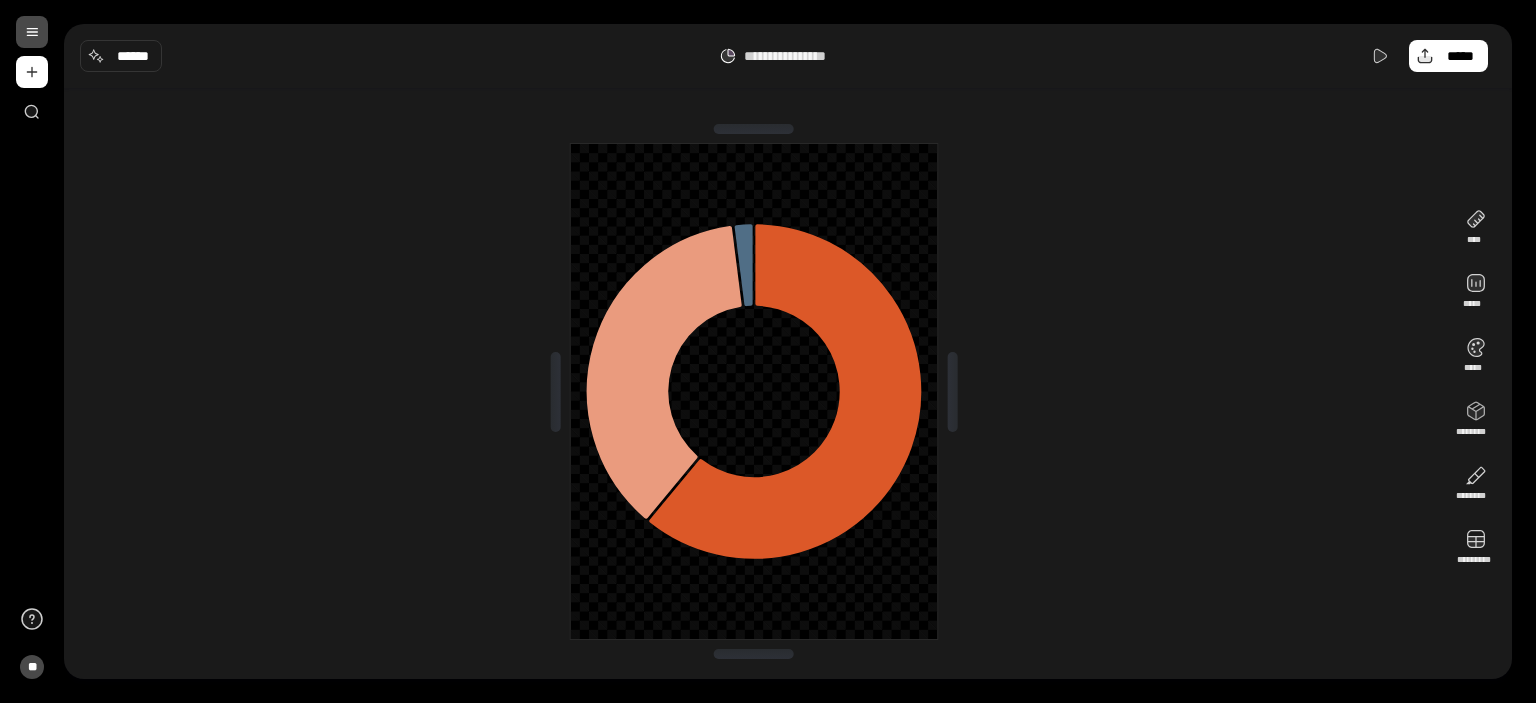 click at bounding box center (754, 391) 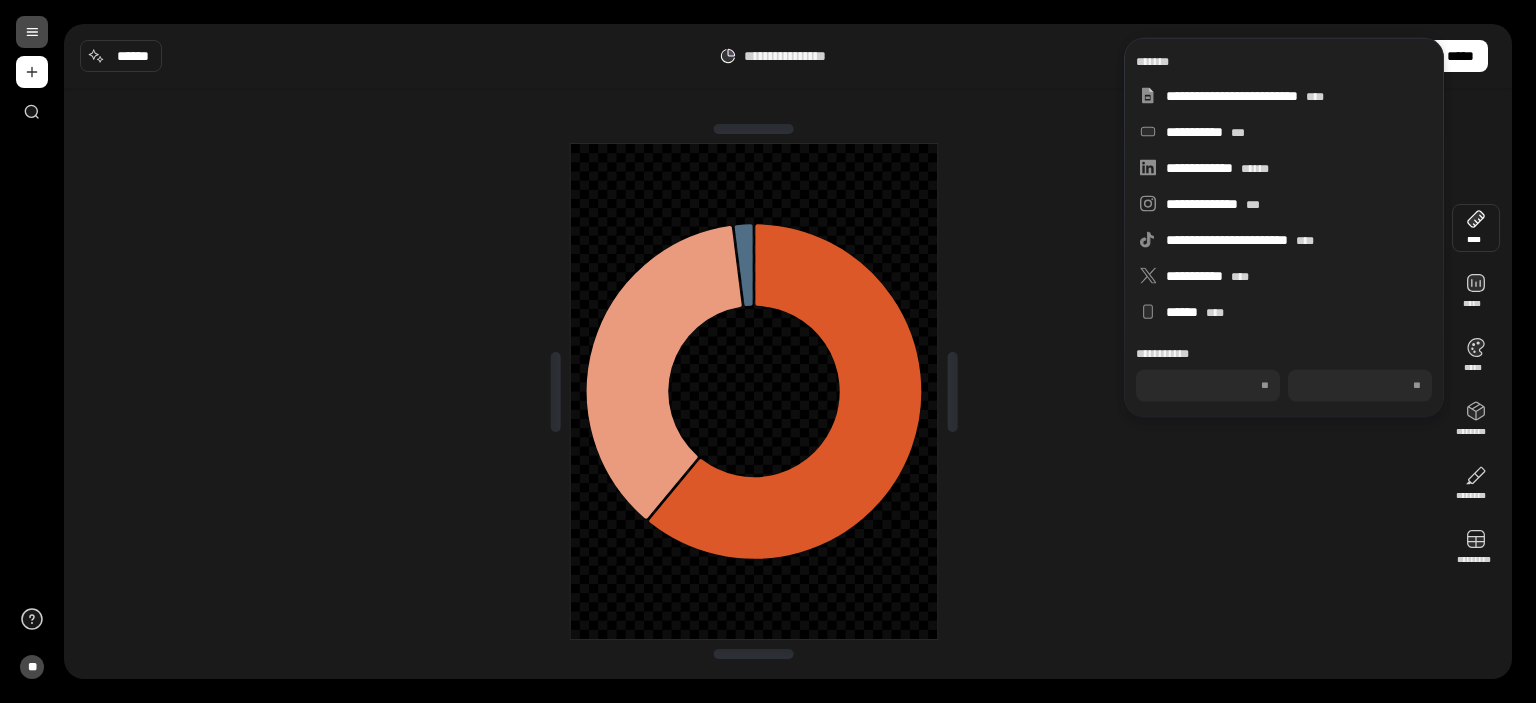 click at bounding box center (1476, 228) 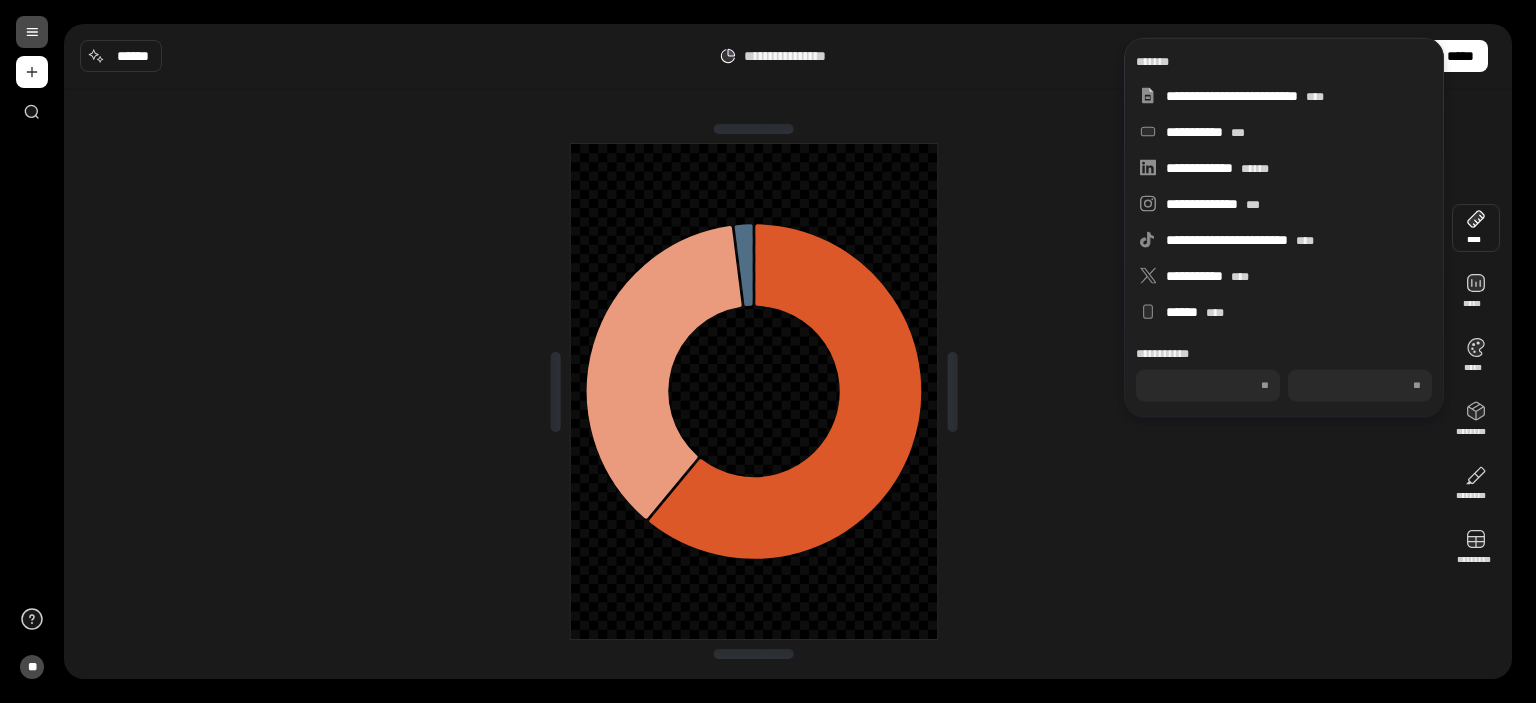 click on "***" at bounding box center [1360, 386] 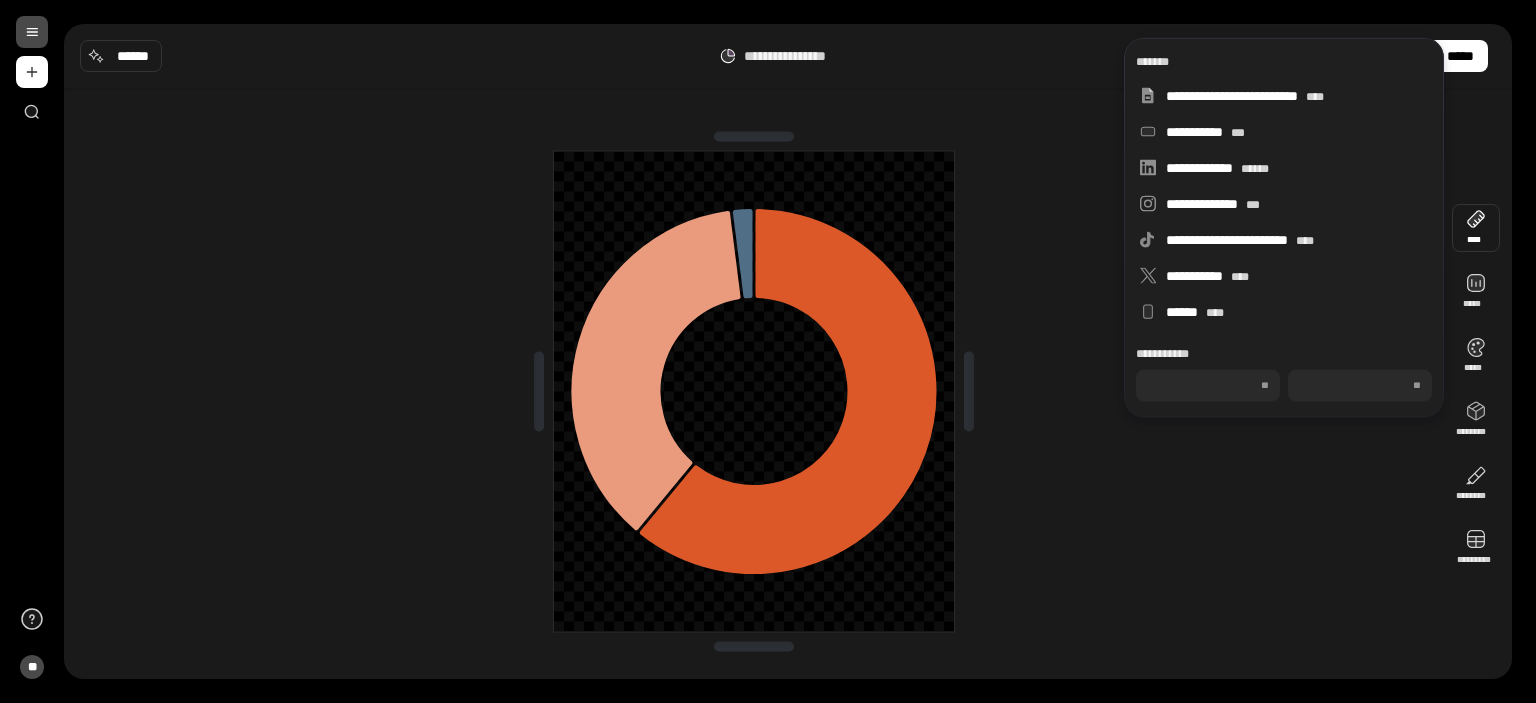 click at bounding box center (754, 391) 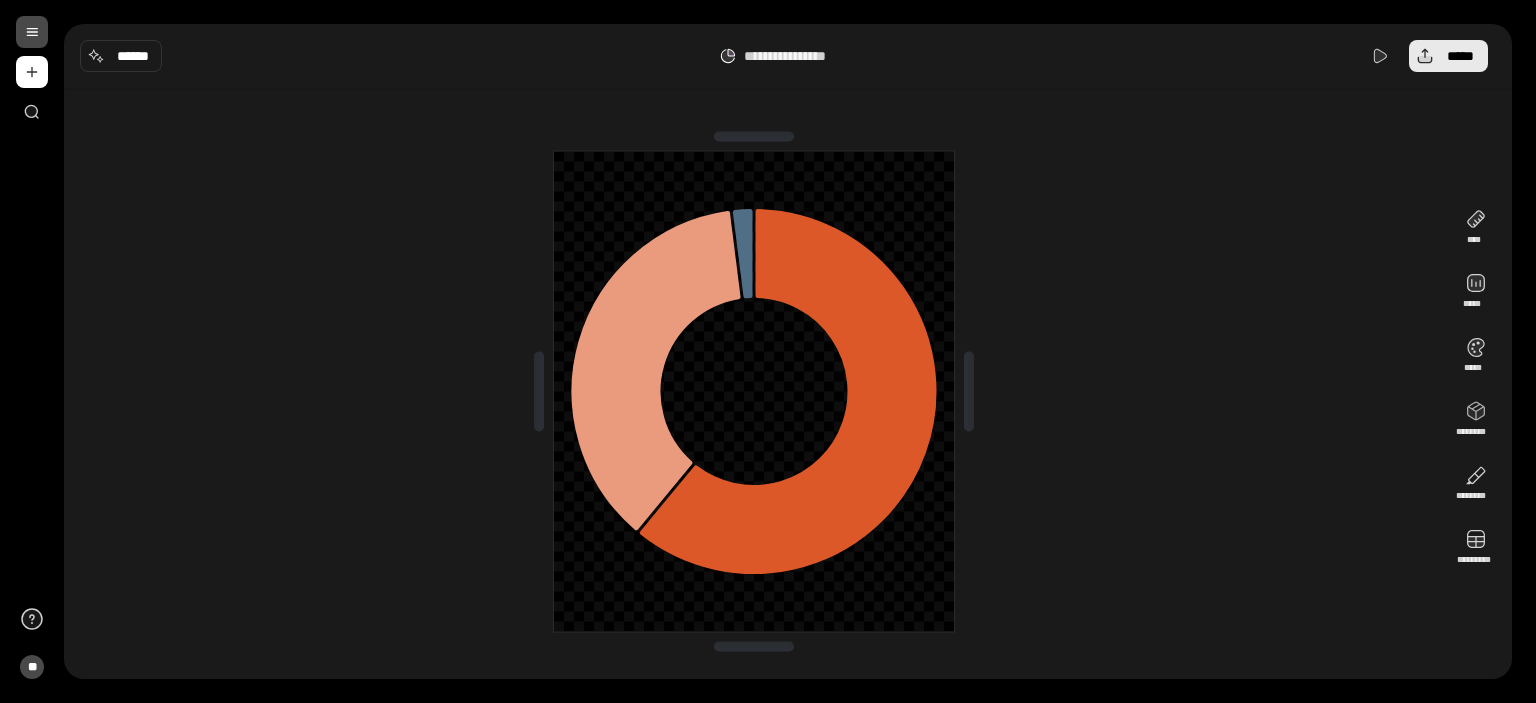 click on "*****" at bounding box center (1448, 56) 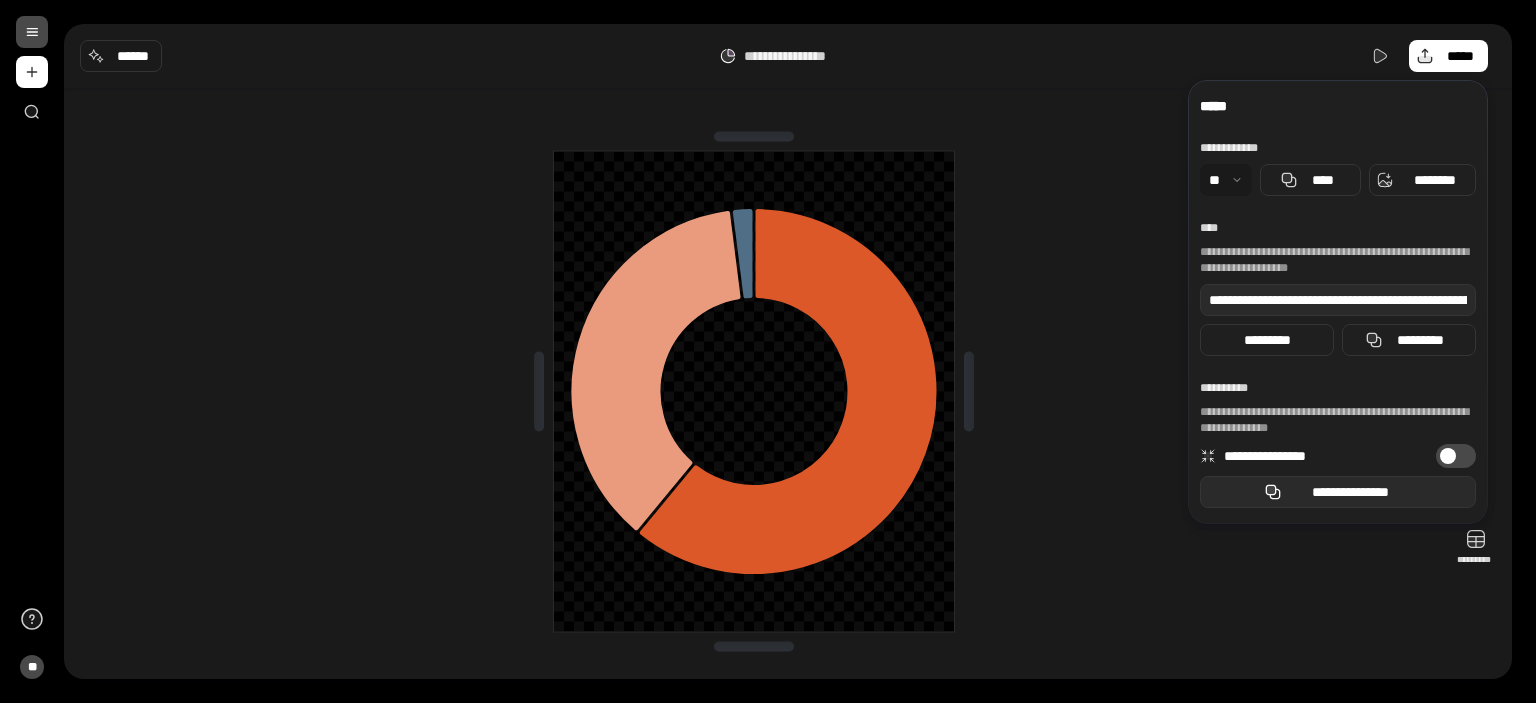 click on "**********" at bounding box center [1350, 492] 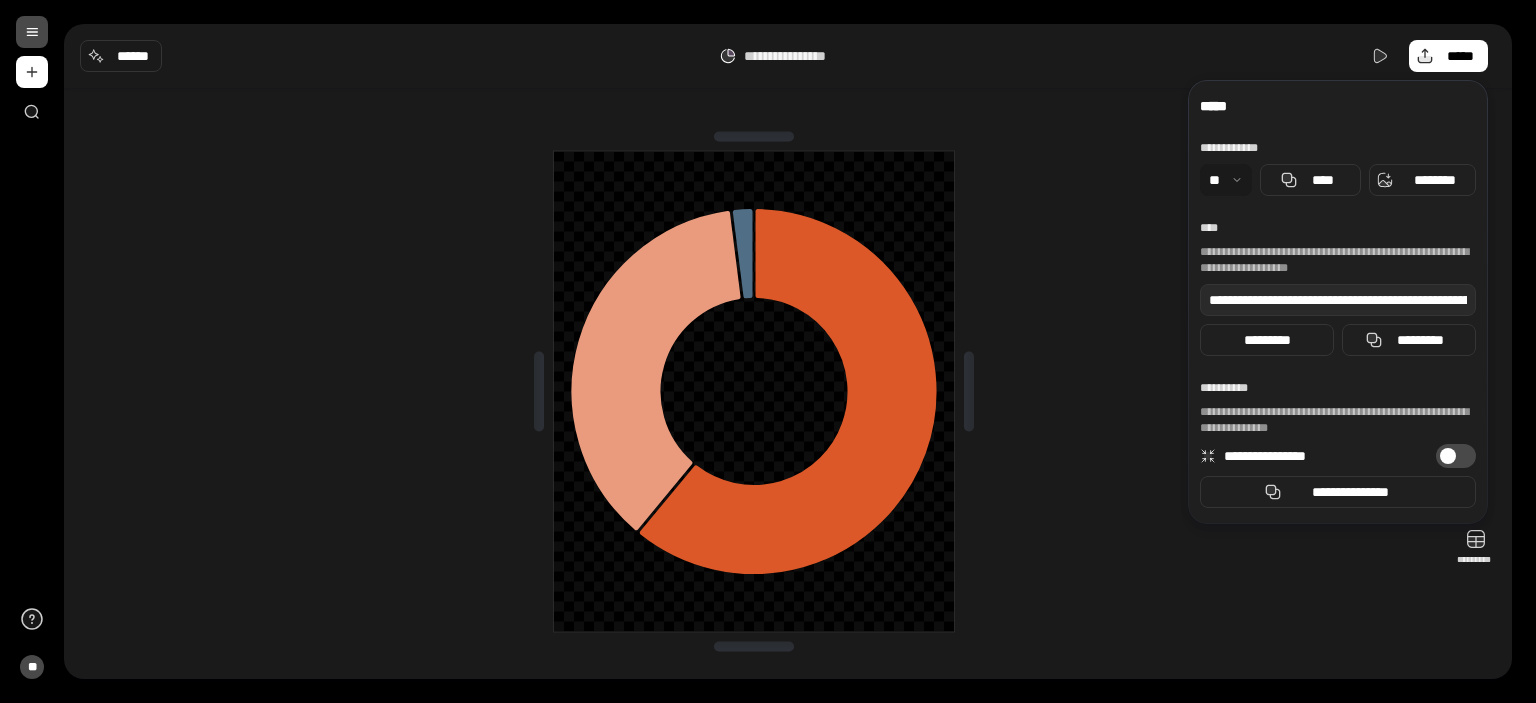 click at bounding box center [754, 391] 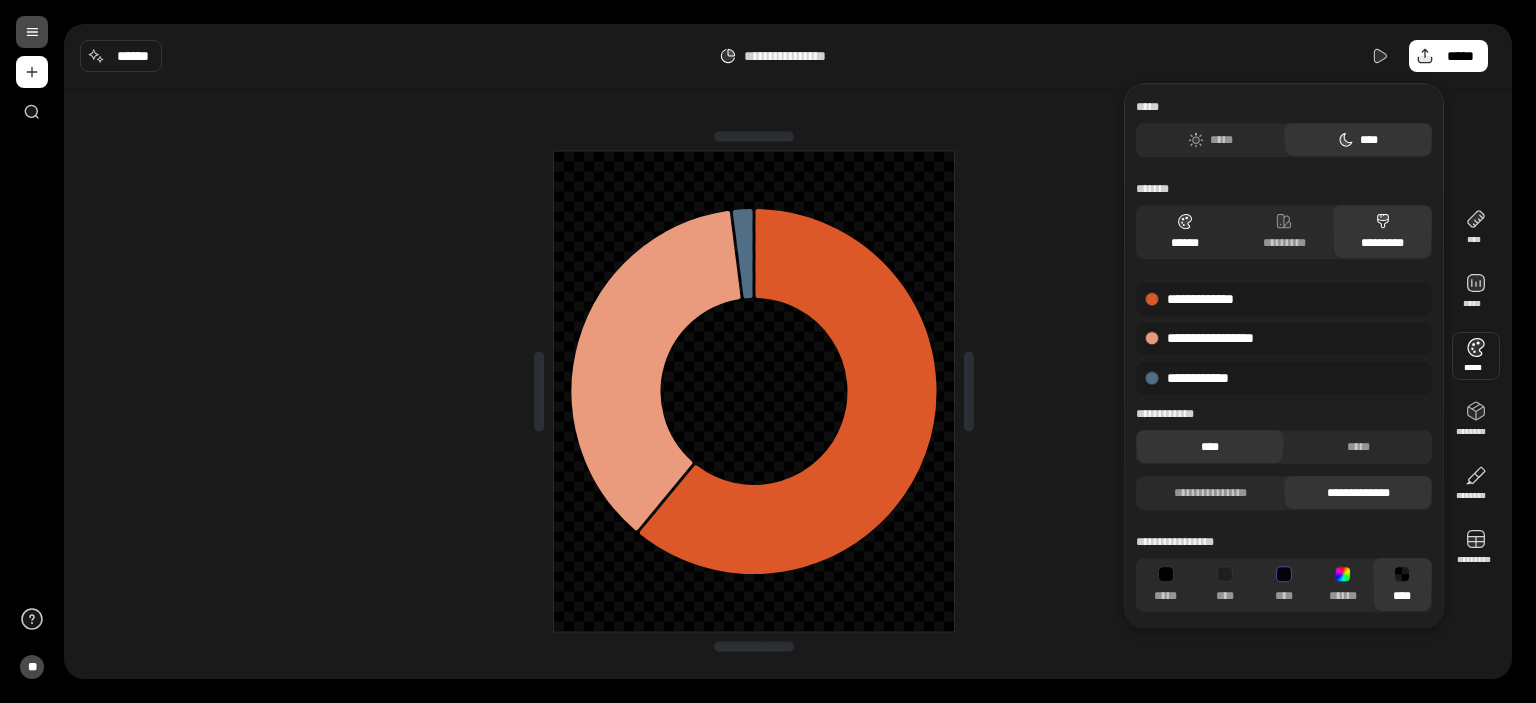 click on "******" at bounding box center (1185, 232) 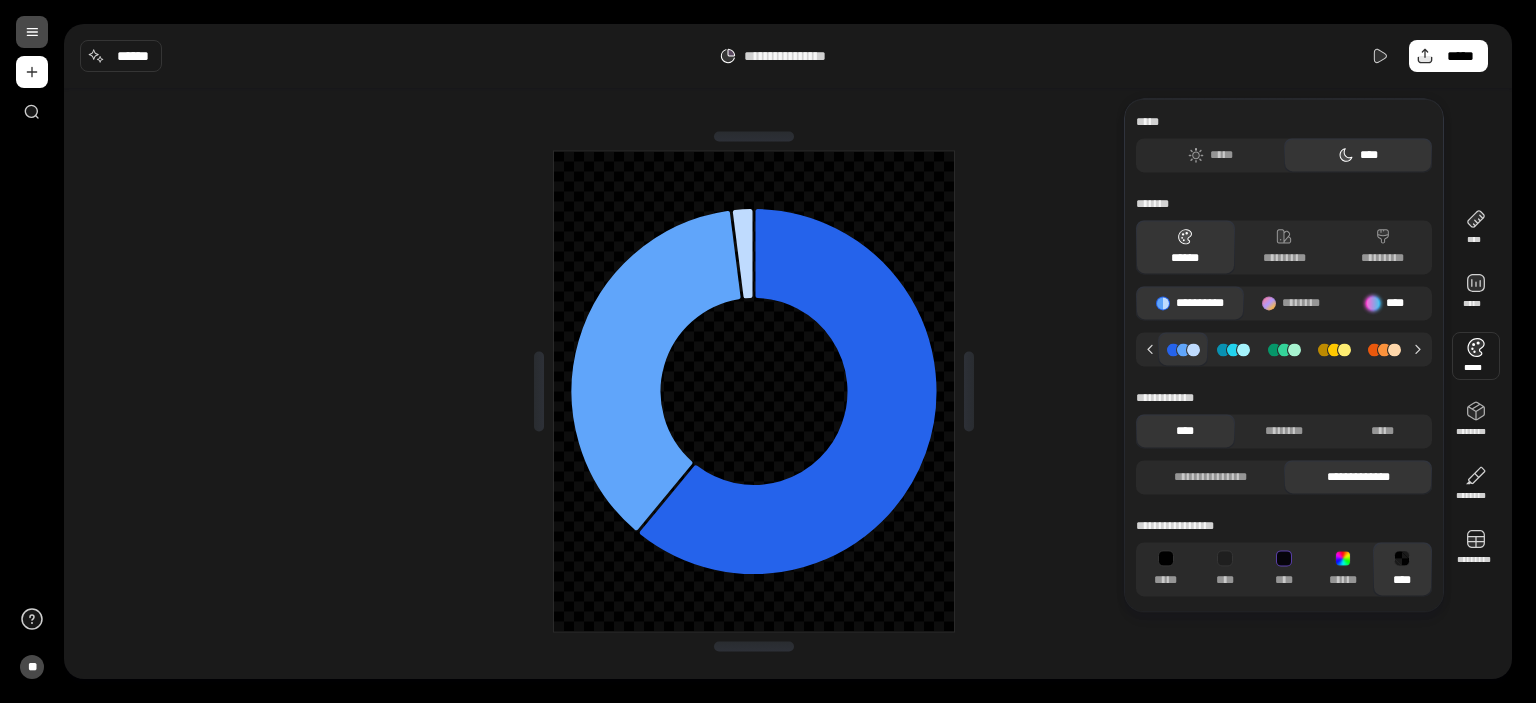 click on "****" at bounding box center (1385, 303) 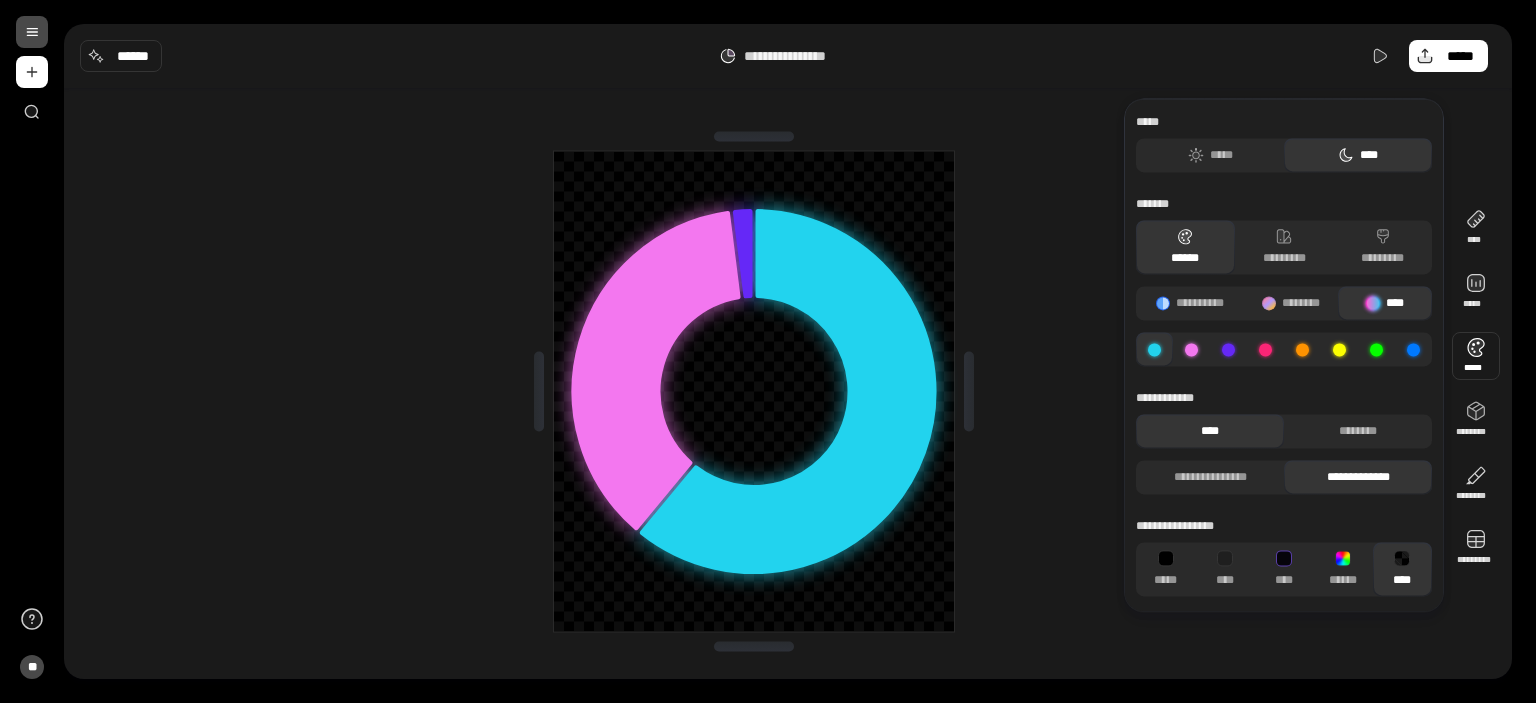 click 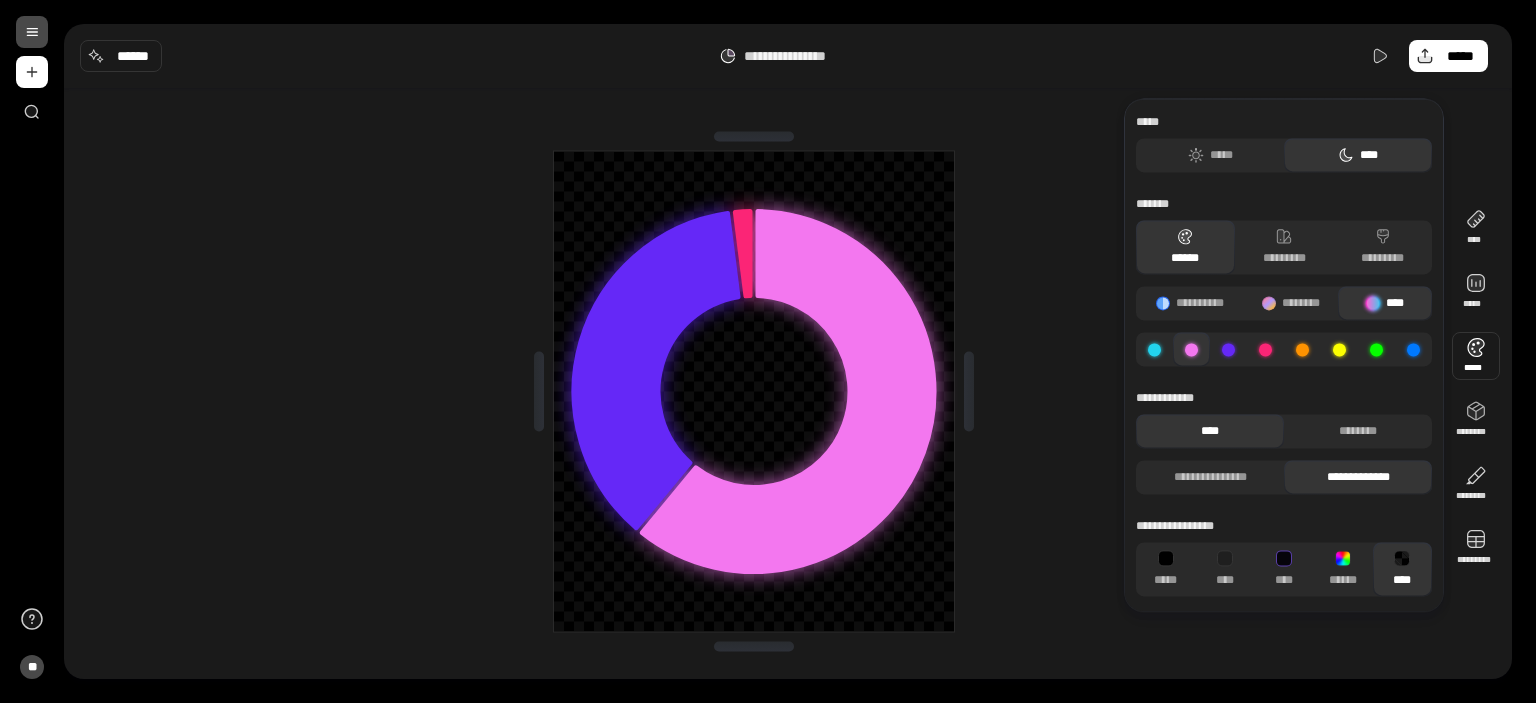 click at bounding box center (1228, 349) 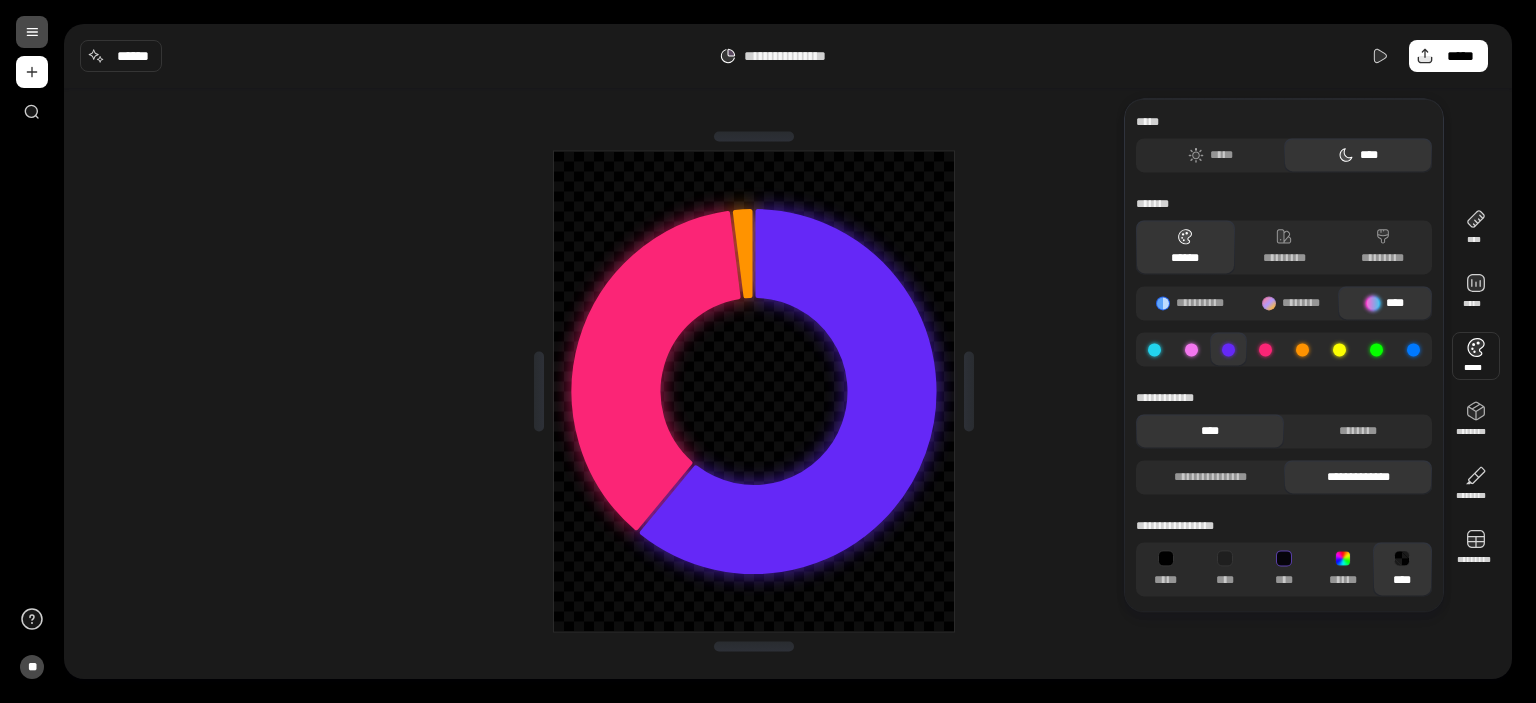 click at bounding box center [1228, 349] 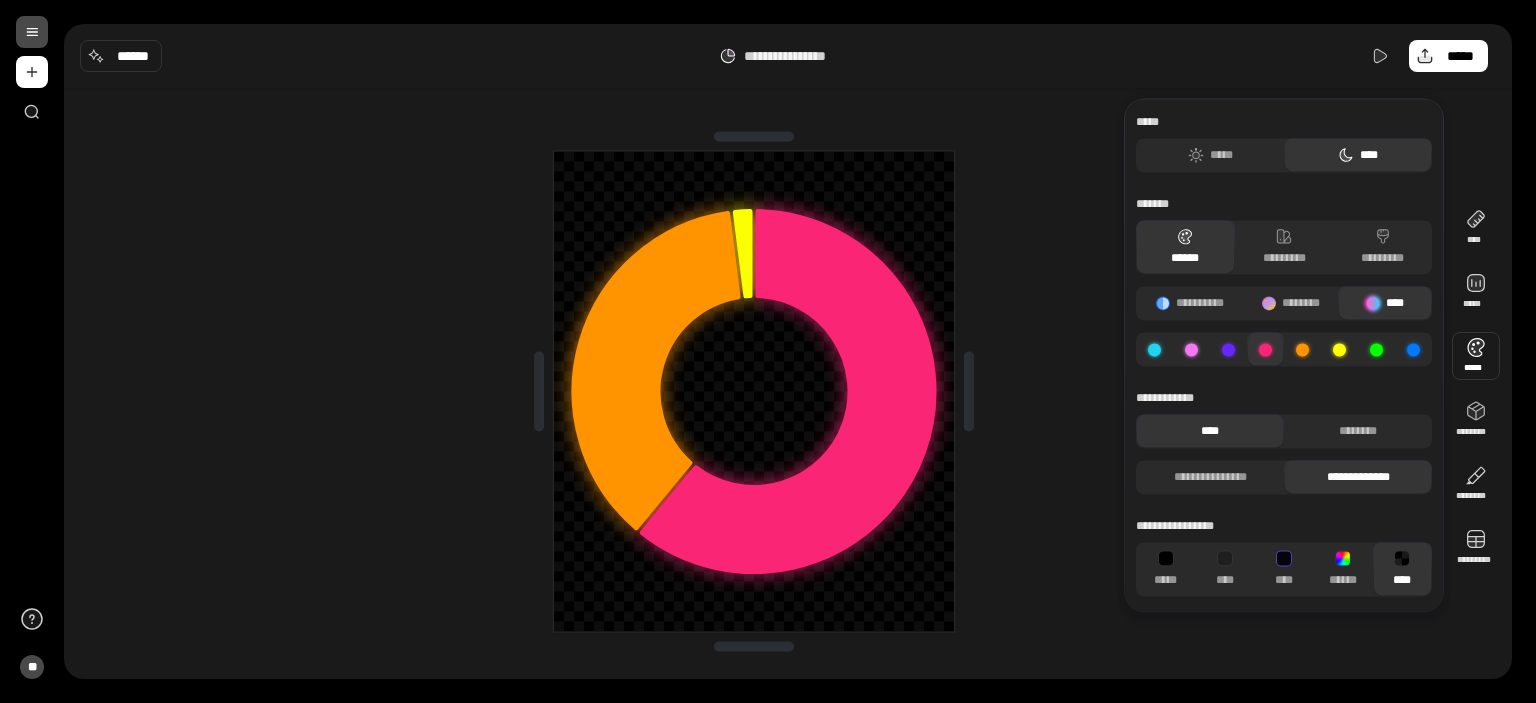 click at bounding box center (1302, 349) 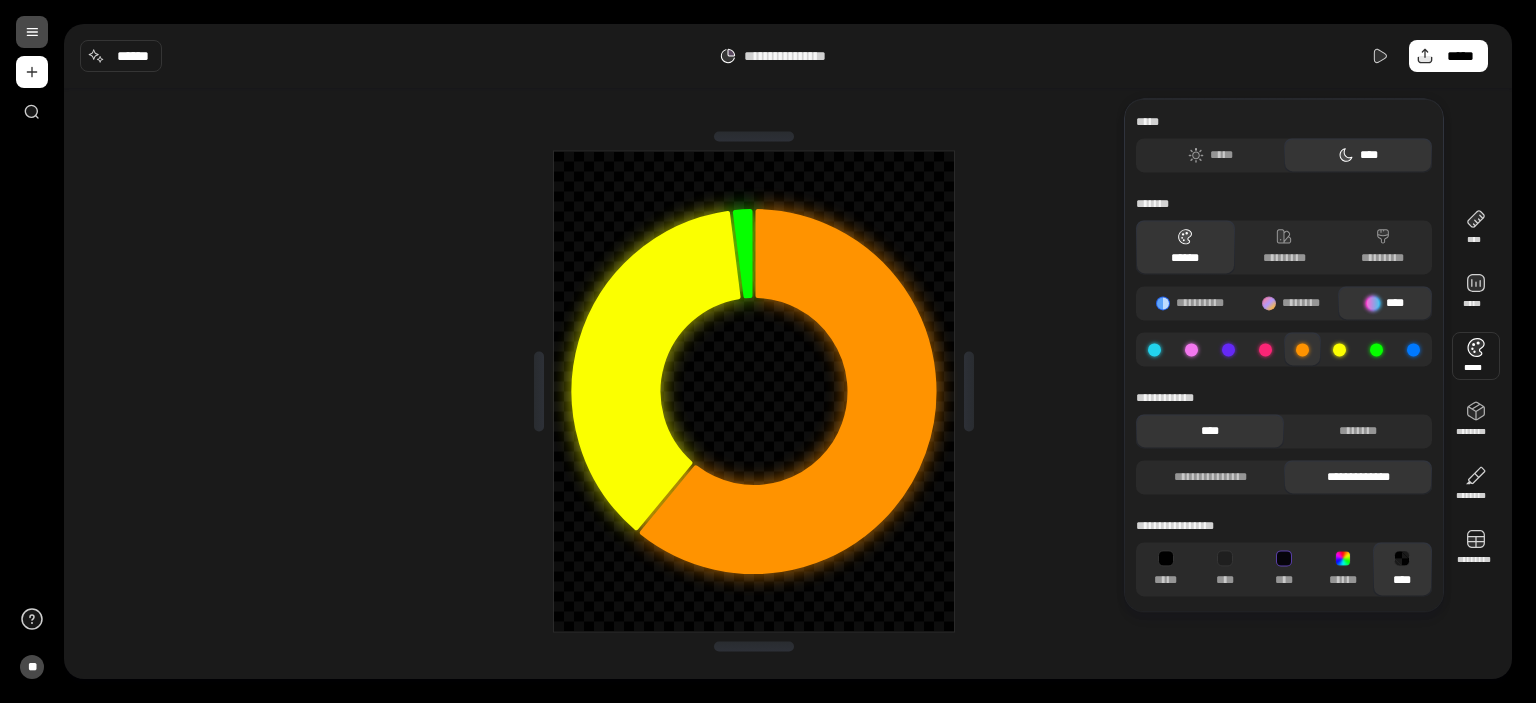 click 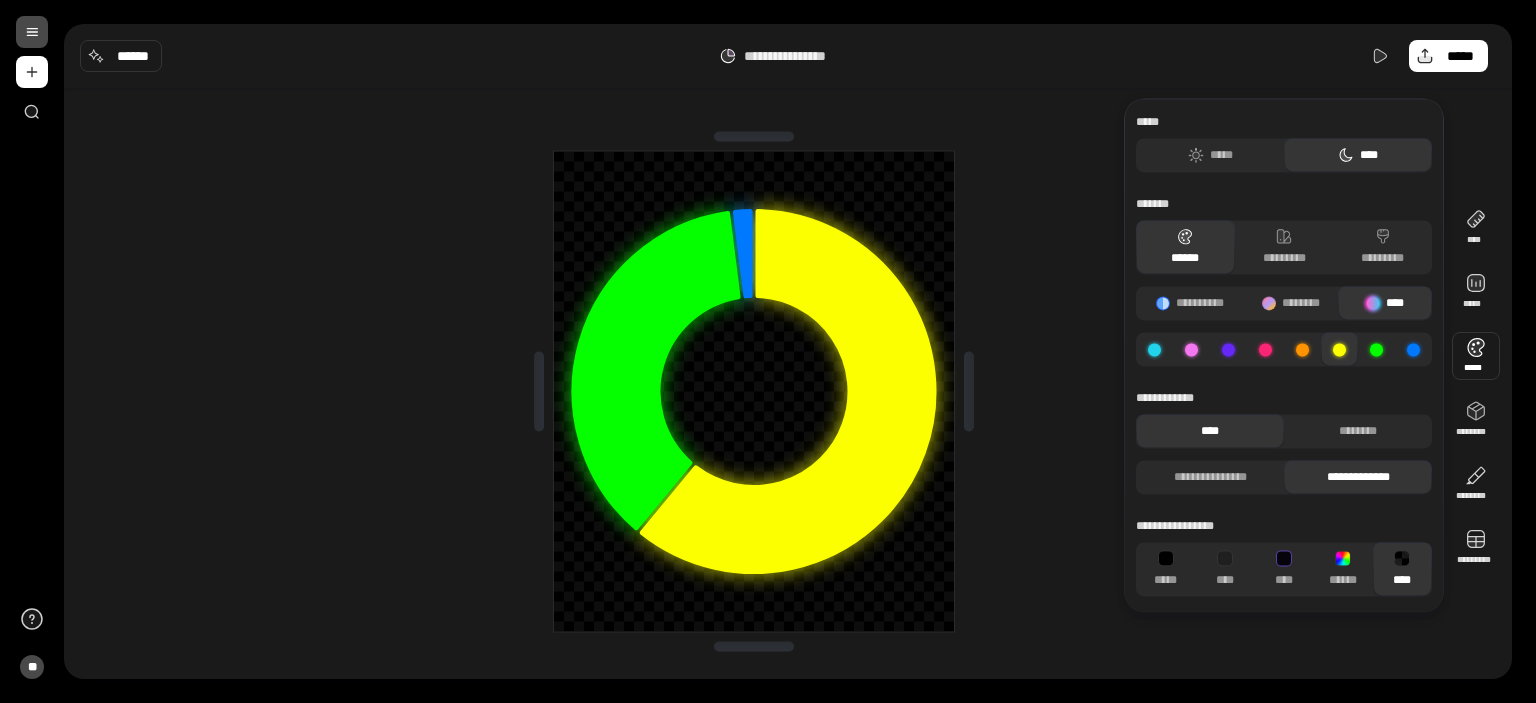 click 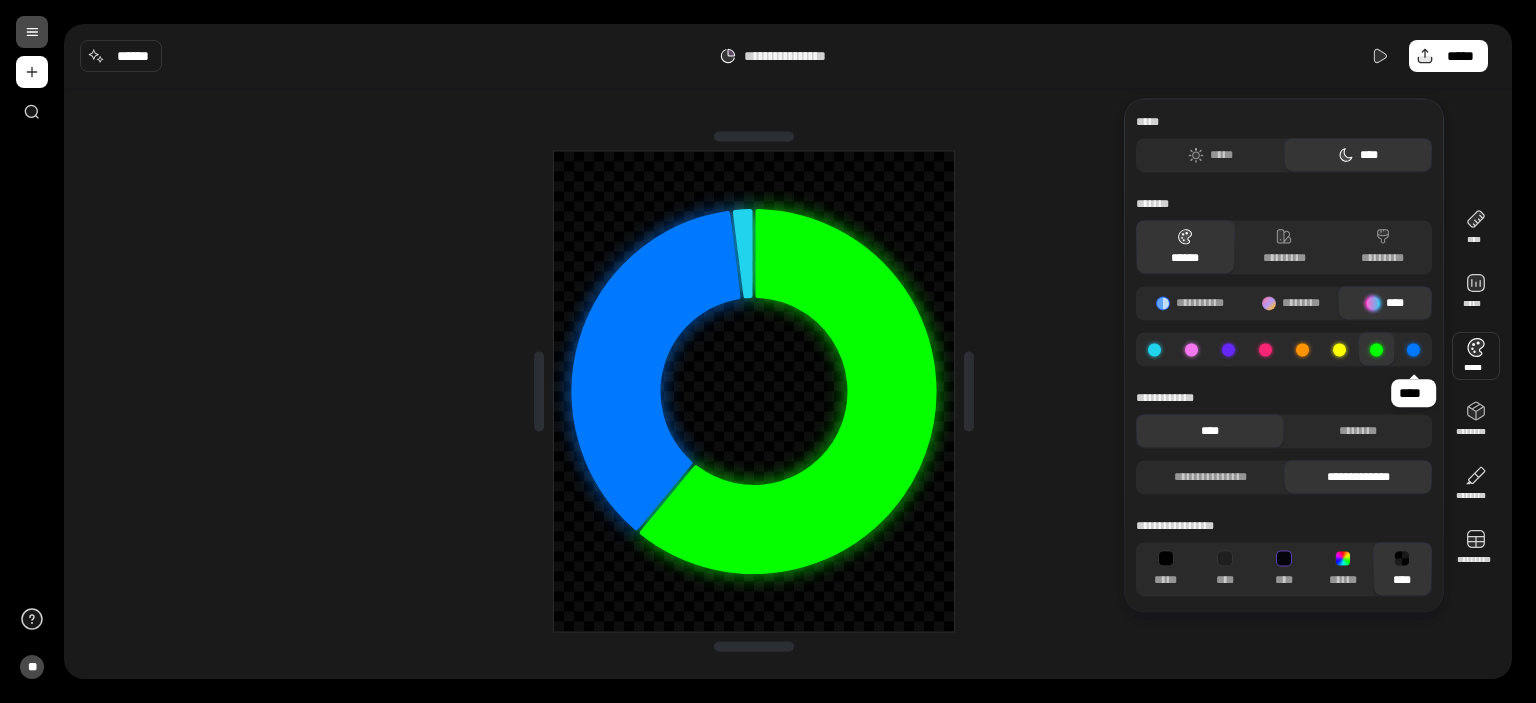 click 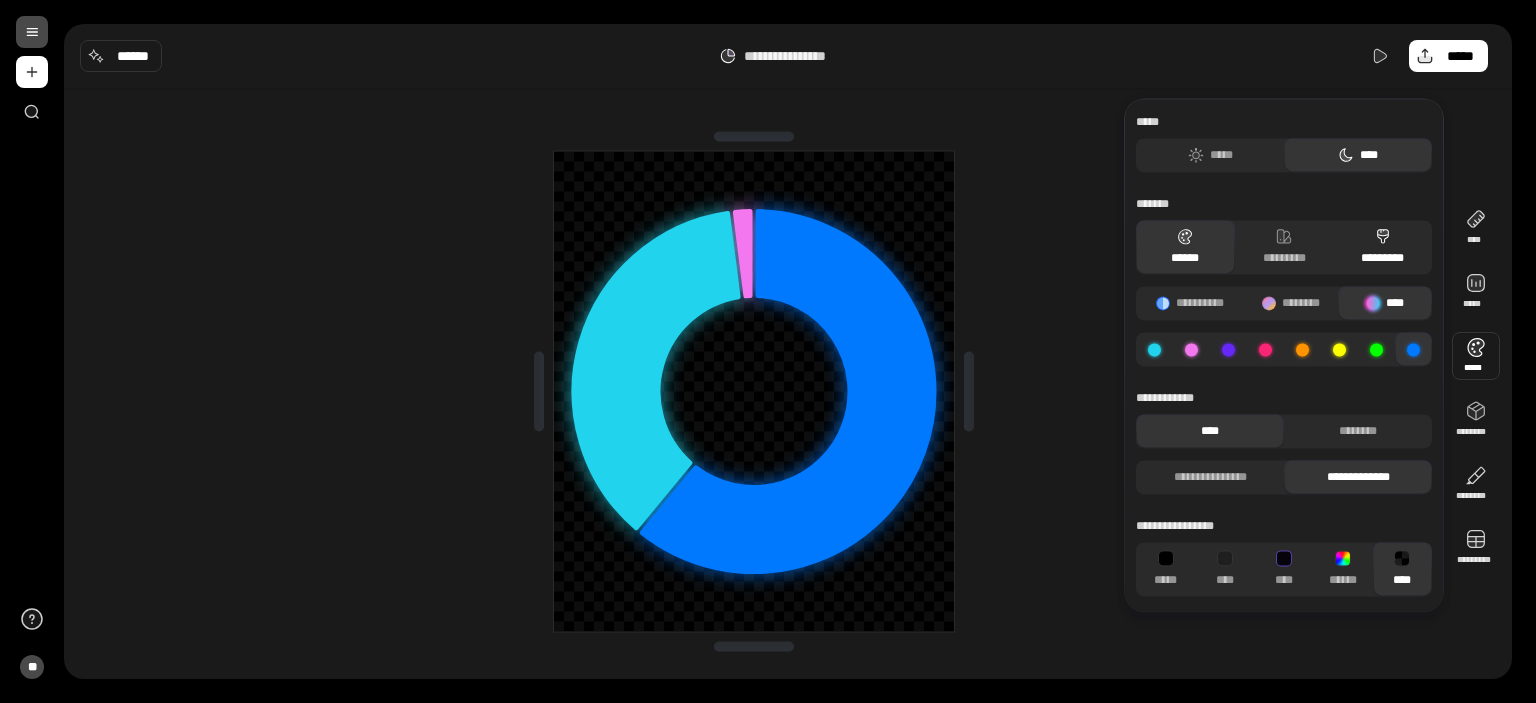 click on "*********" at bounding box center (1382, 247) 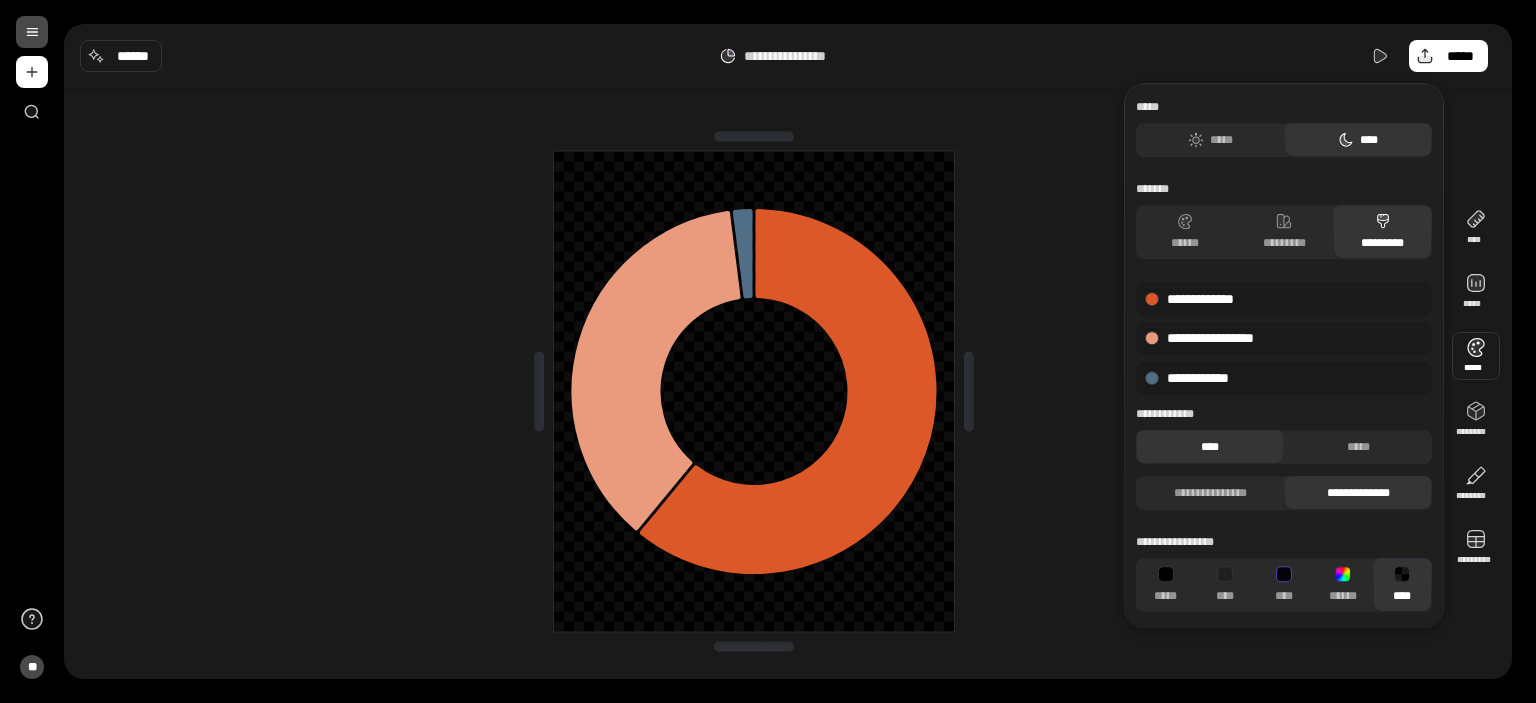 click at bounding box center [754, 391] 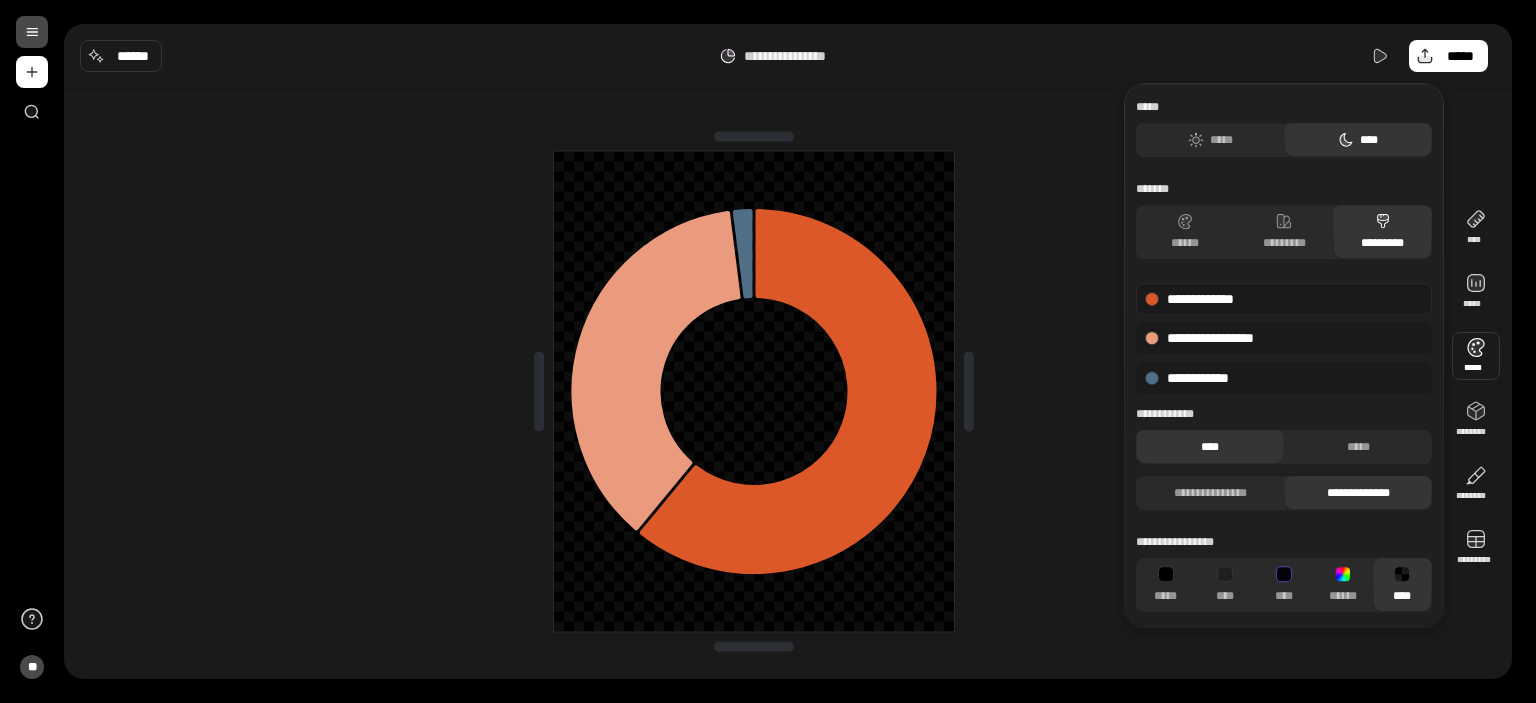 click on "**********" at bounding box center (1284, 299) 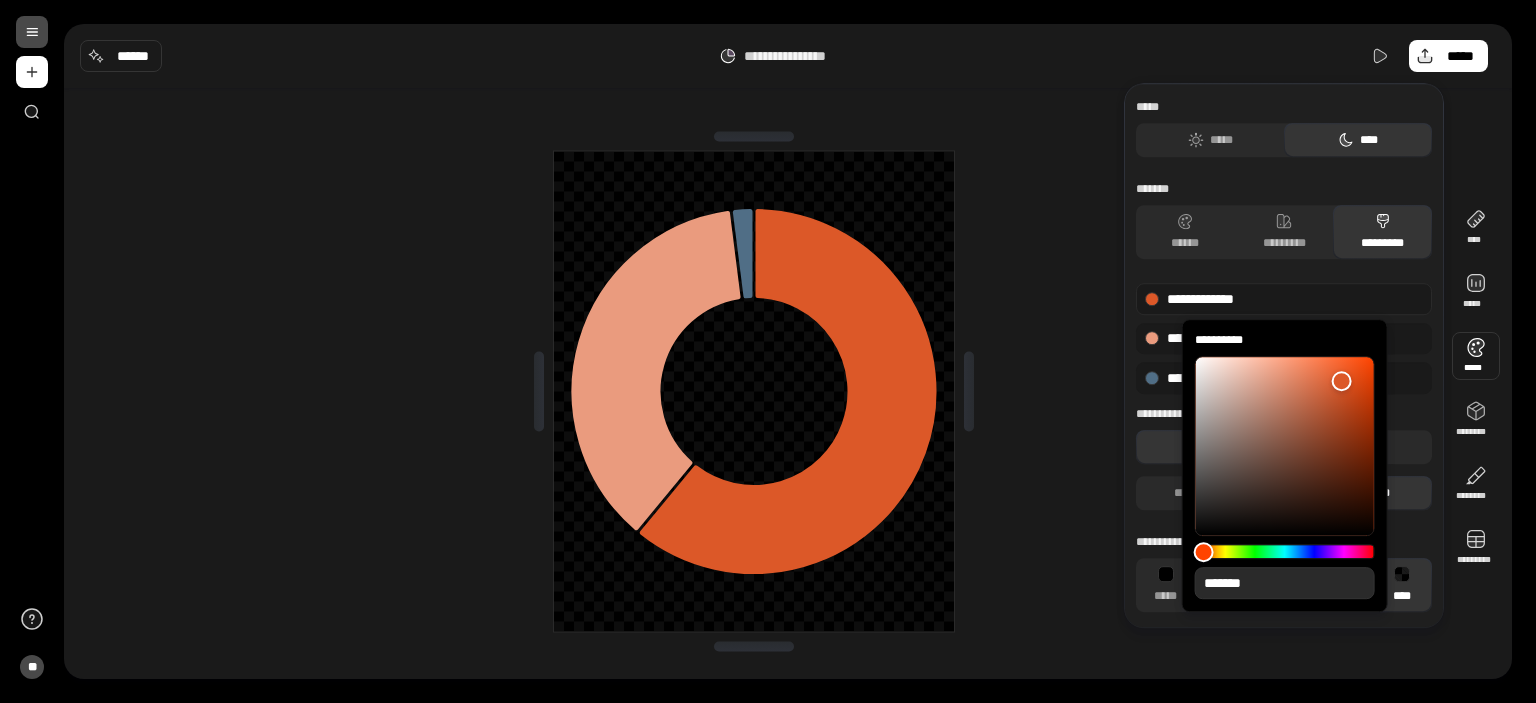 click on "*******" at bounding box center [1285, 583] 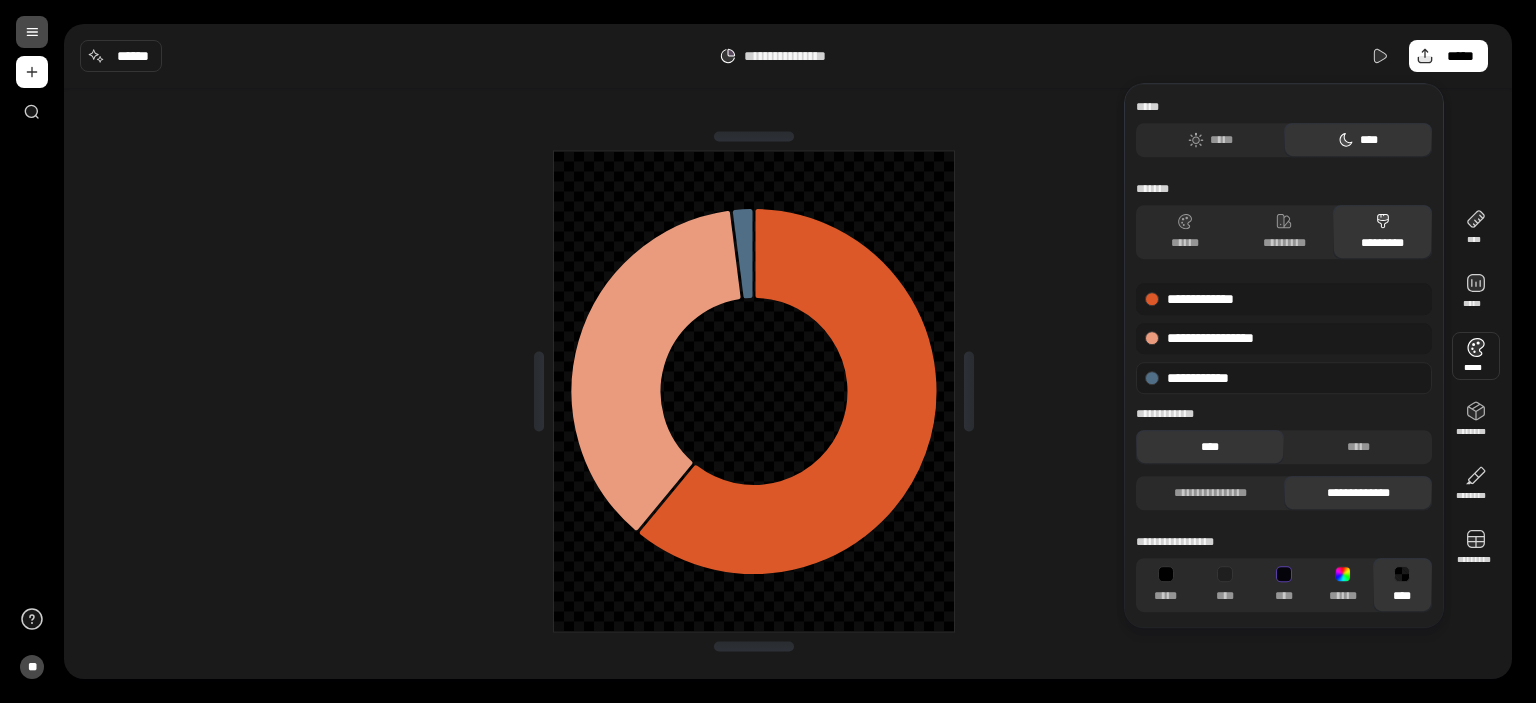 click at bounding box center [1152, 378] 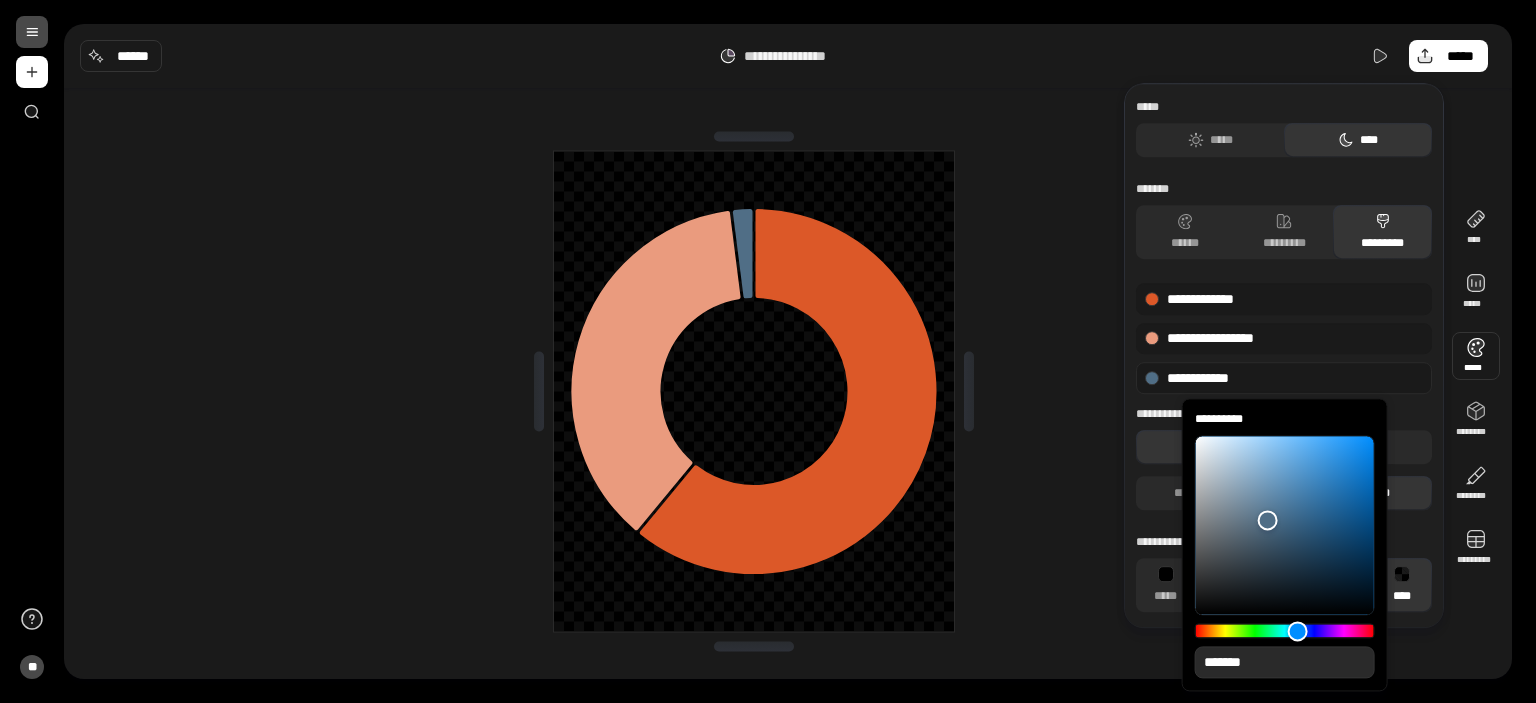 click on "*******" at bounding box center [1285, 662] 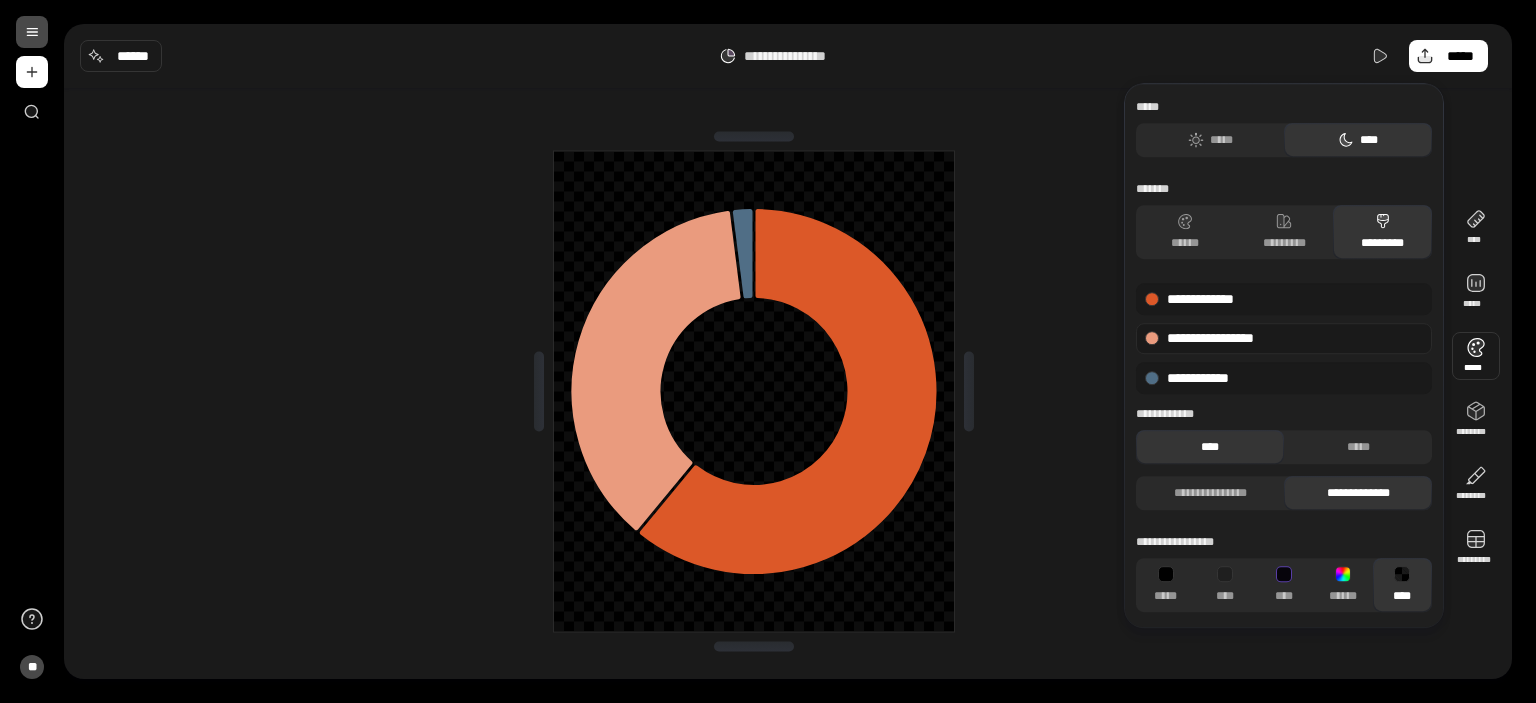 click on "**********" at bounding box center [1284, 339] 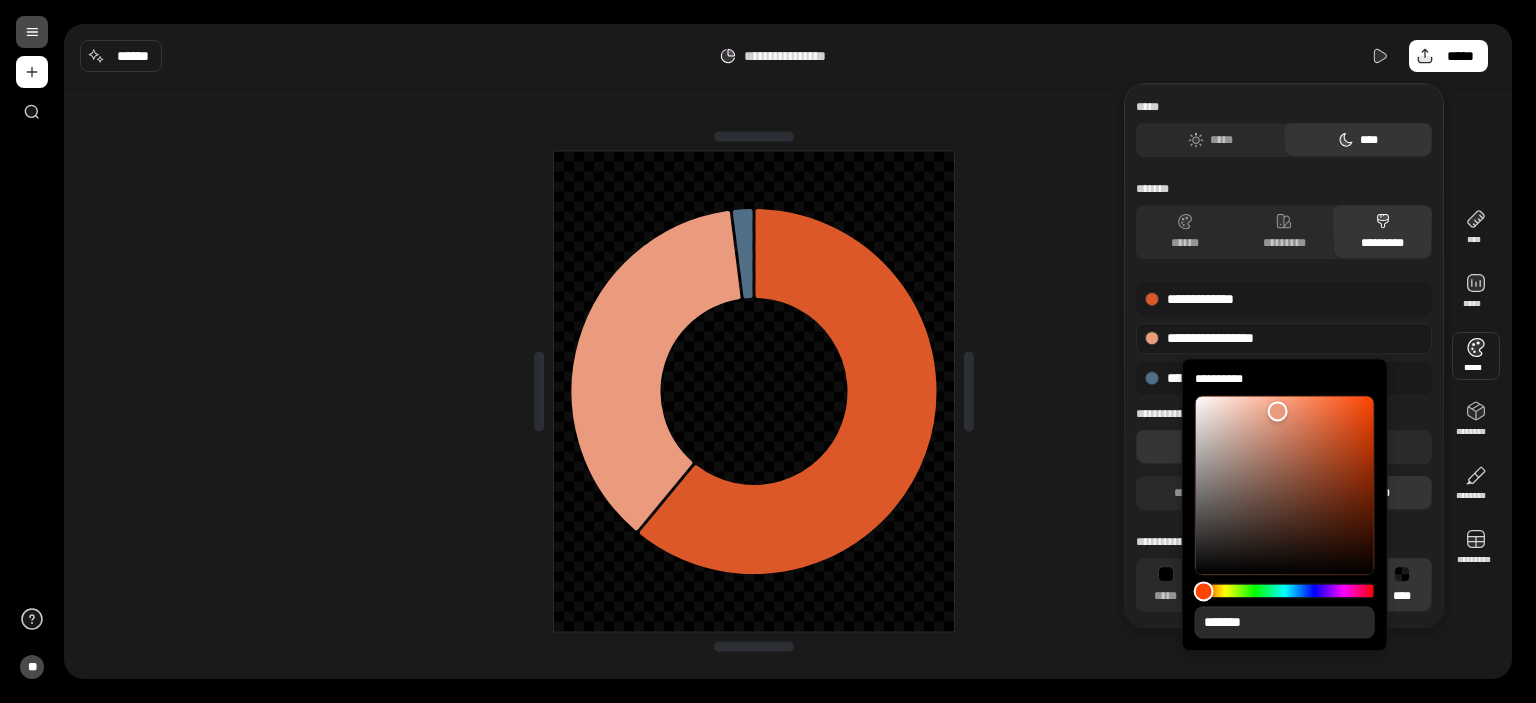 click on "*******" at bounding box center [1285, 622] 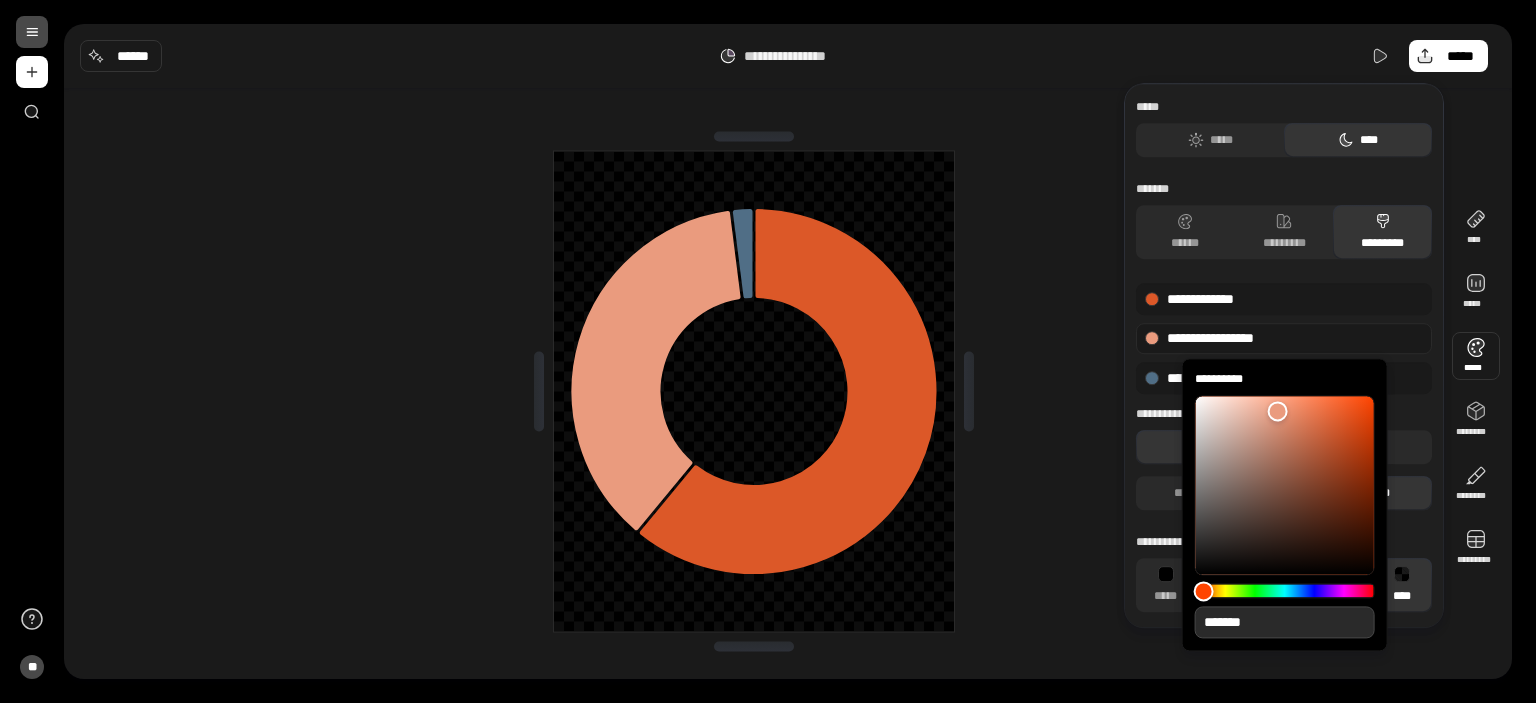 click at bounding box center (754, 391) 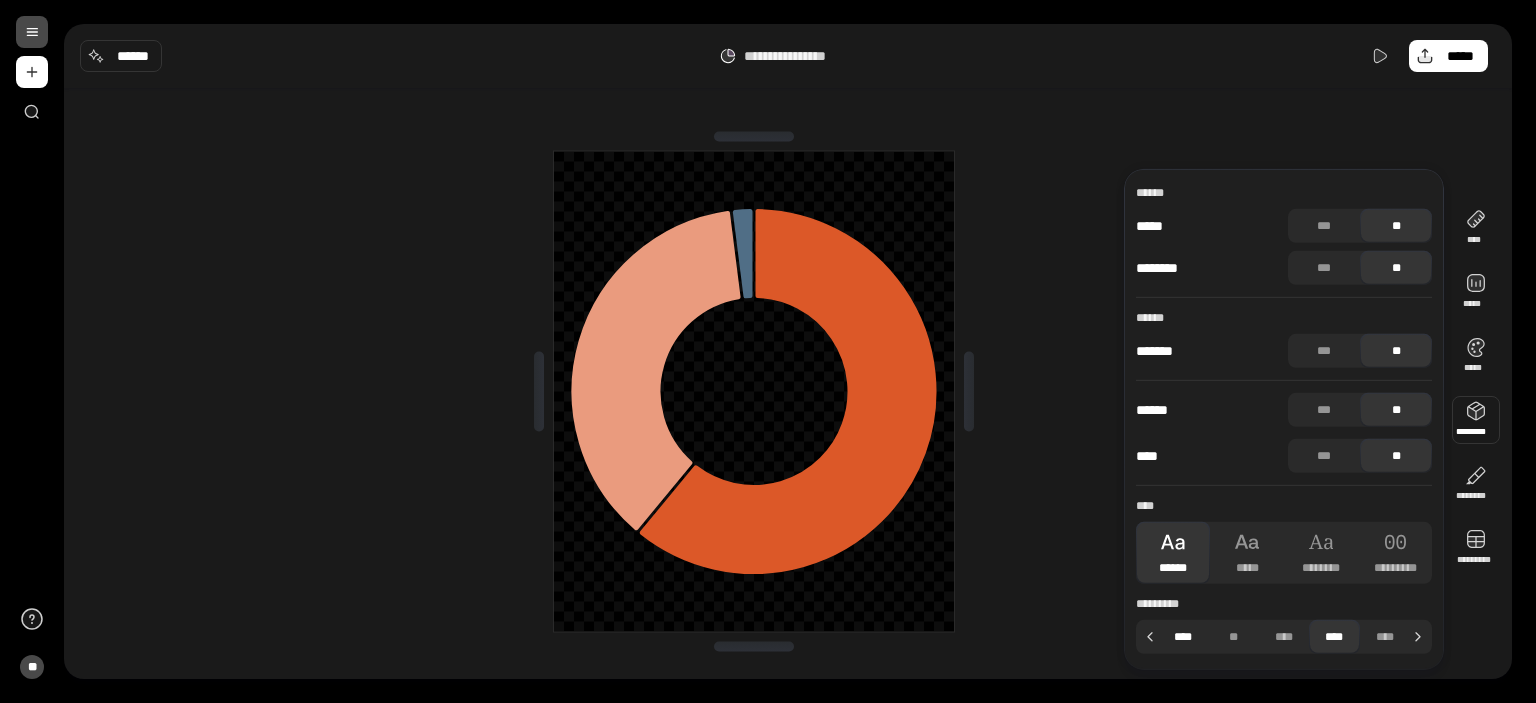 click on "****" at bounding box center (1183, 637) 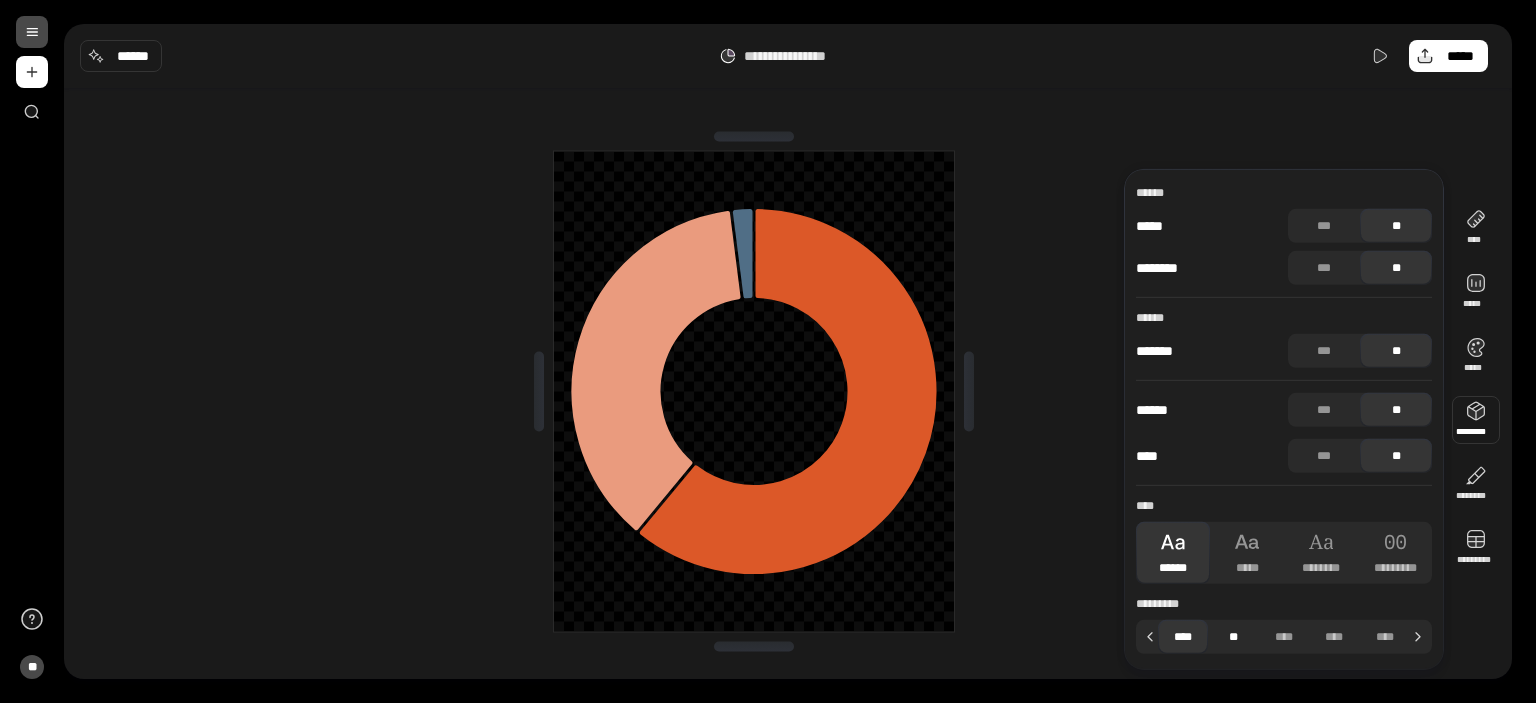 click on "**" at bounding box center (1233, 637) 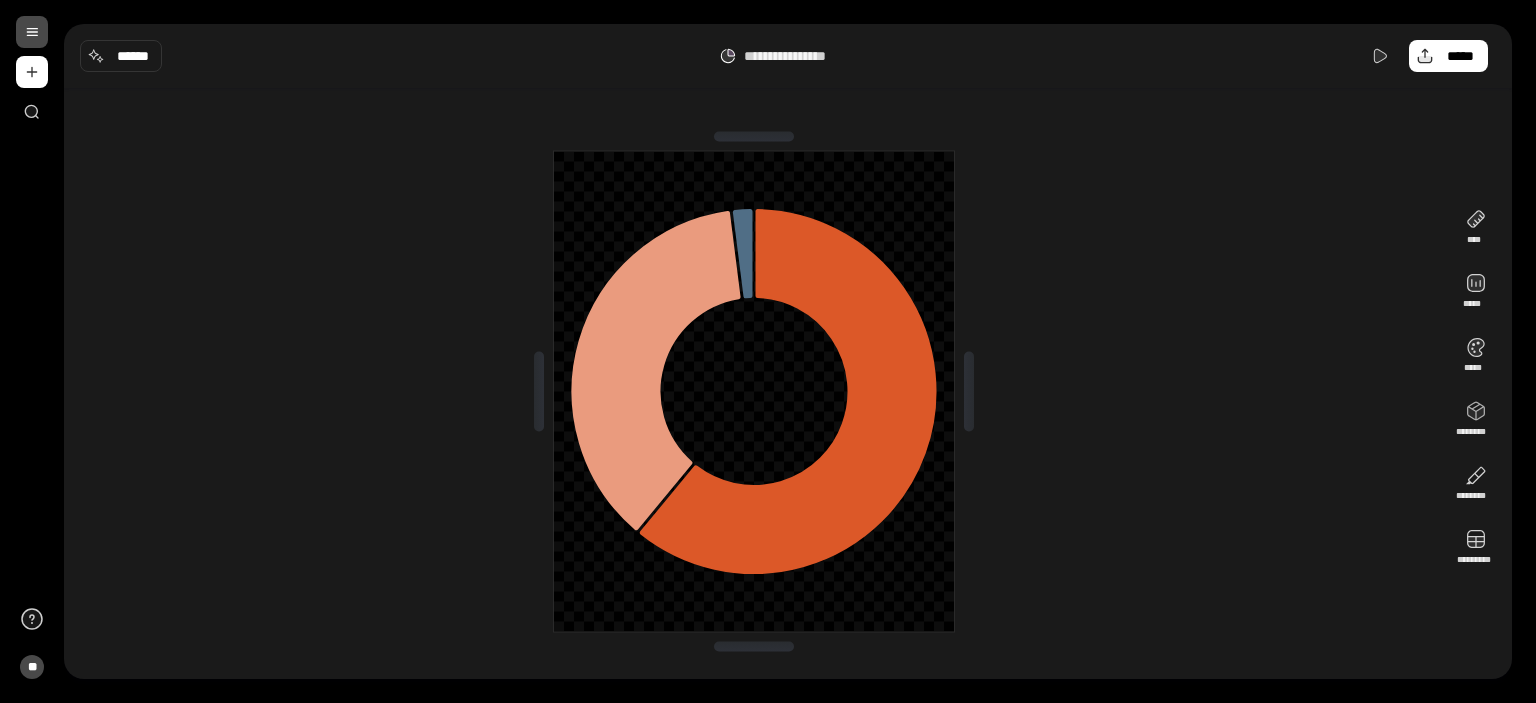click at bounding box center (754, 391) 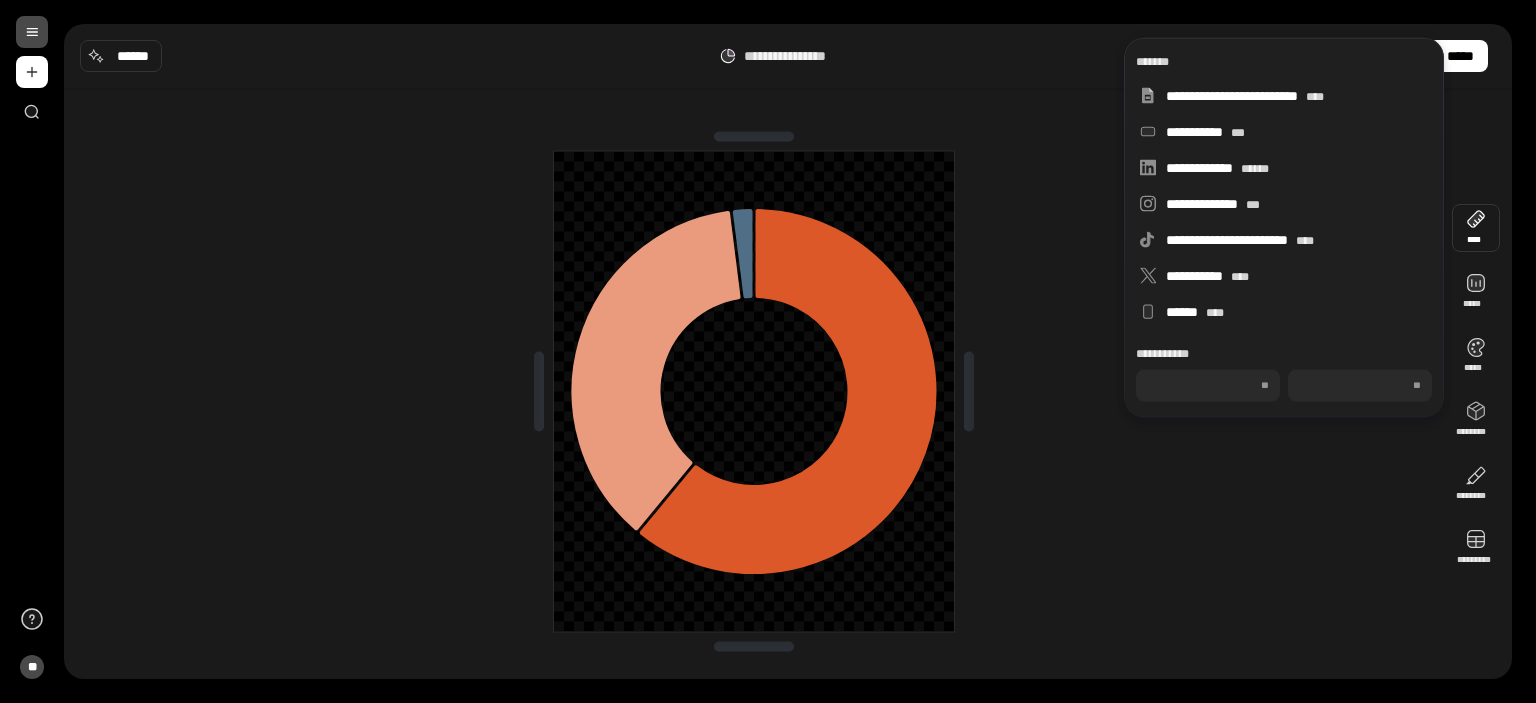 click on "***" at bounding box center [1360, 386] 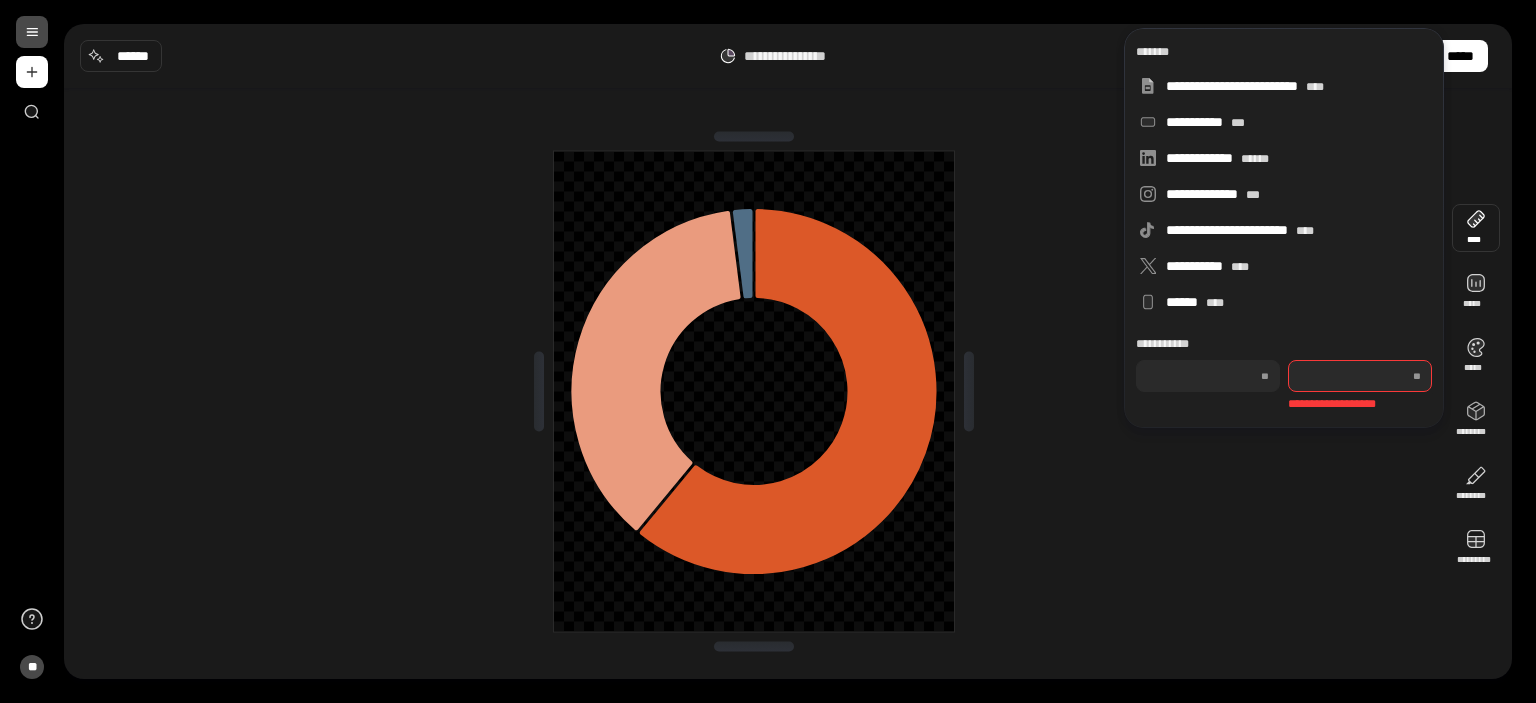 type on "***" 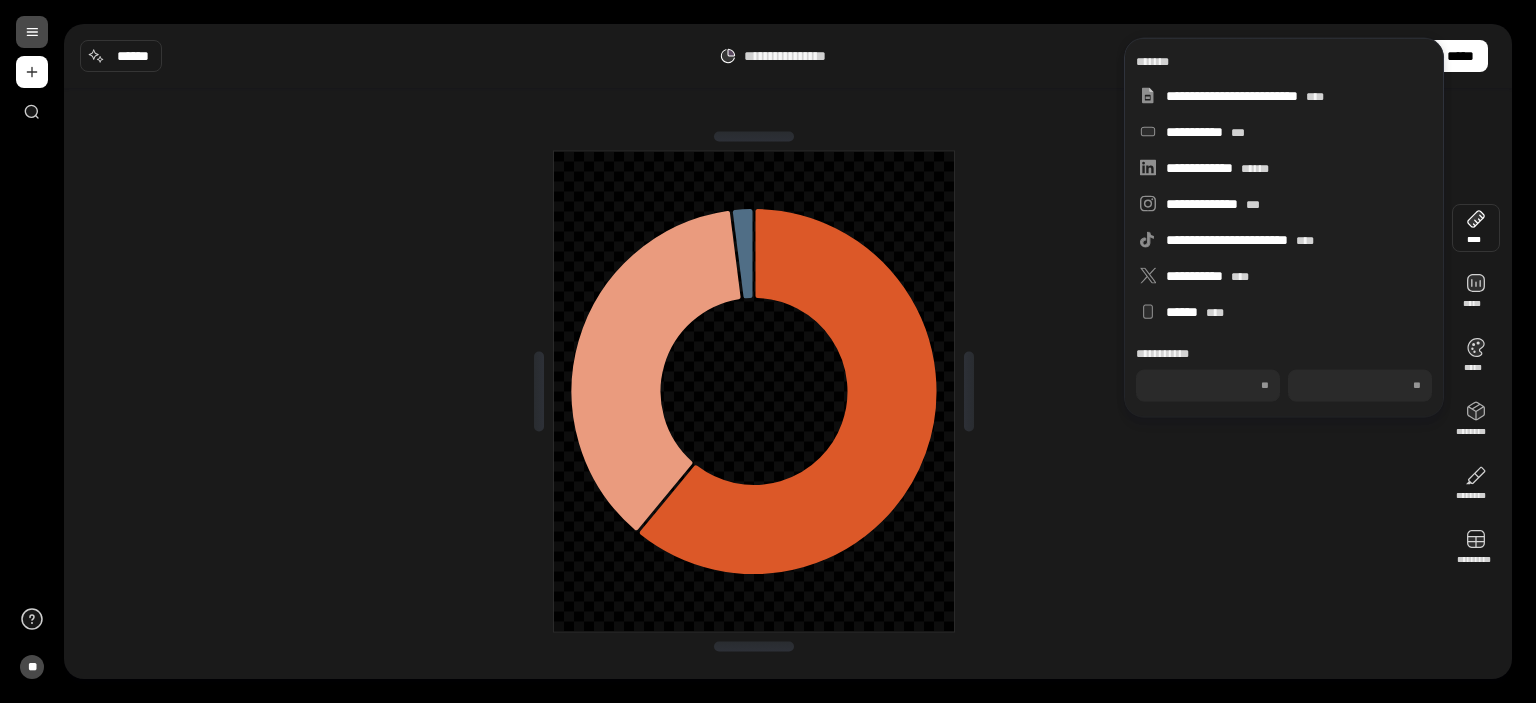 click at bounding box center [754, 391] 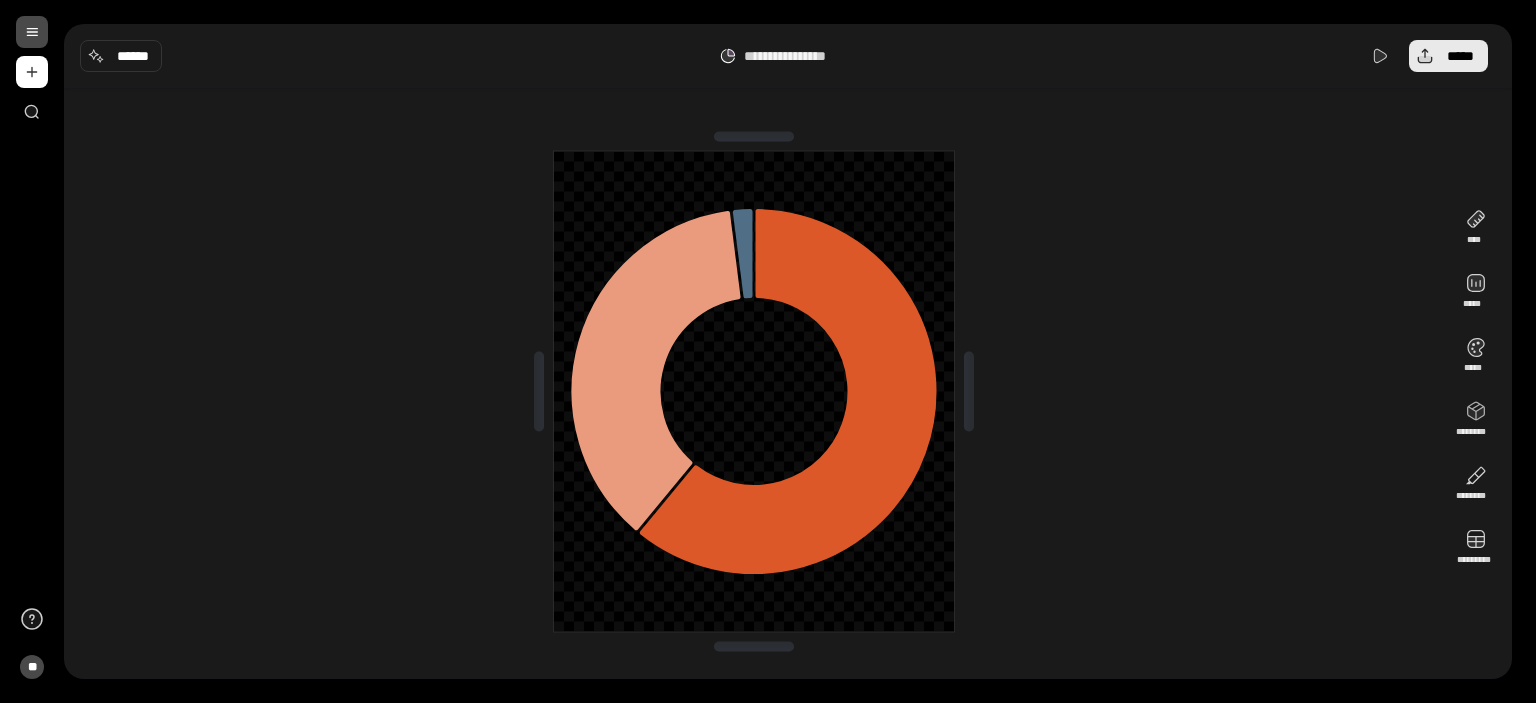 click on "*****" at bounding box center (1448, 56) 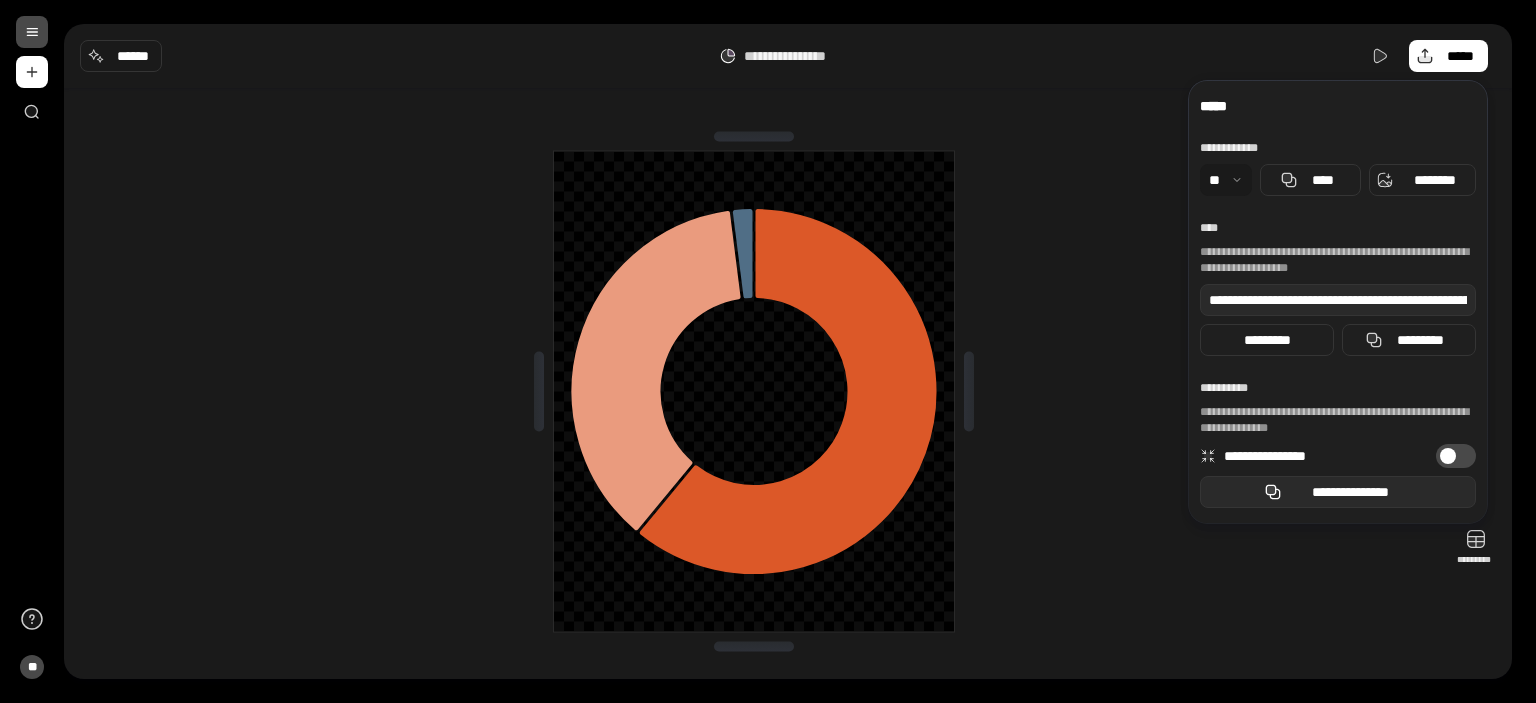 click on "**********" at bounding box center [1338, 492] 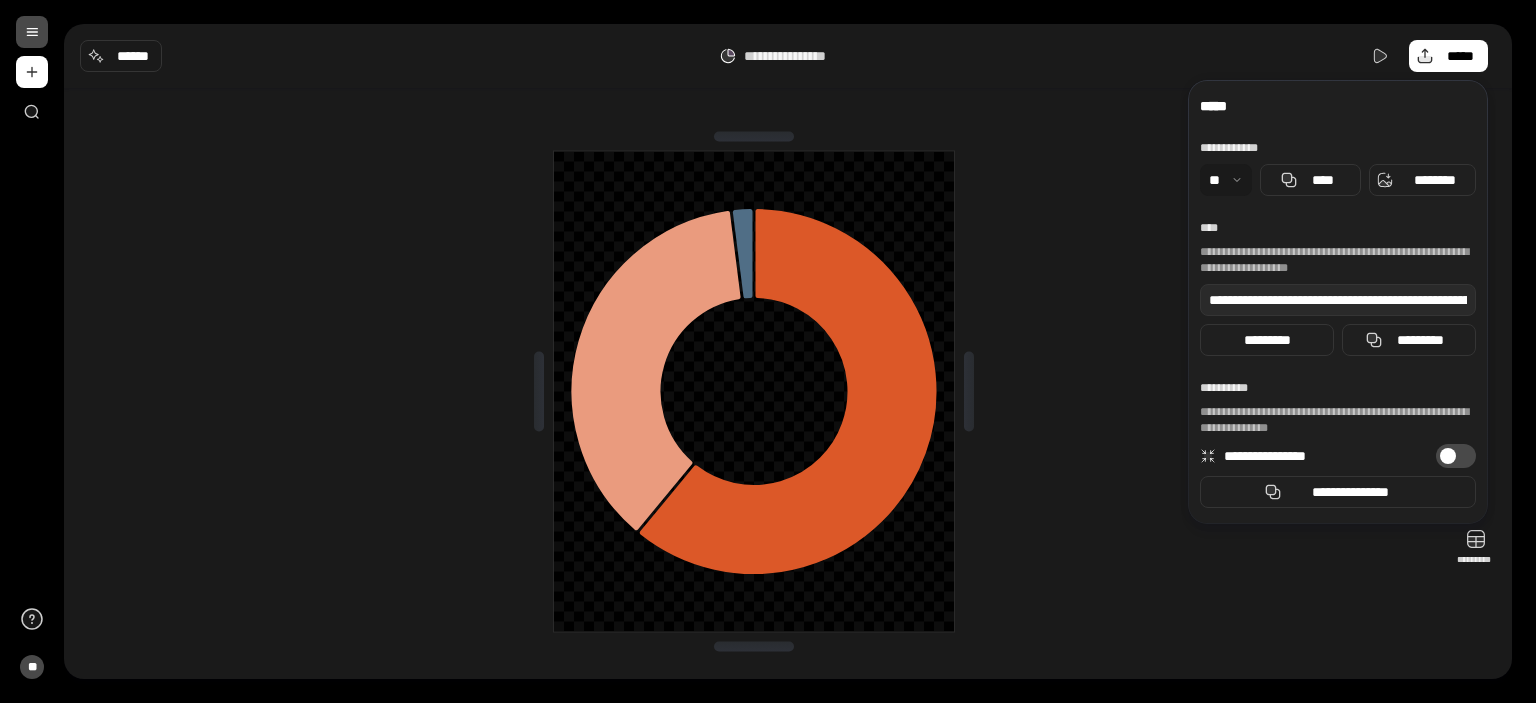 click at bounding box center (754, 391) 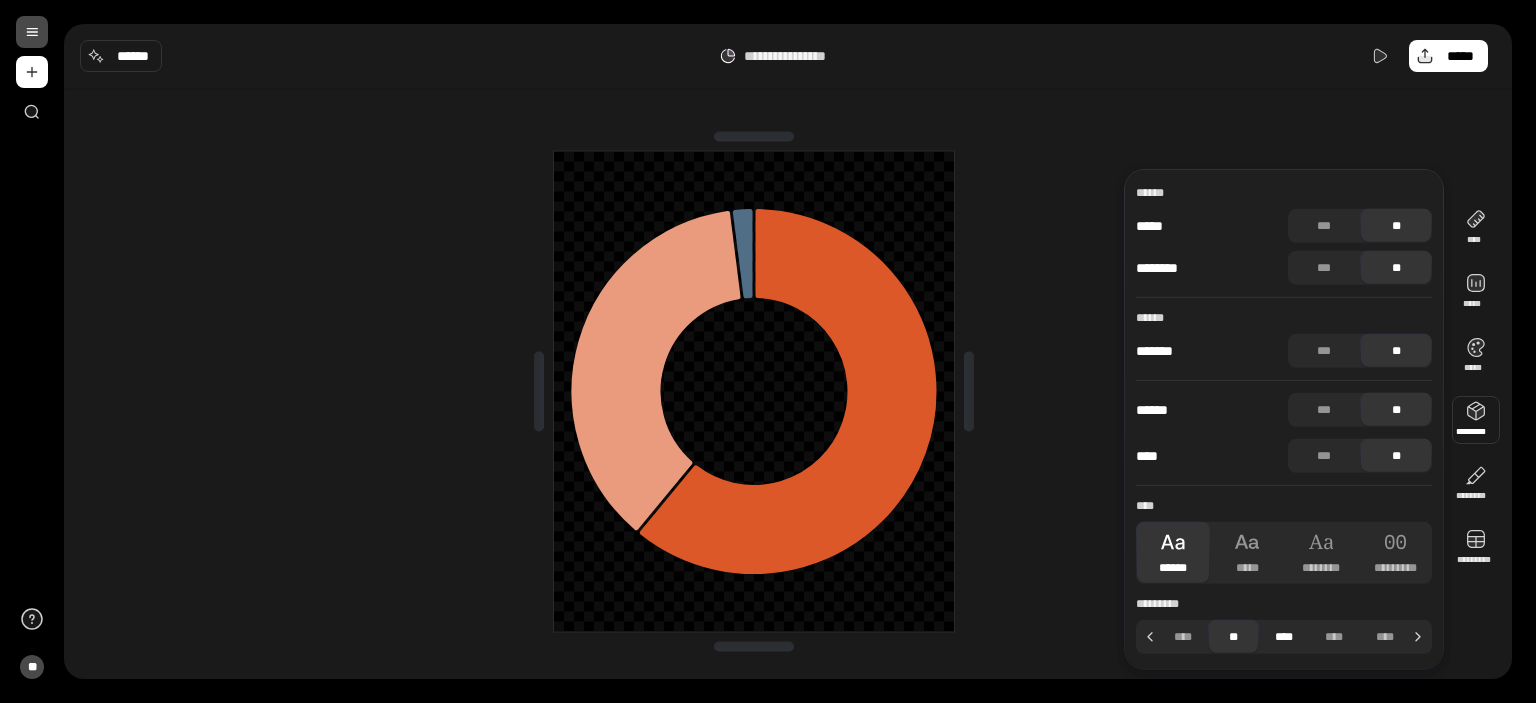 click on "****" at bounding box center (1284, 637) 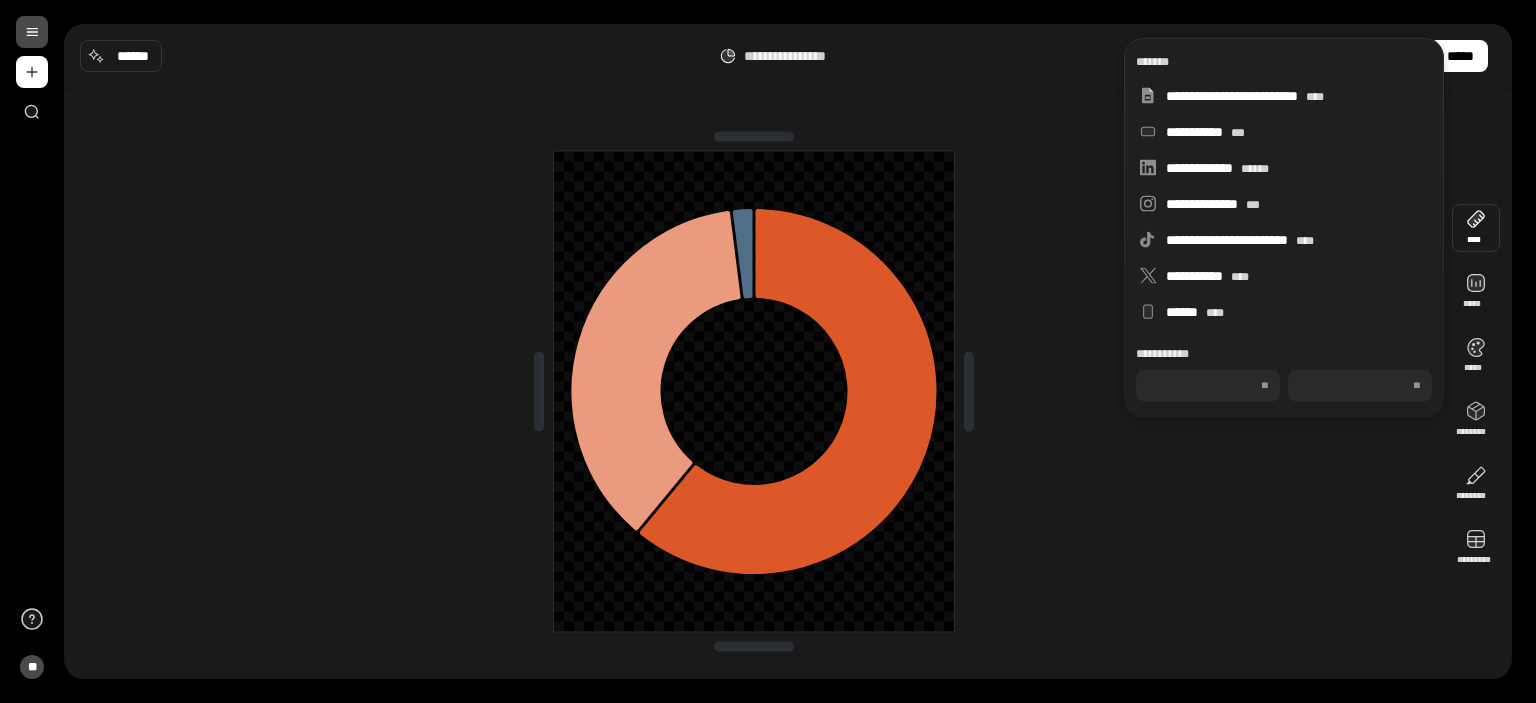 click on "***" at bounding box center [1360, 386] 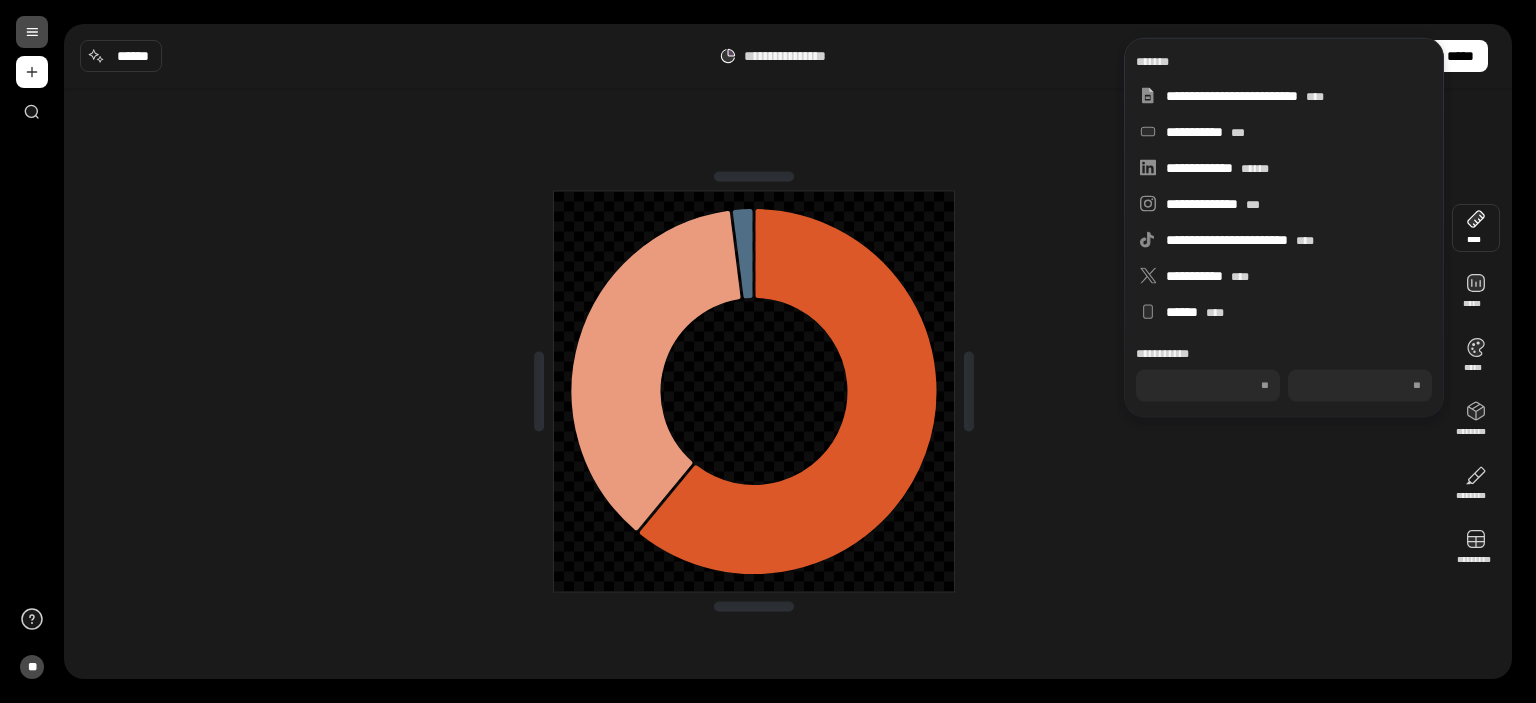 click at bounding box center [754, 391] 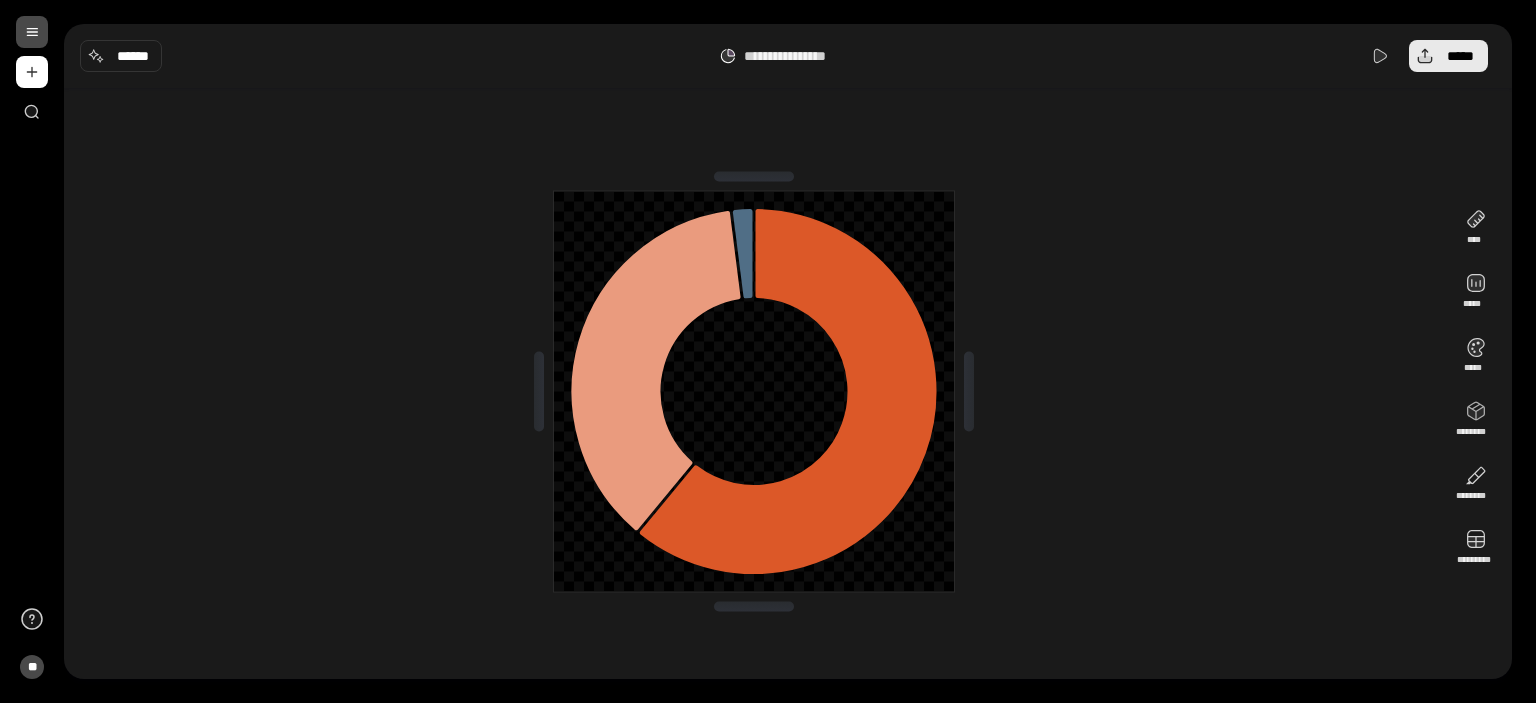click on "*****" at bounding box center [1448, 56] 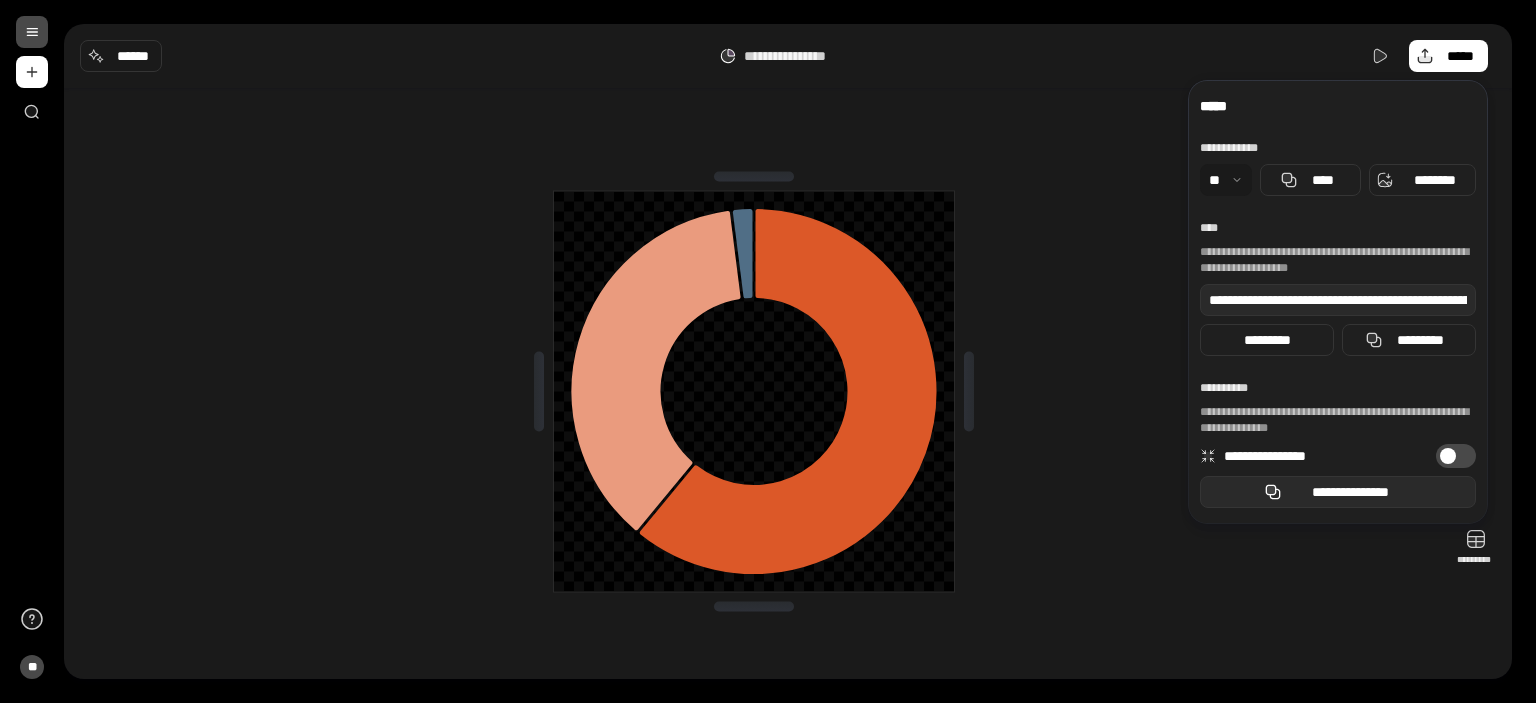 click on "**********" at bounding box center (1338, 492) 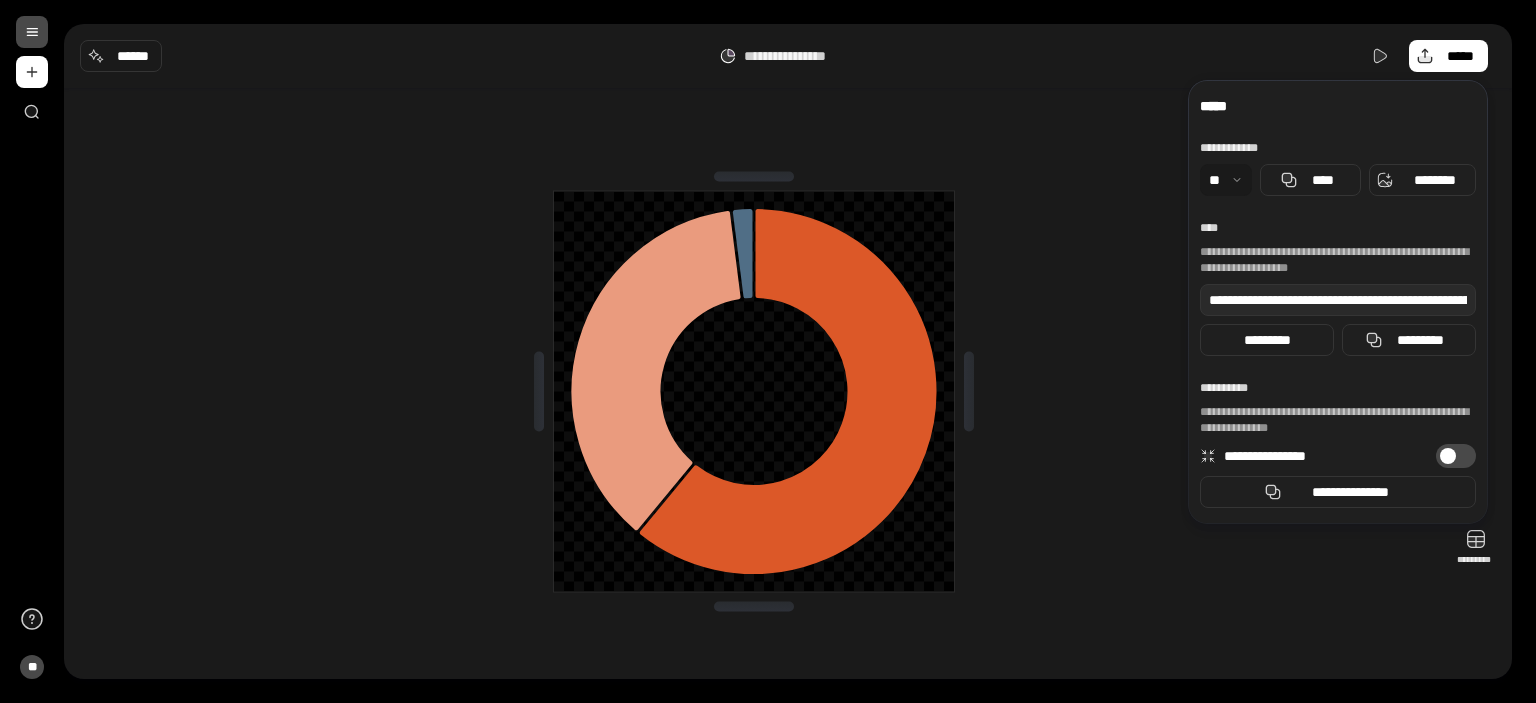 click on "**********" at bounding box center [788, 56] 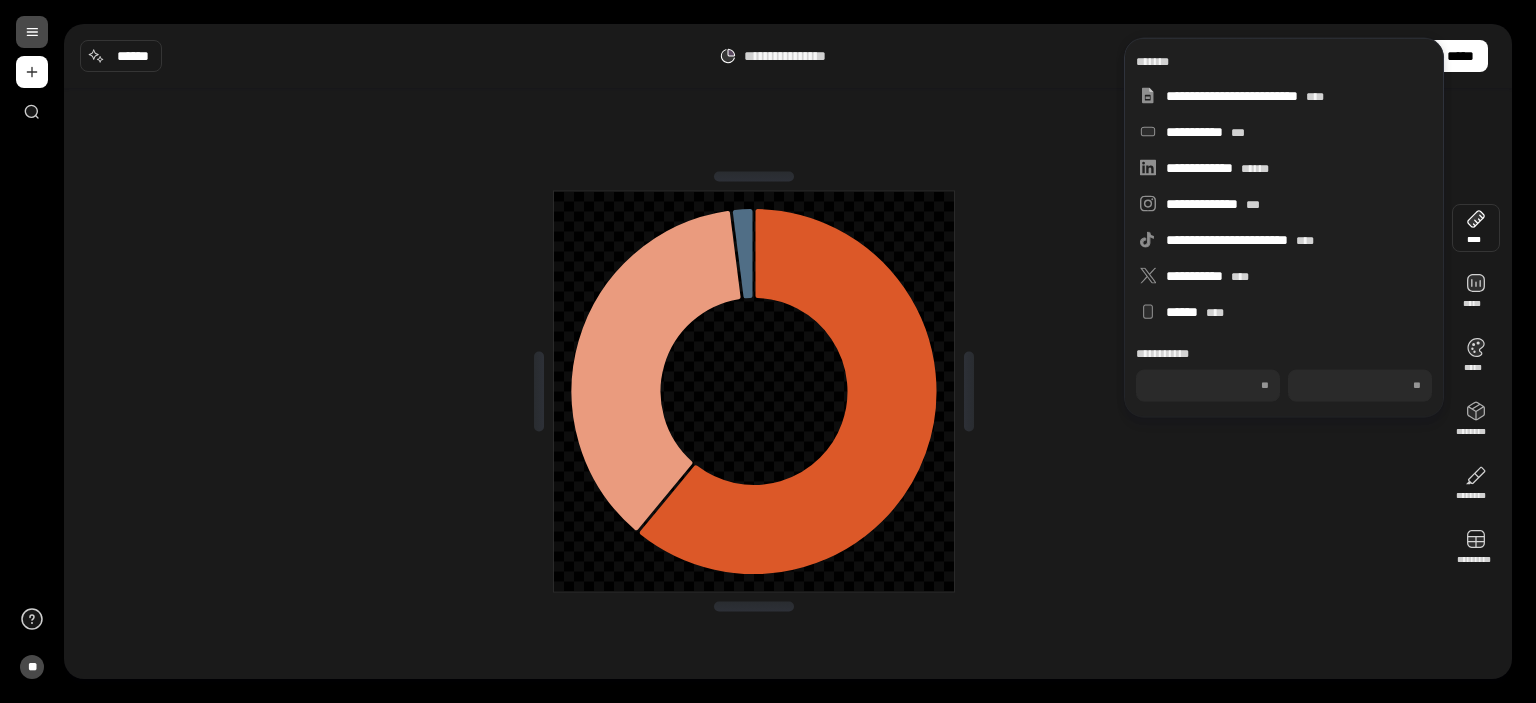 click on "***" at bounding box center (1360, 386) 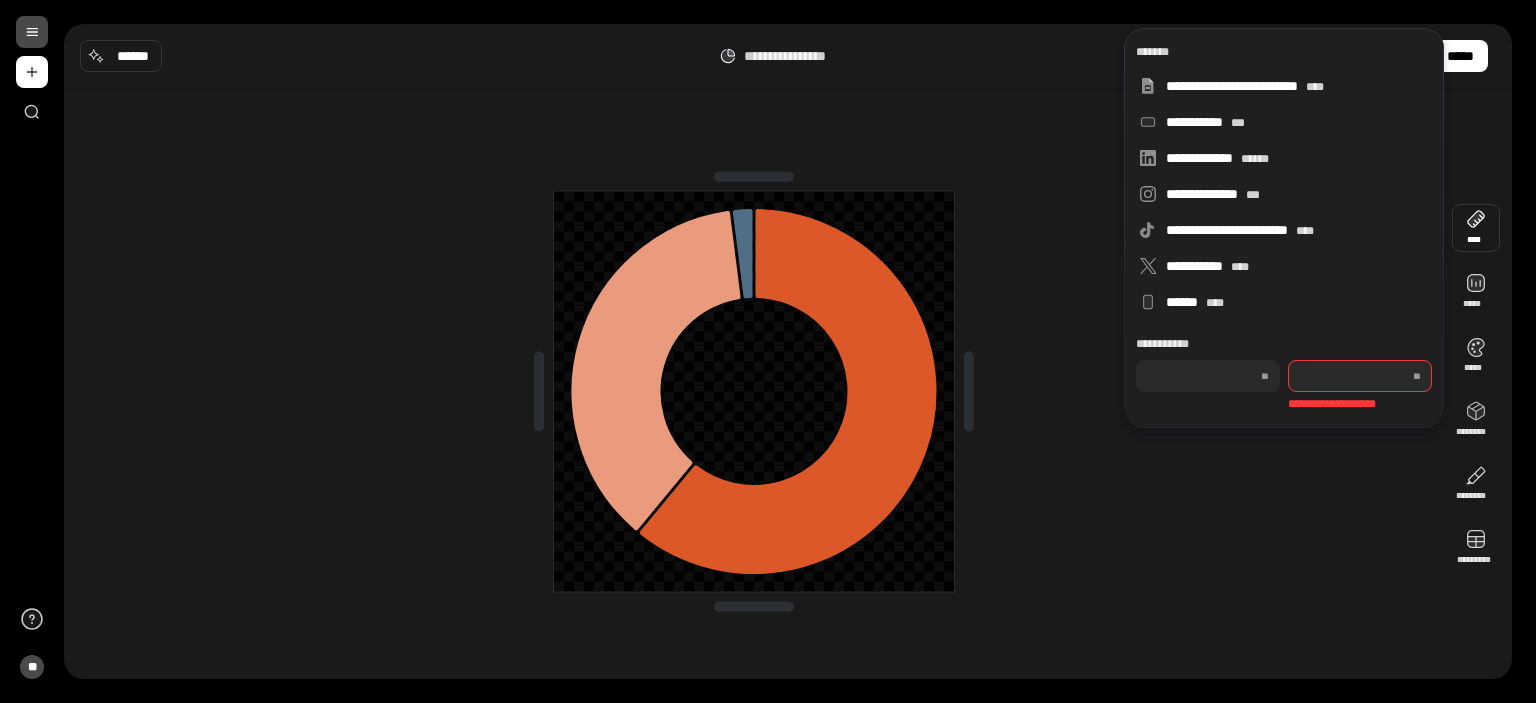 type on "***" 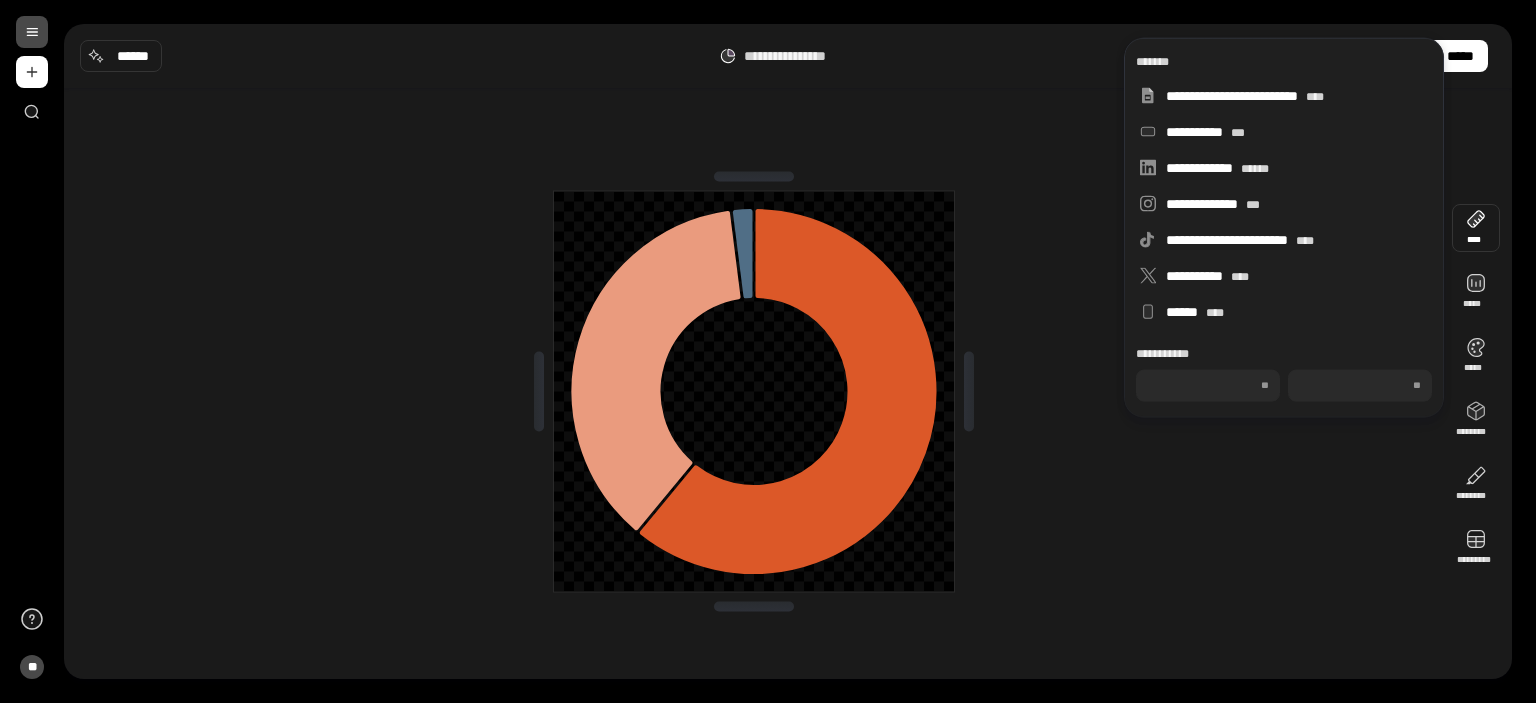 click at bounding box center [754, 391] 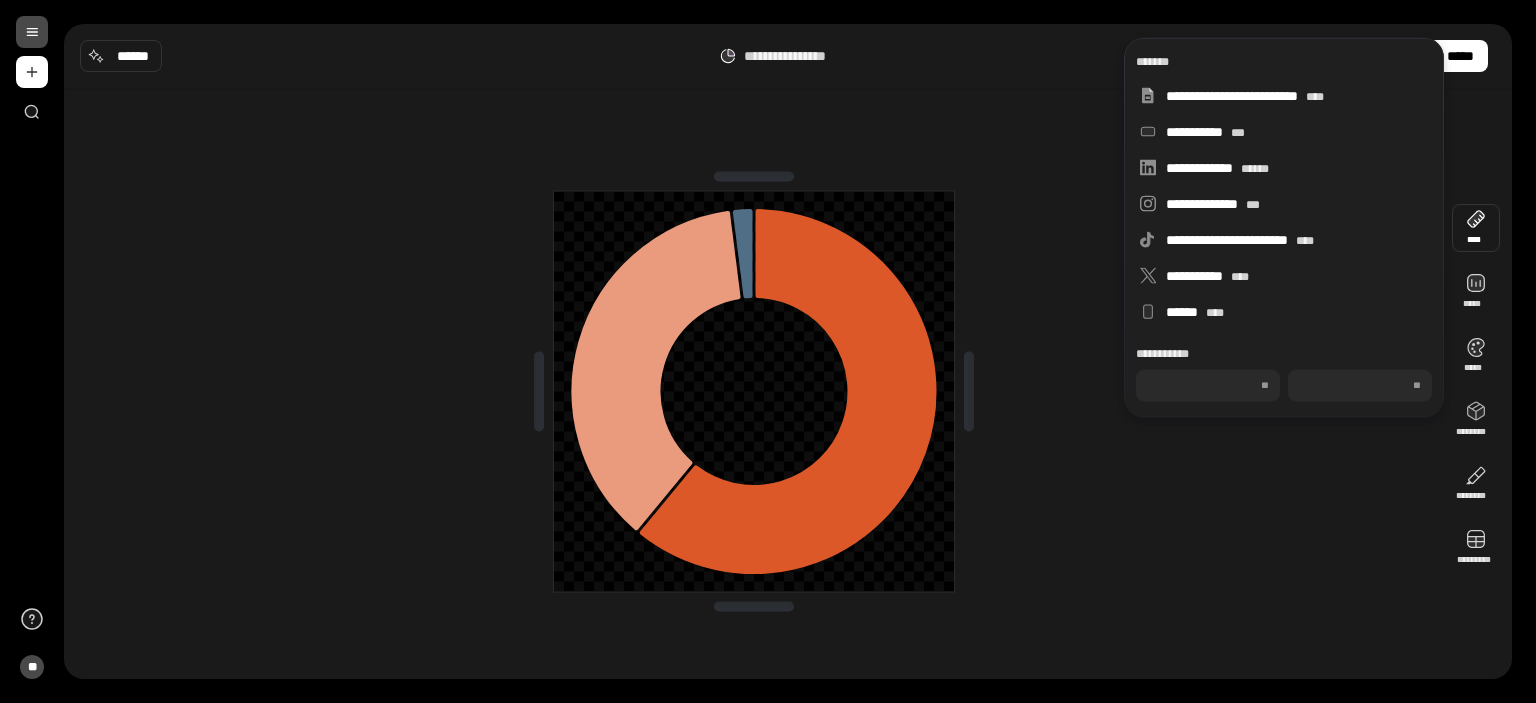 click on "***" at bounding box center [1360, 386] 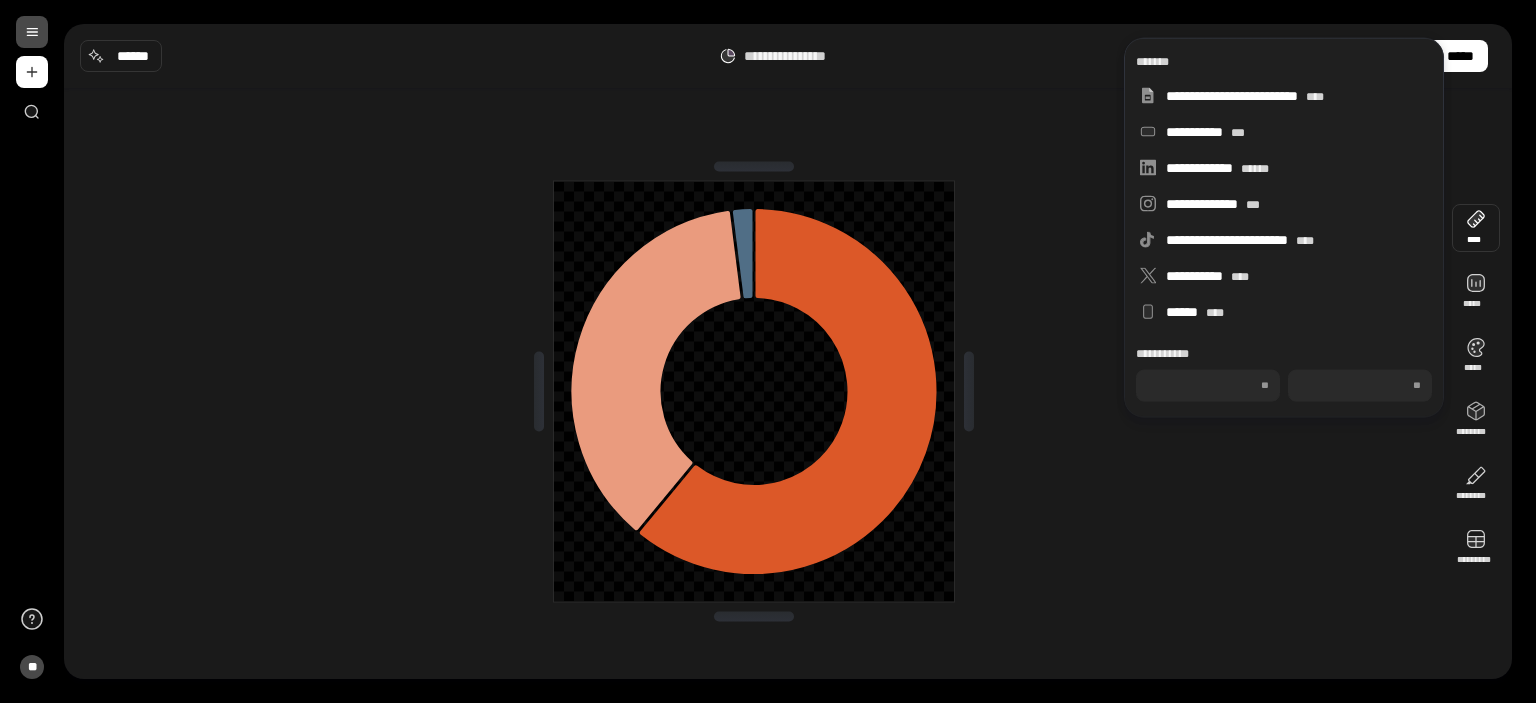 click at bounding box center (754, 391) 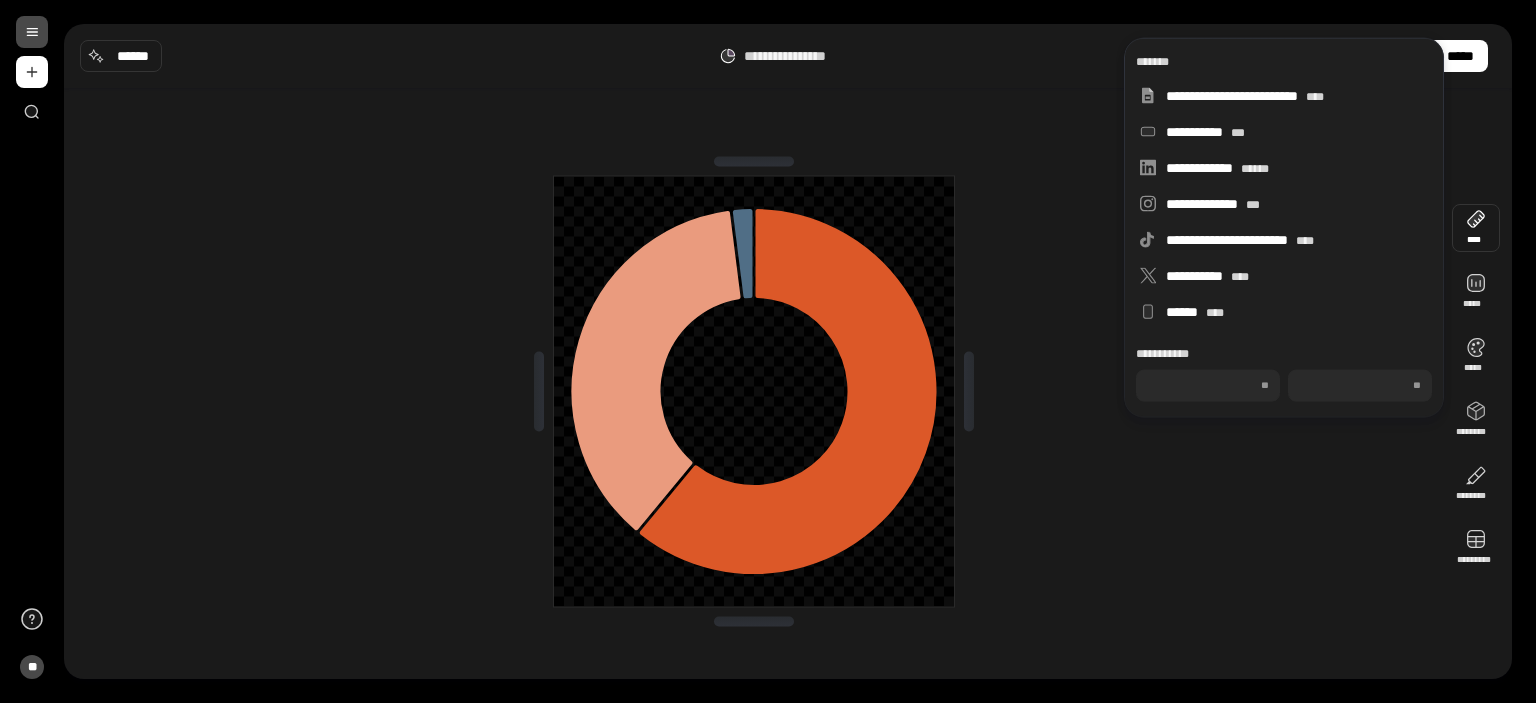 click at bounding box center (754, 391) 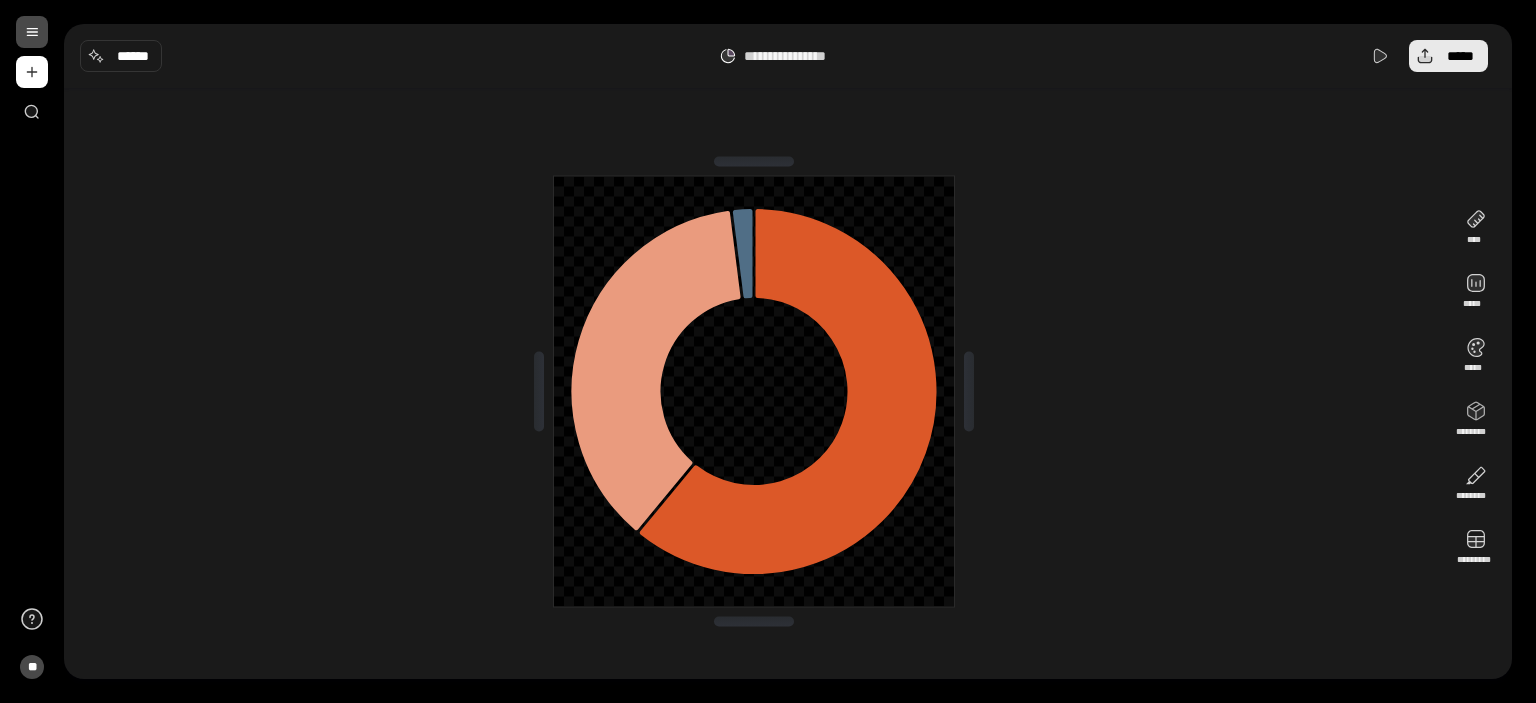 click on "*****" at bounding box center (1460, 56) 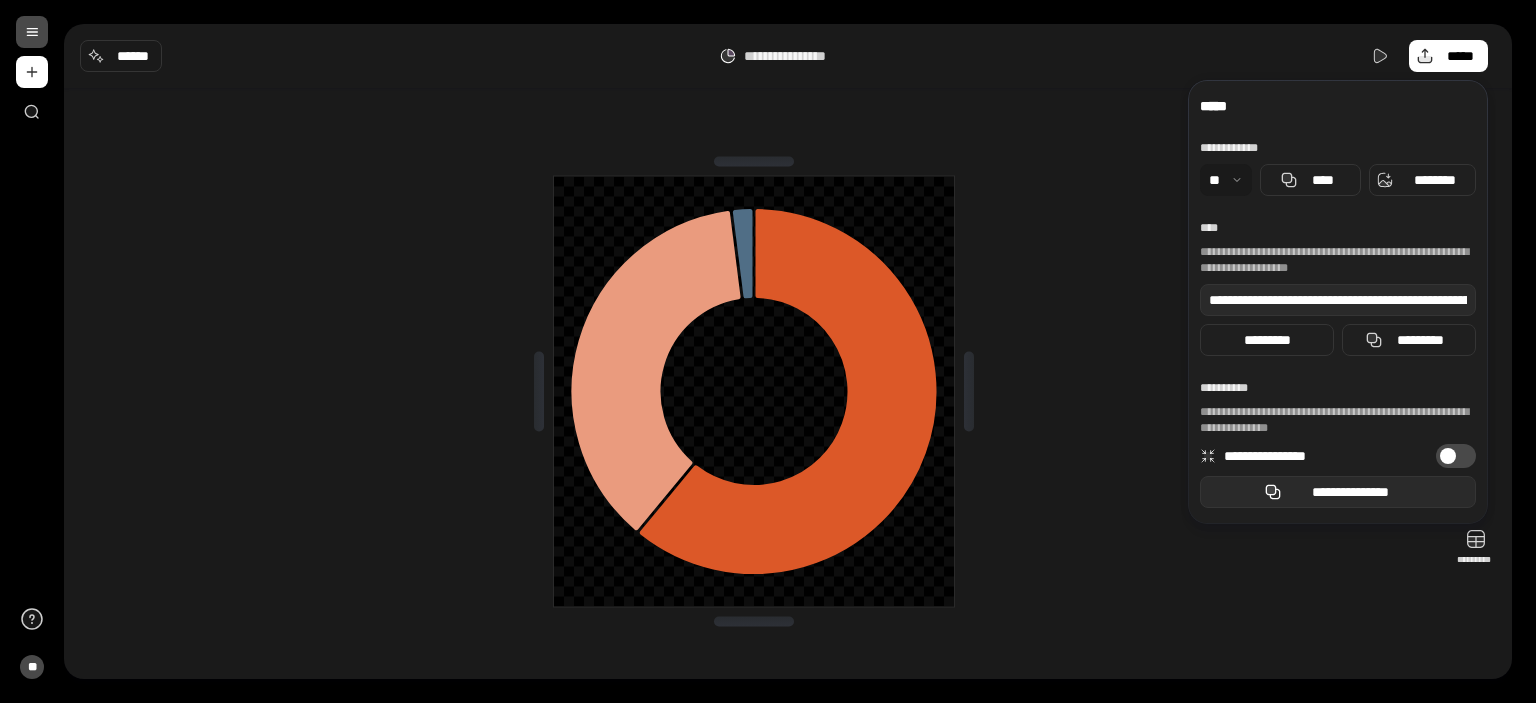 click on "**********" at bounding box center (1350, 492) 